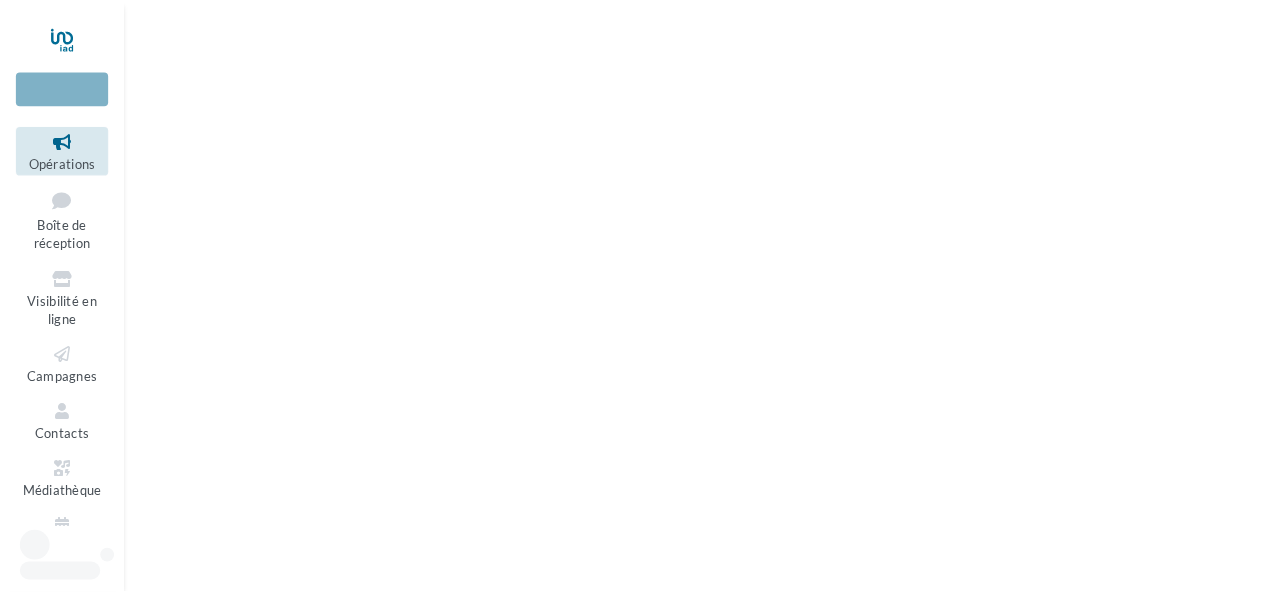 scroll, scrollTop: 0, scrollLeft: 0, axis: both 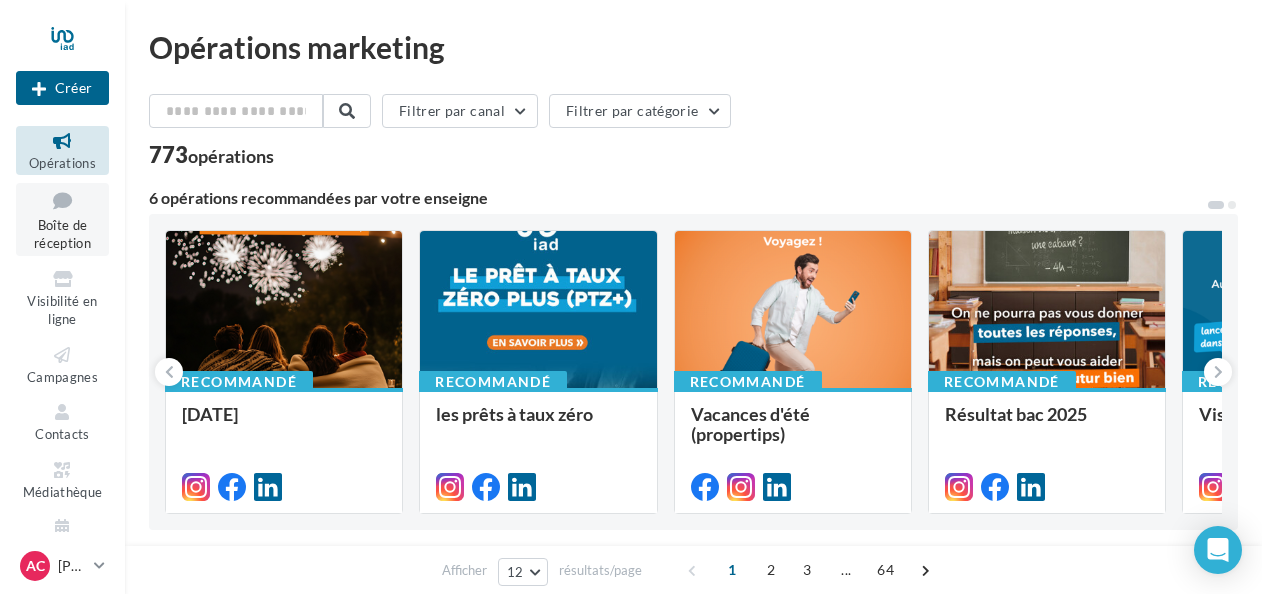 click on "Boîte de réception" at bounding box center [62, 234] 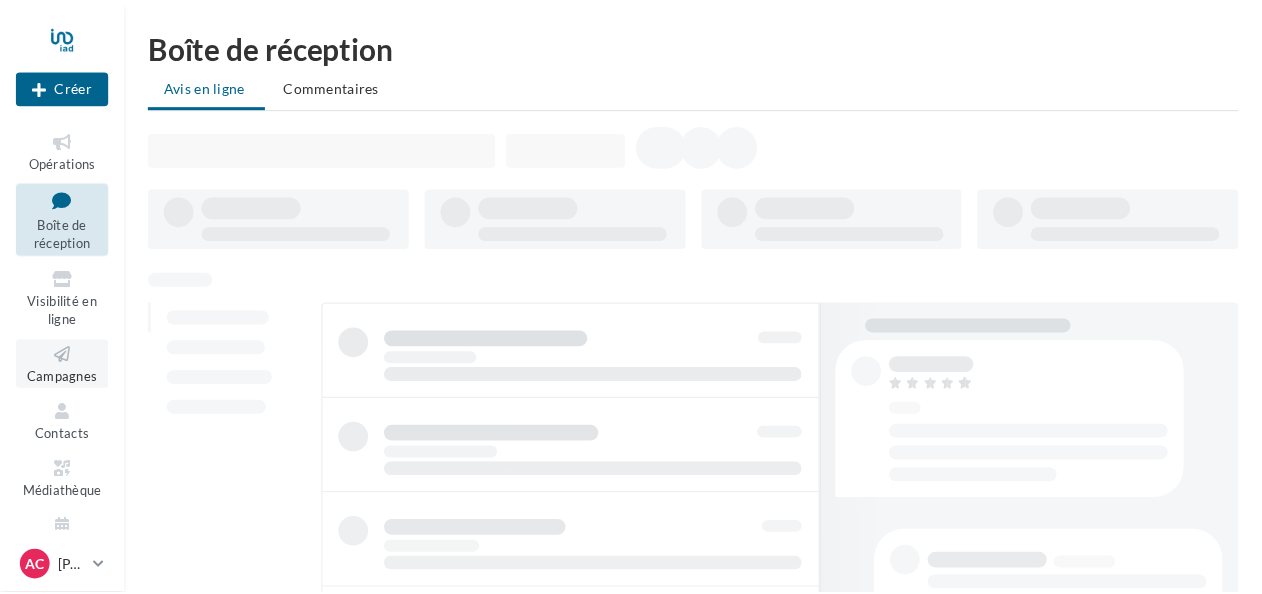 scroll, scrollTop: 0, scrollLeft: 0, axis: both 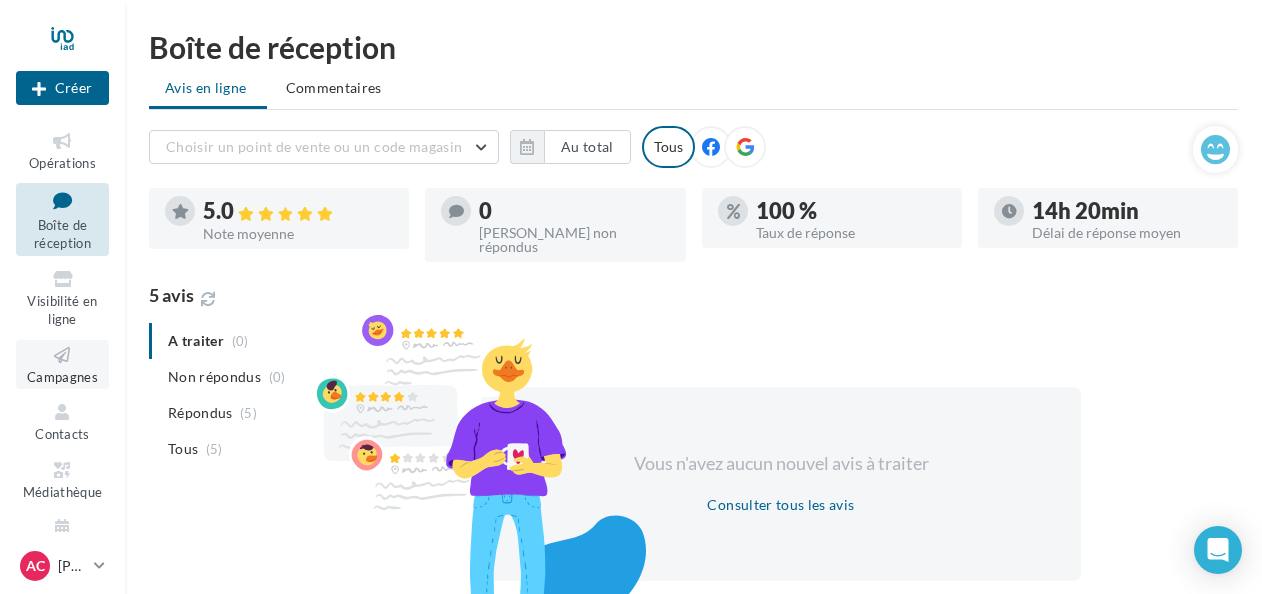 click at bounding box center (62, 355) 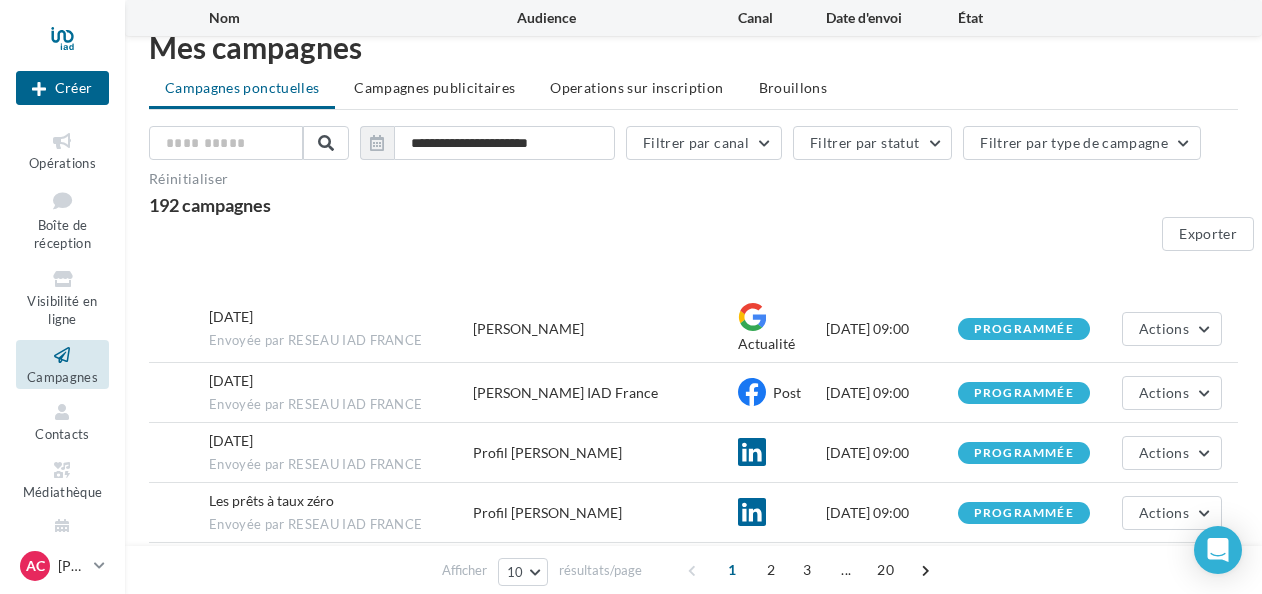 scroll, scrollTop: 300, scrollLeft: 0, axis: vertical 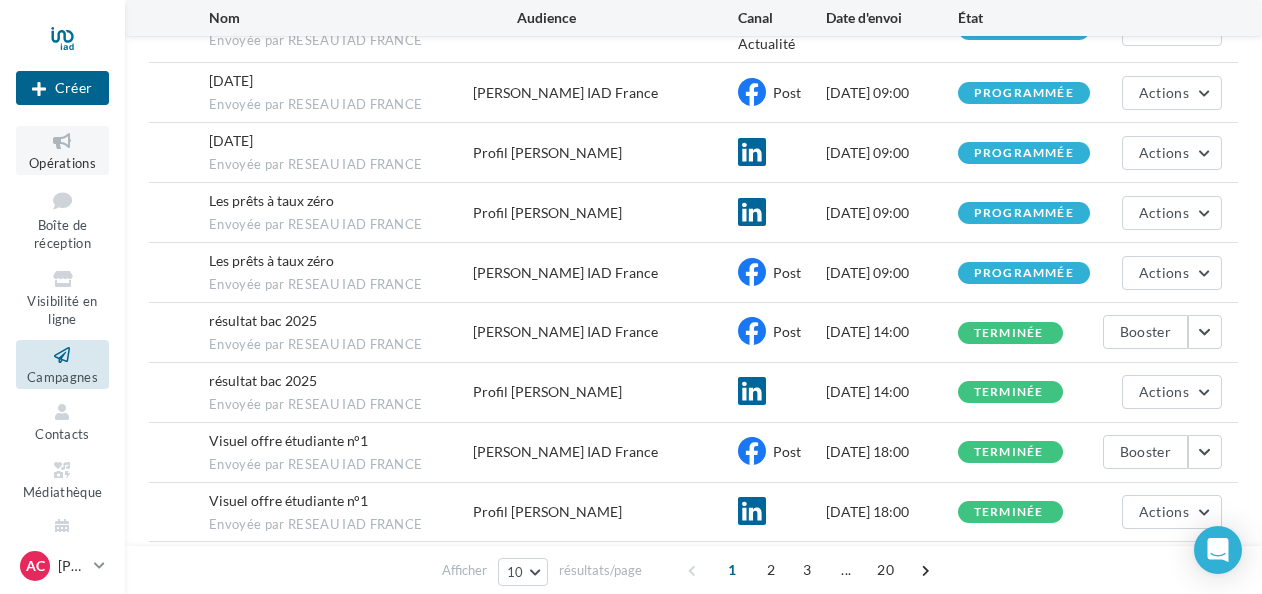 click at bounding box center (62, 141) 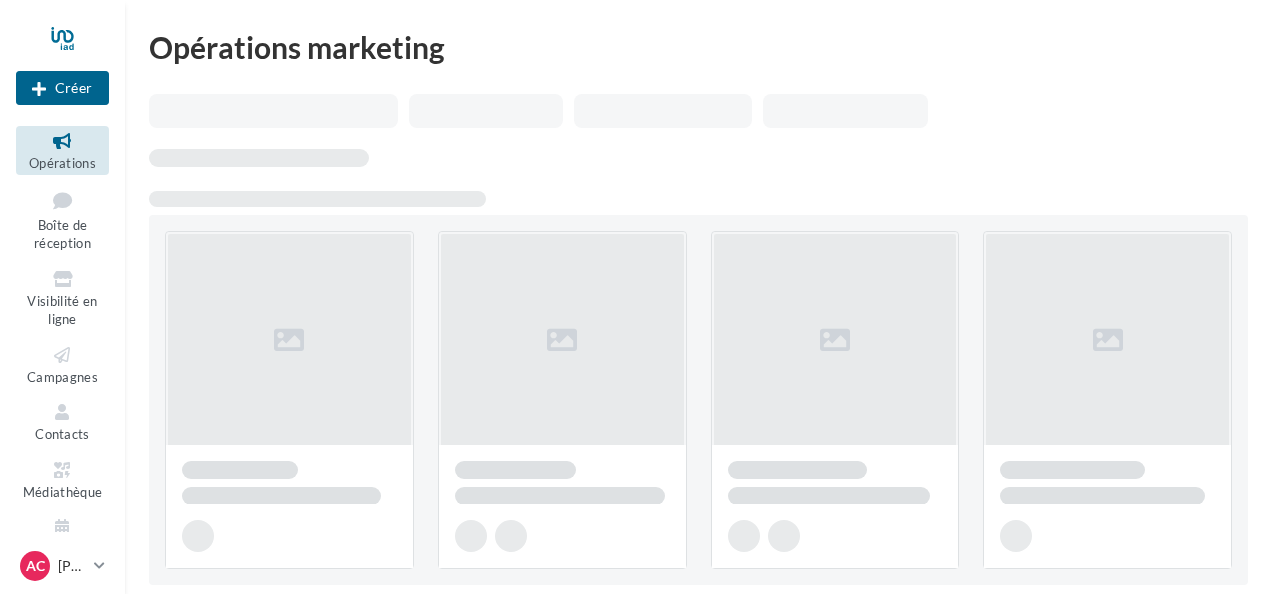 scroll, scrollTop: 0, scrollLeft: 0, axis: both 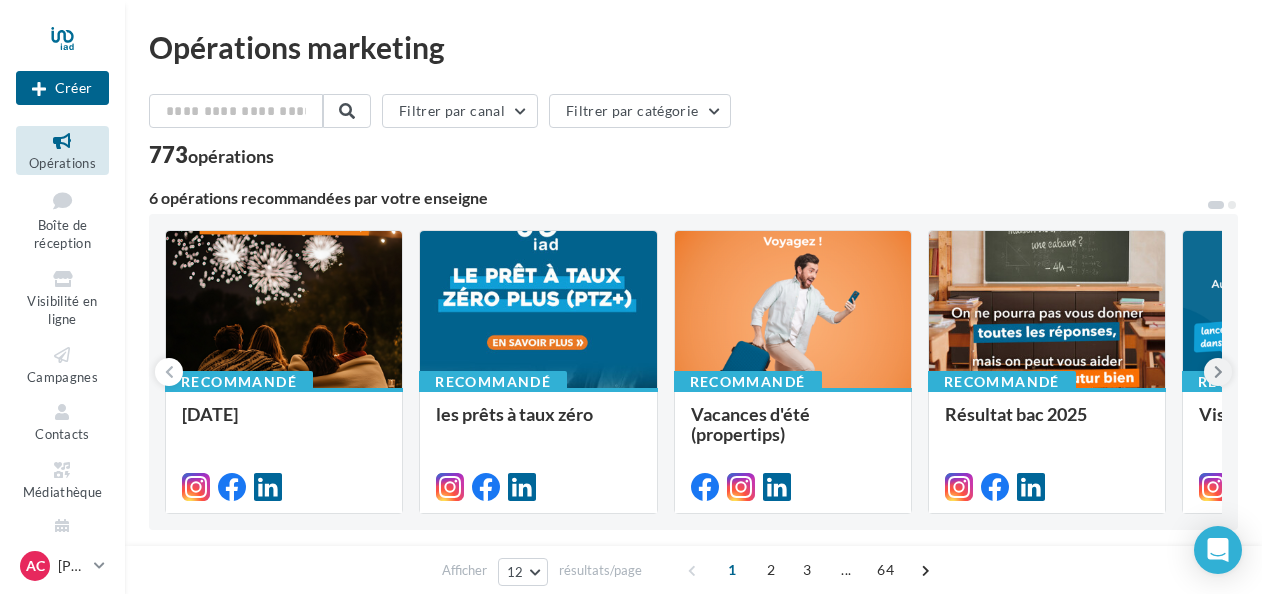click at bounding box center [1218, 372] 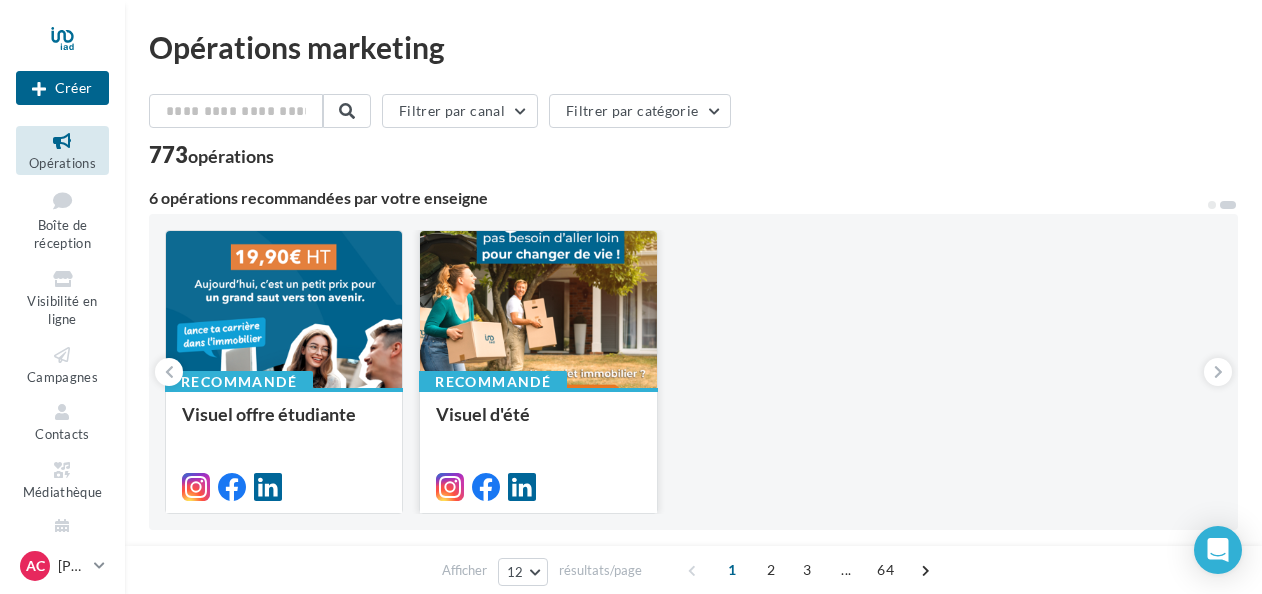 click at bounding box center [538, 310] 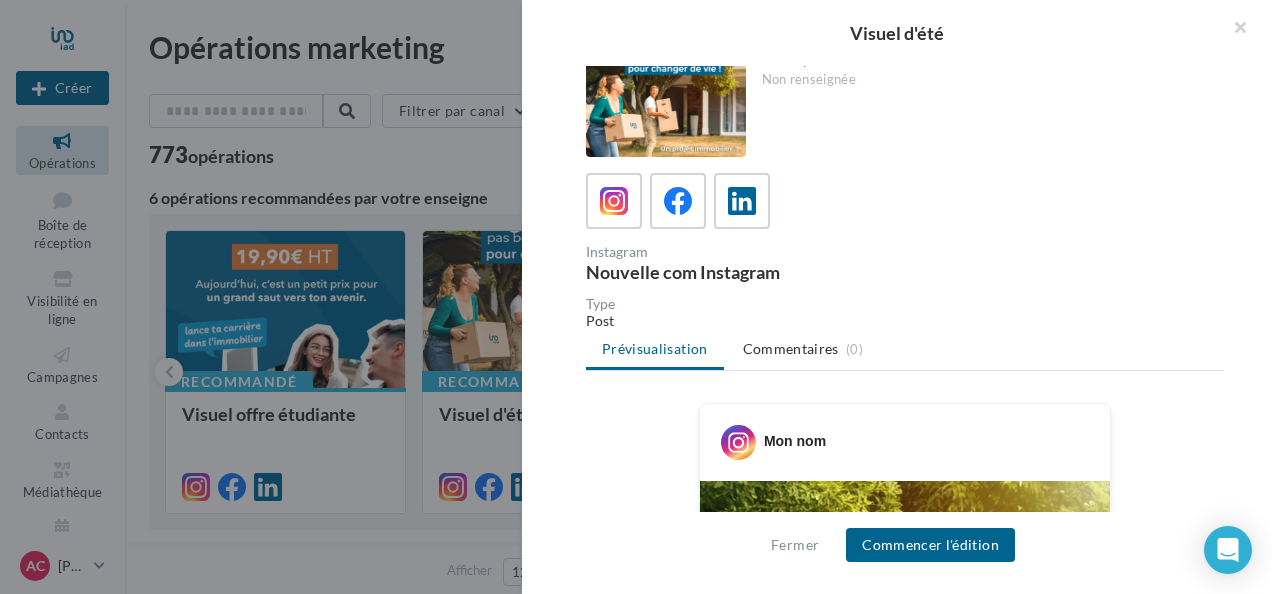 scroll, scrollTop: 0, scrollLeft: 0, axis: both 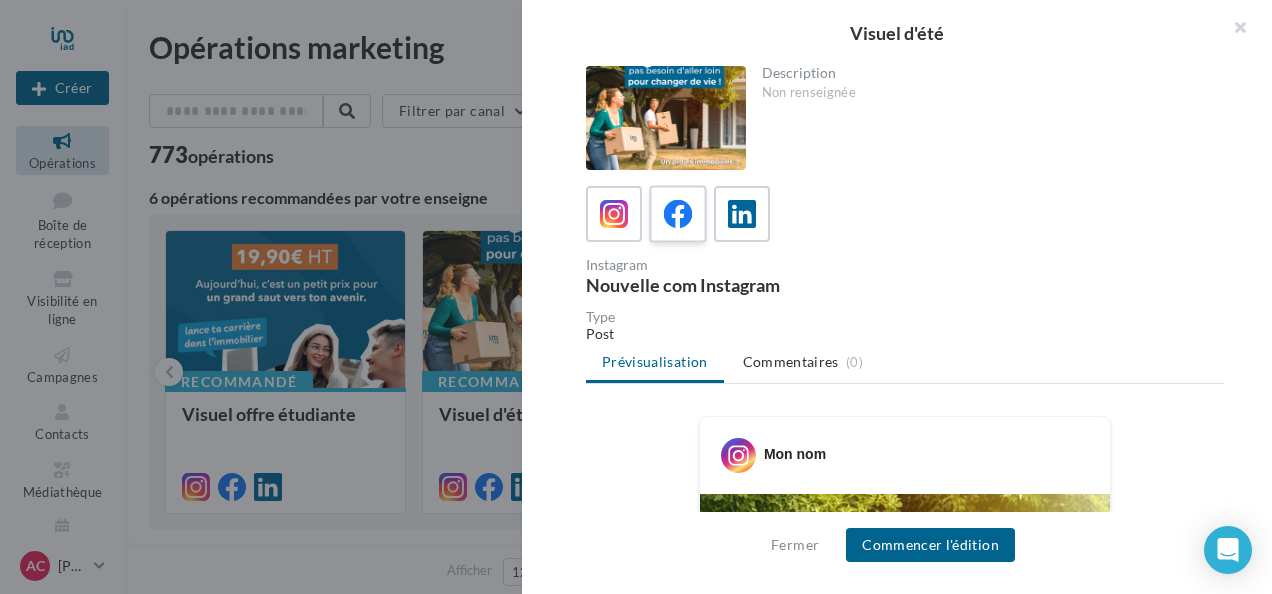 click at bounding box center [678, 214] 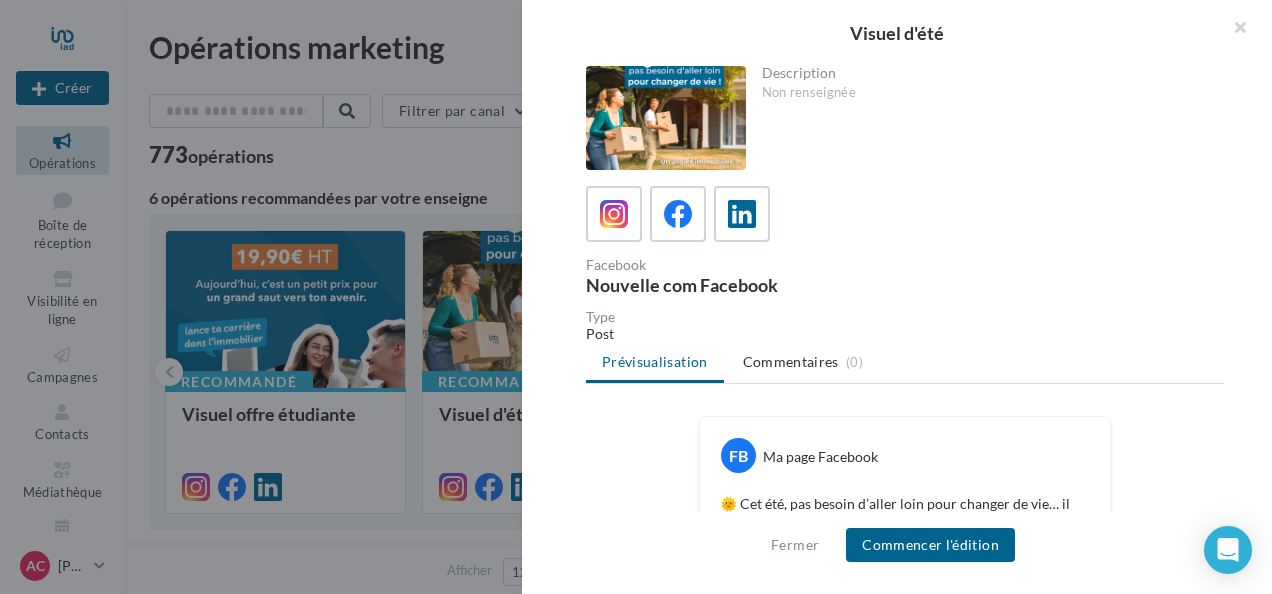 scroll, scrollTop: 300, scrollLeft: 0, axis: vertical 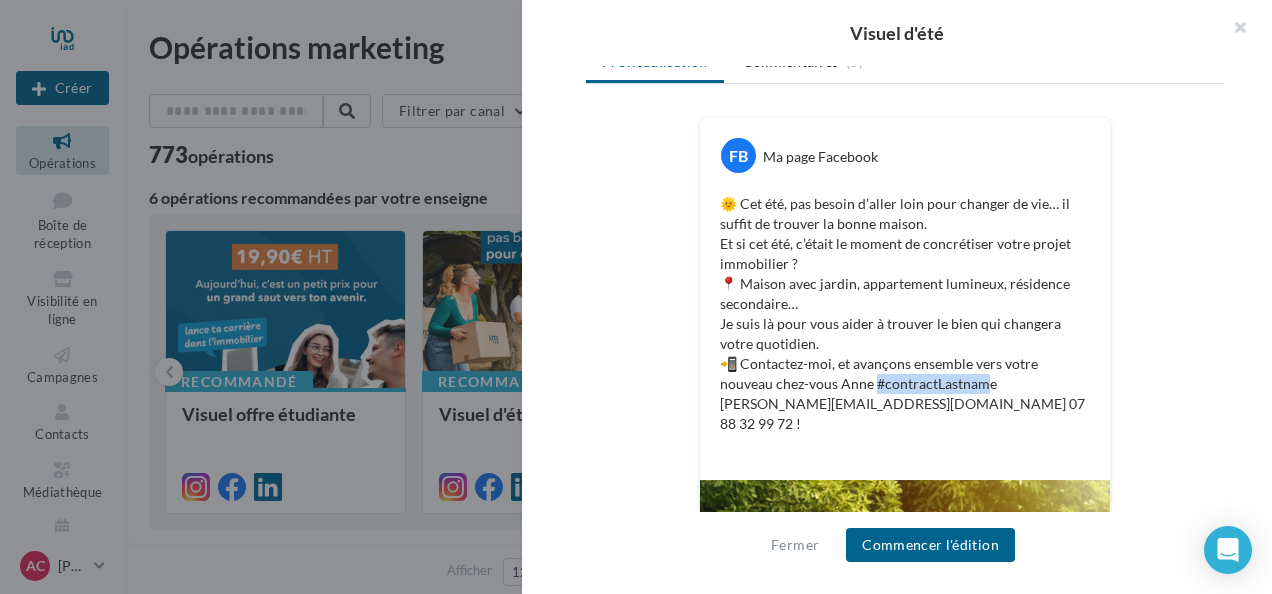 drag, startPoint x: 871, startPoint y: 385, endPoint x: 980, endPoint y: 385, distance: 109 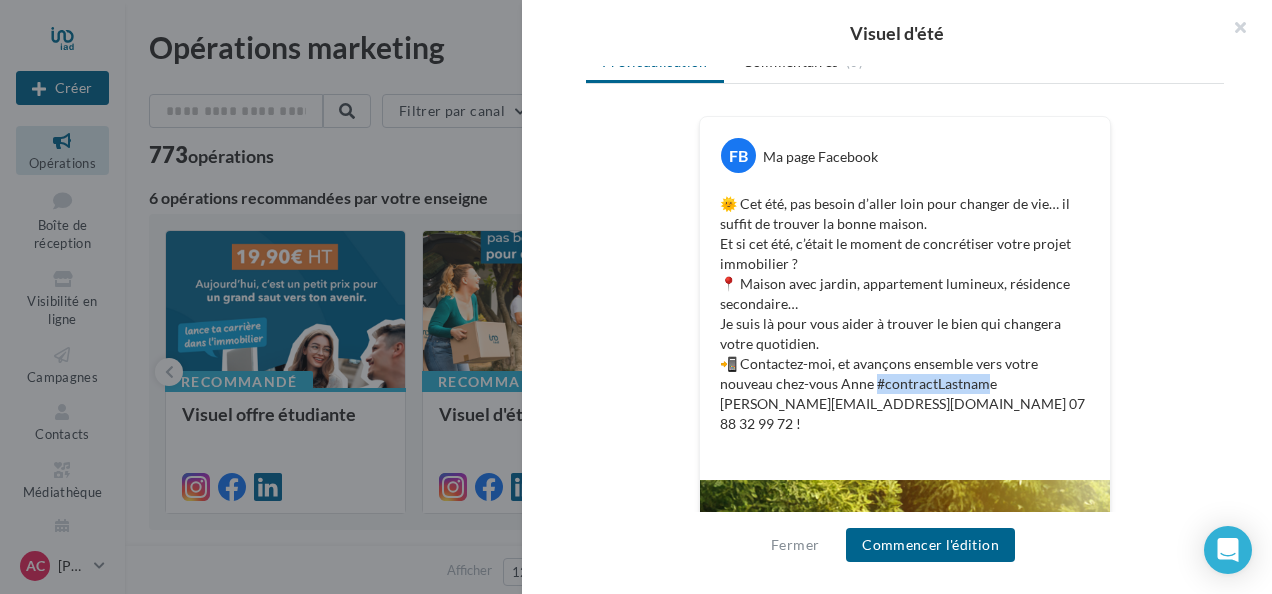 click on "🌞 Cet été, pas besoin d’aller loin pour changer de vie… il suffit de trouver la bonne maison. Et si cet été, c’était le moment de concrétiser votre projet immobilier ?  📍 Maison avec jardin, appartement lumineux, résidence secondaire…  Je suis là pour vous aider à trouver le bien qui changera votre quotidien. 📲 Contactez-moi, et avançons ensemble vers votre nouveau chez-vous Anne  #contractLastname anne.collard@iadfrance.fr   07 88 32 99 72    !" at bounding box center (905, 324) 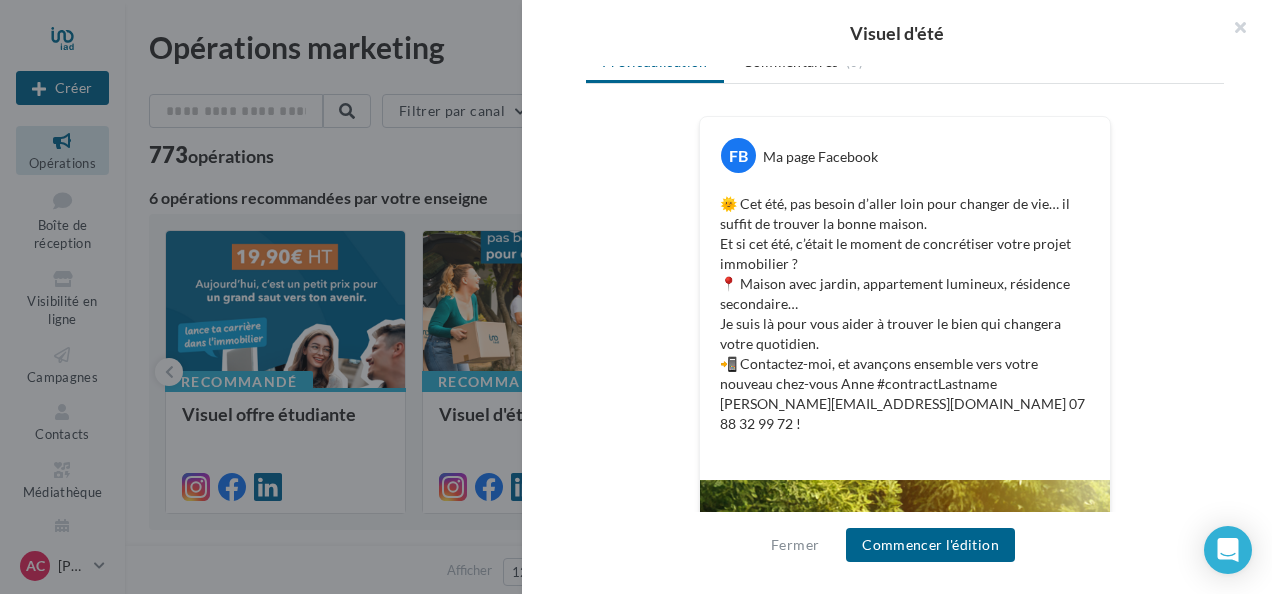 drag, startPoint x: 980, startPoint y: 385, endPoint x: 1022, endPoint y: 386, distance: 42.0119 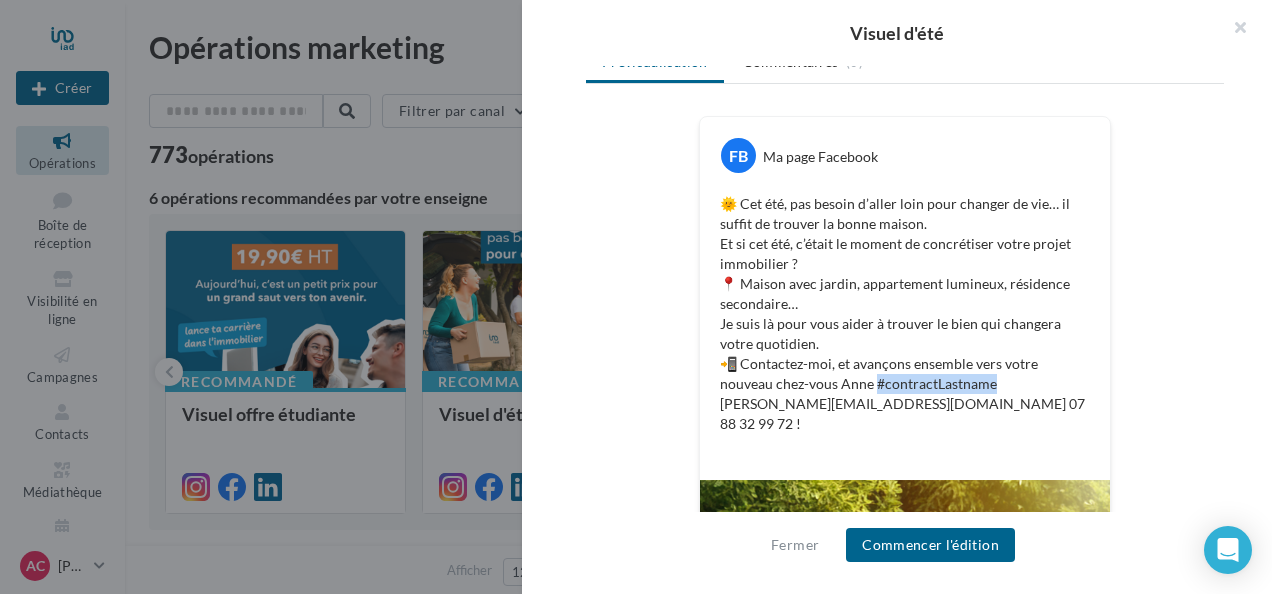 drag, startPoint x: 993, startPoint y: 384, endPoint x: 869, endPoint y: 382, distance: 124.01613 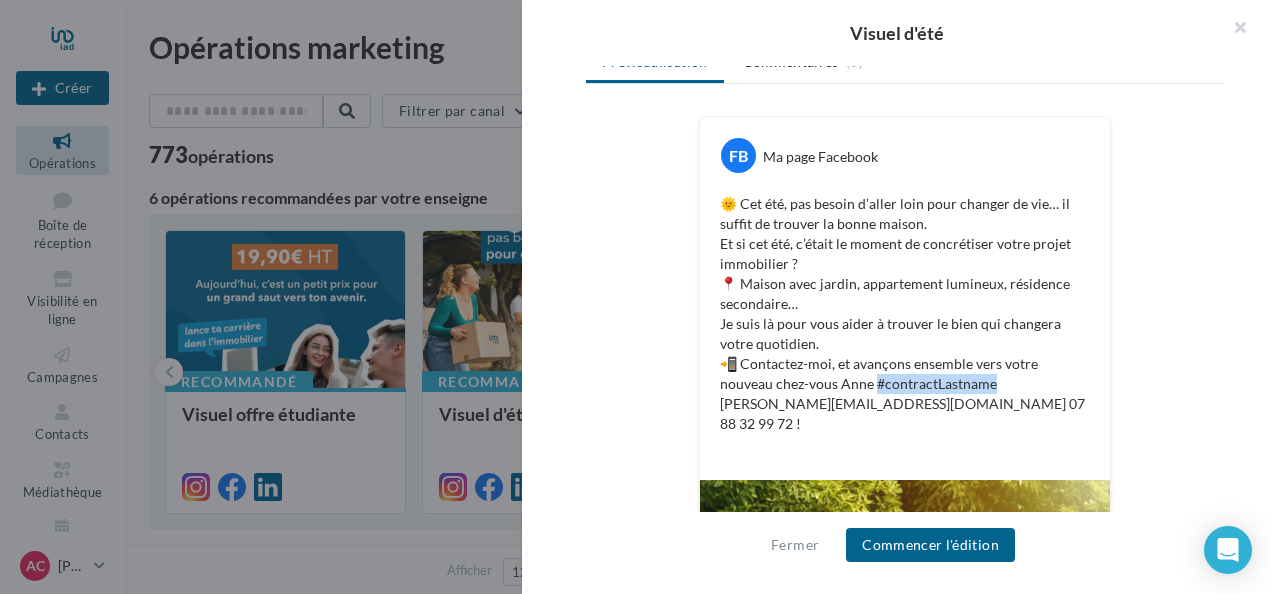 click on "🌞 Cet été, pas besoin d’aller loin pour changer de vie… il suffit de trouver la bonne maison. Et si cet été, c’était le moment de concrétiser votre projet immobilier ?  📍 Maison avec jardin, appartement lumineux, résidence secondaire…  Je suis là pour vous aider à trouver le bien qui changera votre quotidien. 📲 Contactez-moi, et avançons ensemble vers votre nouveau chez-vous Anne  #contractLastname anne.collard@iadfrance.fr   07 88 32 99 72    !" at bounding box center [905, 324] 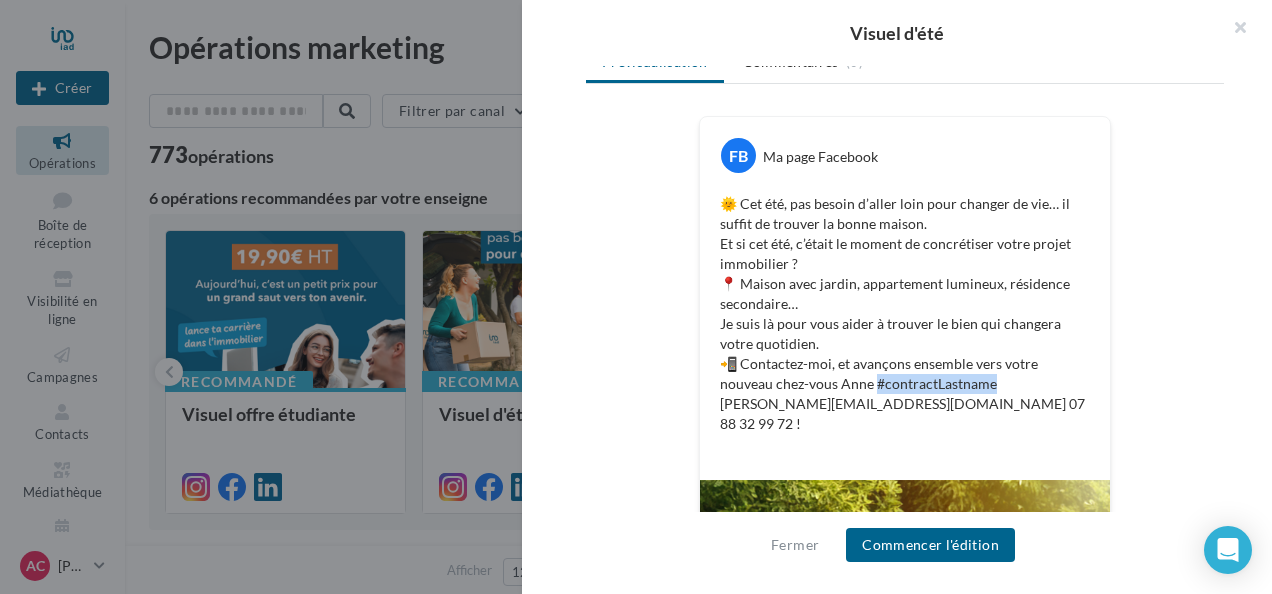 copy on "contractLastname" 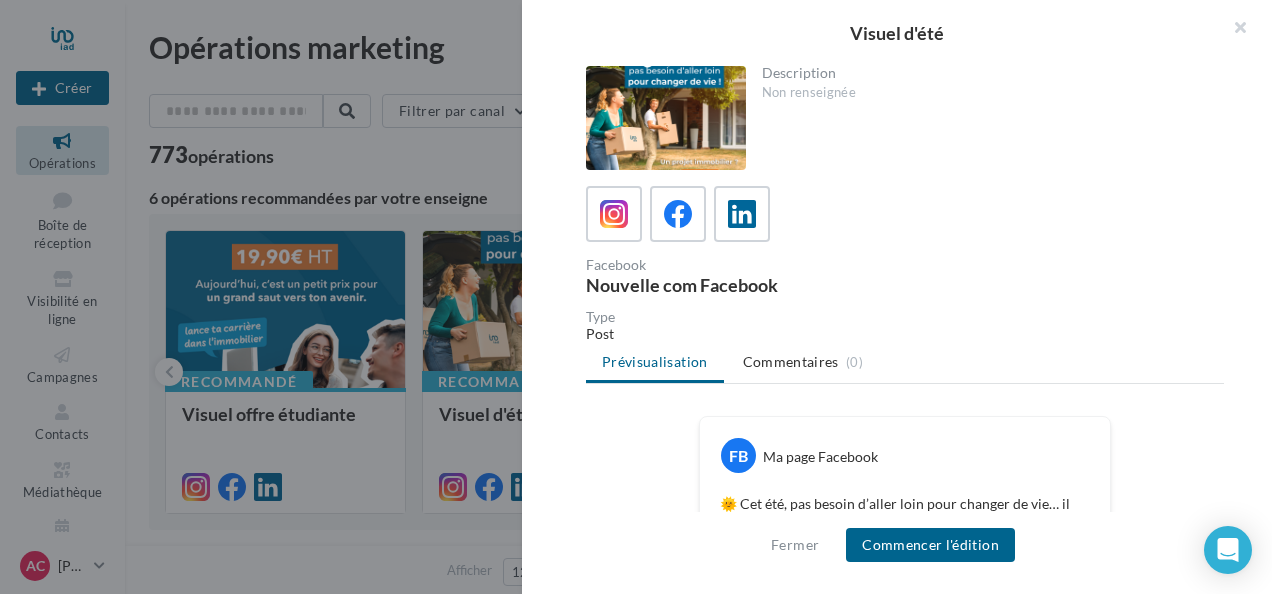 scroll, scrollTop: 300, scrollLeft: 0, axis: vertical 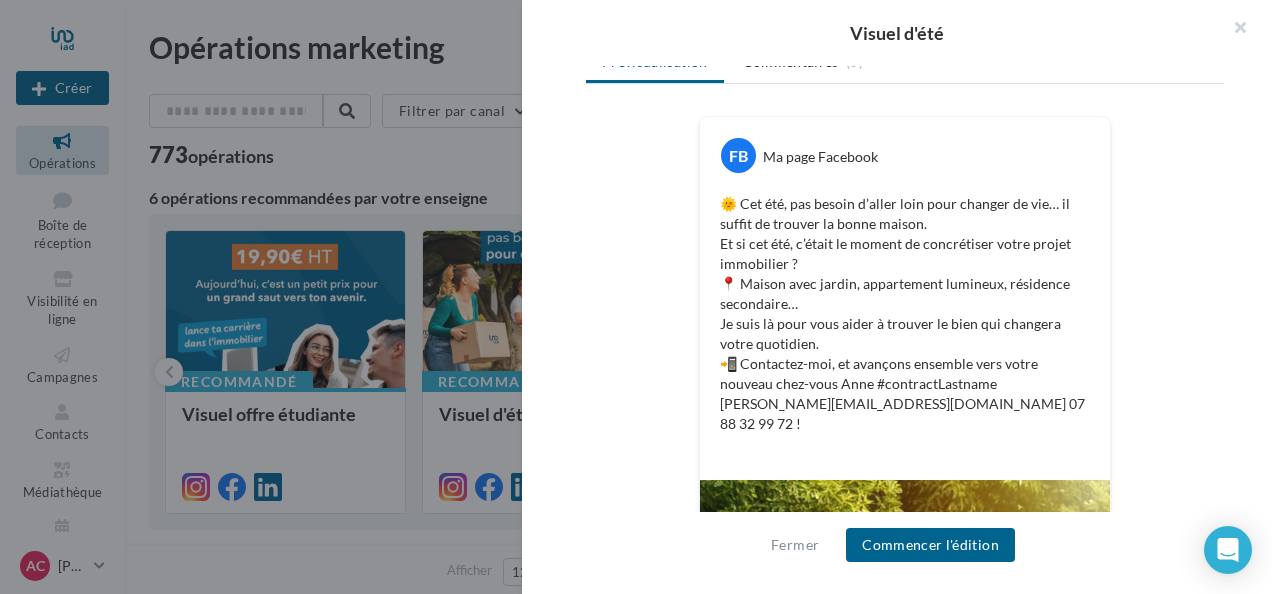 click on "🌞 Cet été, pas besoin d’aller loin pour changer de vie… il suffit de trouver la bonne maison. Et si cet été, c’était le moment de concrétiser votre projet immobilier ?  📍 Maison avec jardin, appartement lumineux, résidence secondaire…  Je suis là pour vous aider à trouver le bien qui changera votre quotidien. 📲 Contactez-moi, et avançons ensemble vers votre nouveau chez-vous Anne  #contractLastname anne.collard@iadfrance.fr   07 88 32 99 72    !" at bounding box center (905, 324) 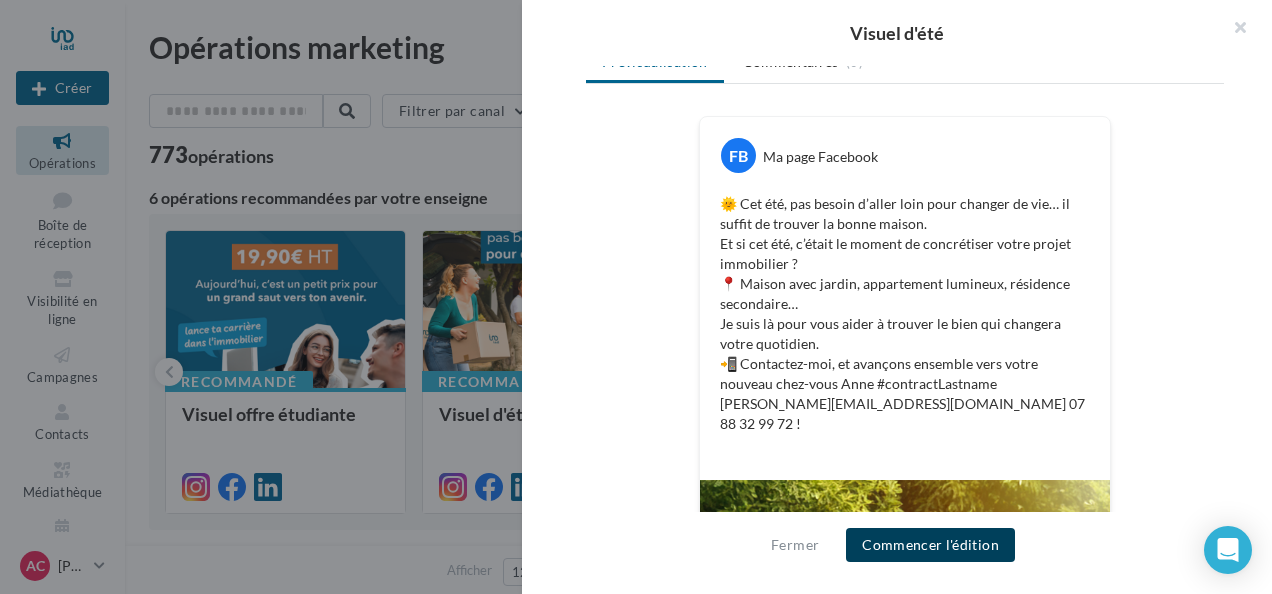 click on "Commencer l'édition" at bounding box center [930, 545] 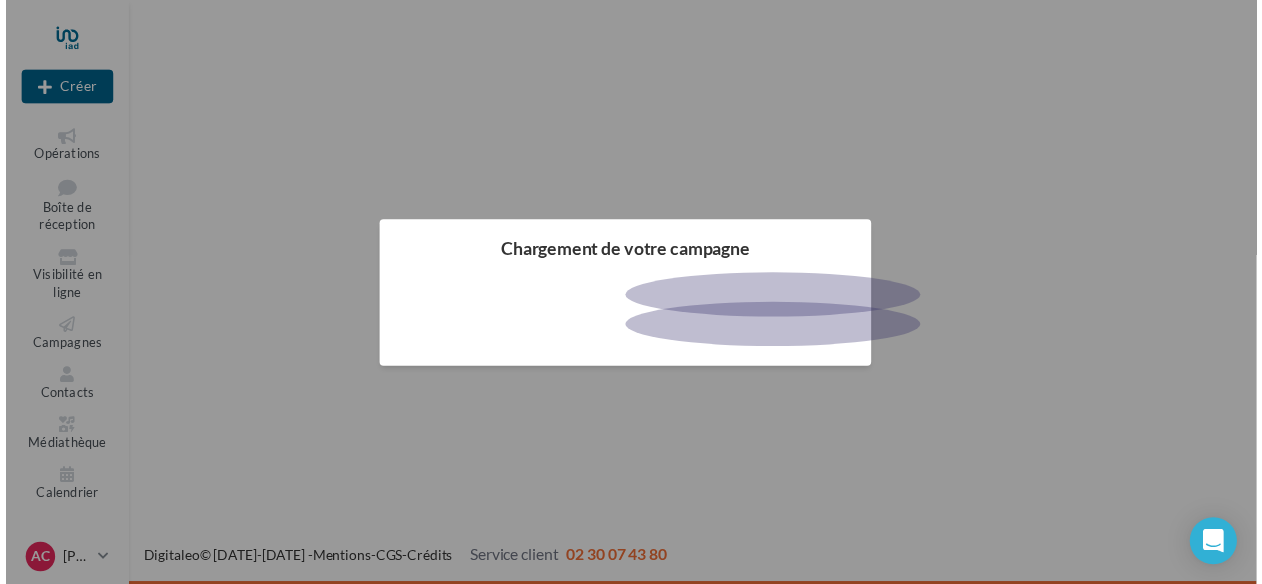 scroll, scrollTop: 0, scrollLeft: 0, axis: both 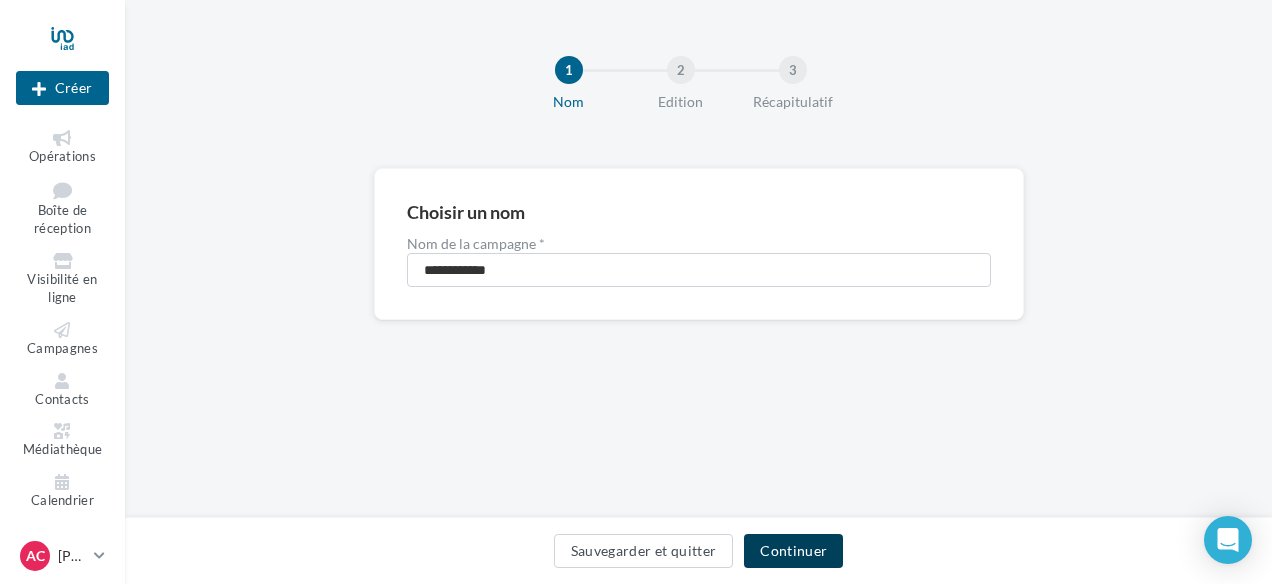 click on "Continuer" at bounding box center [793, 551] 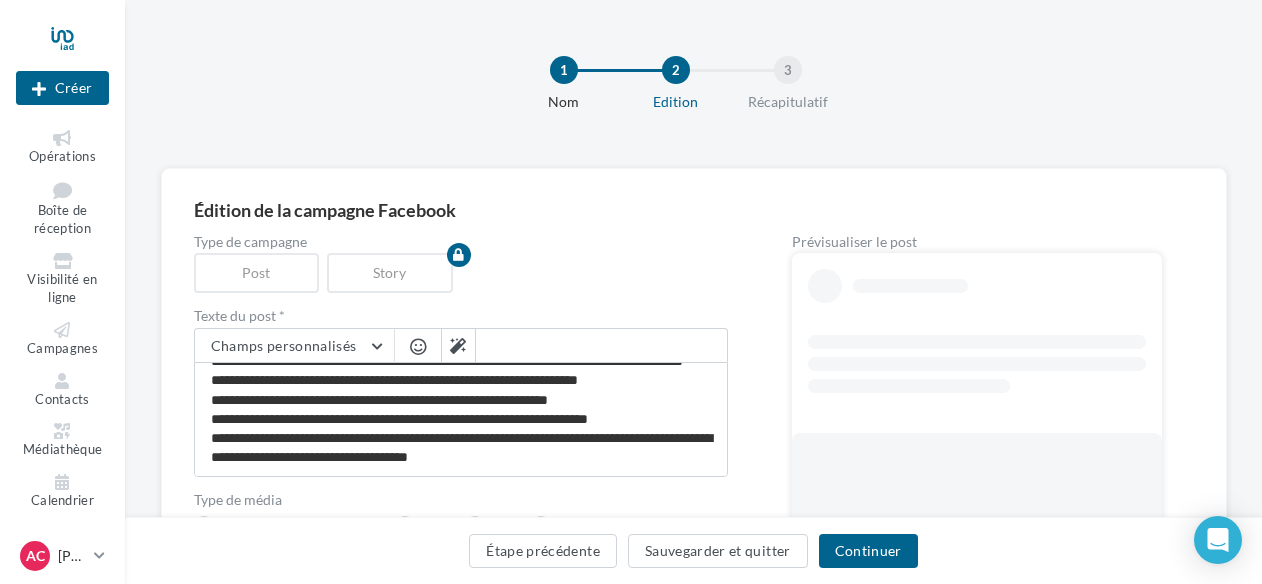 scroll, scrollTop: 36, scrollLeft: 0, axis: vertical 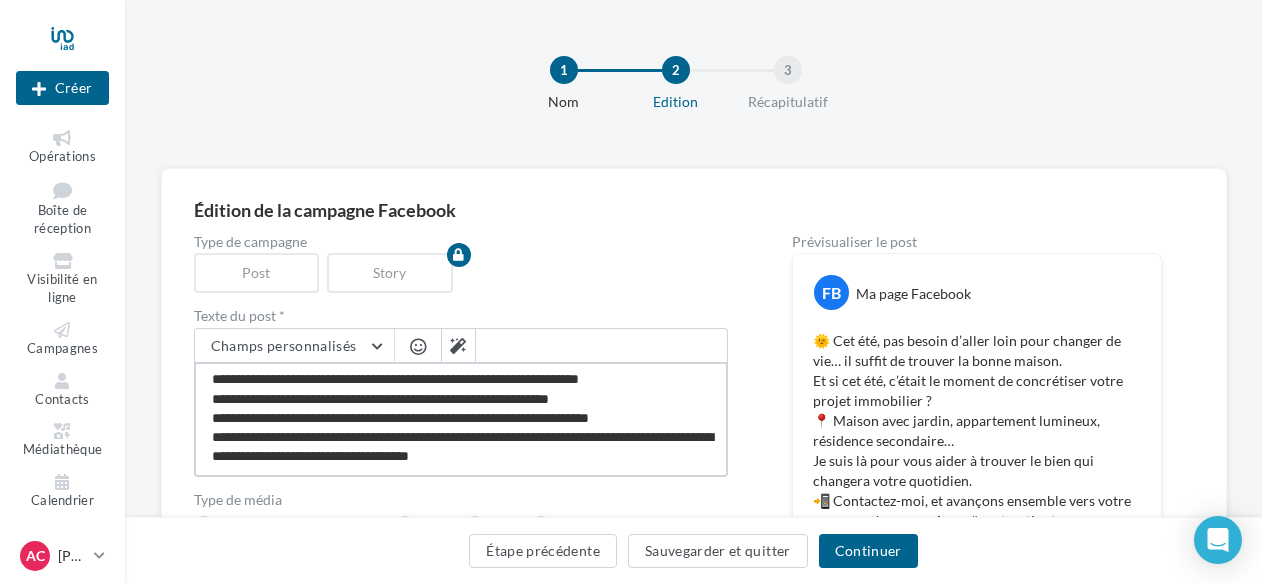 drag, startPoint x: 325, startPoint y: 458, endPoint x: 215, endPoint y: 454, distance: 110.0727 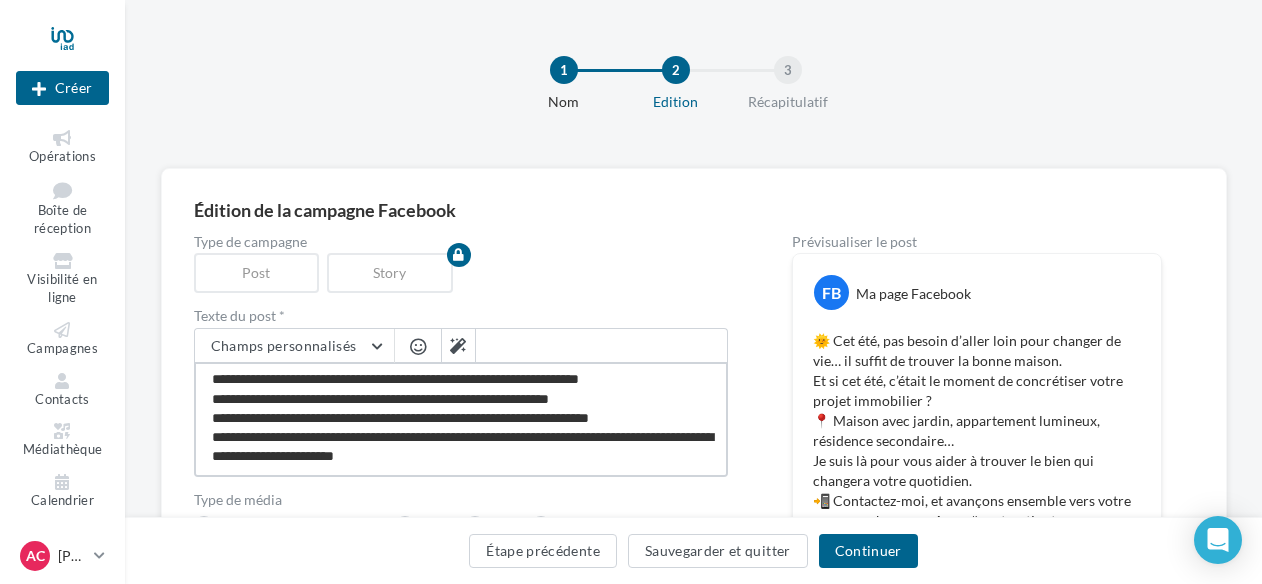 type on "**********" 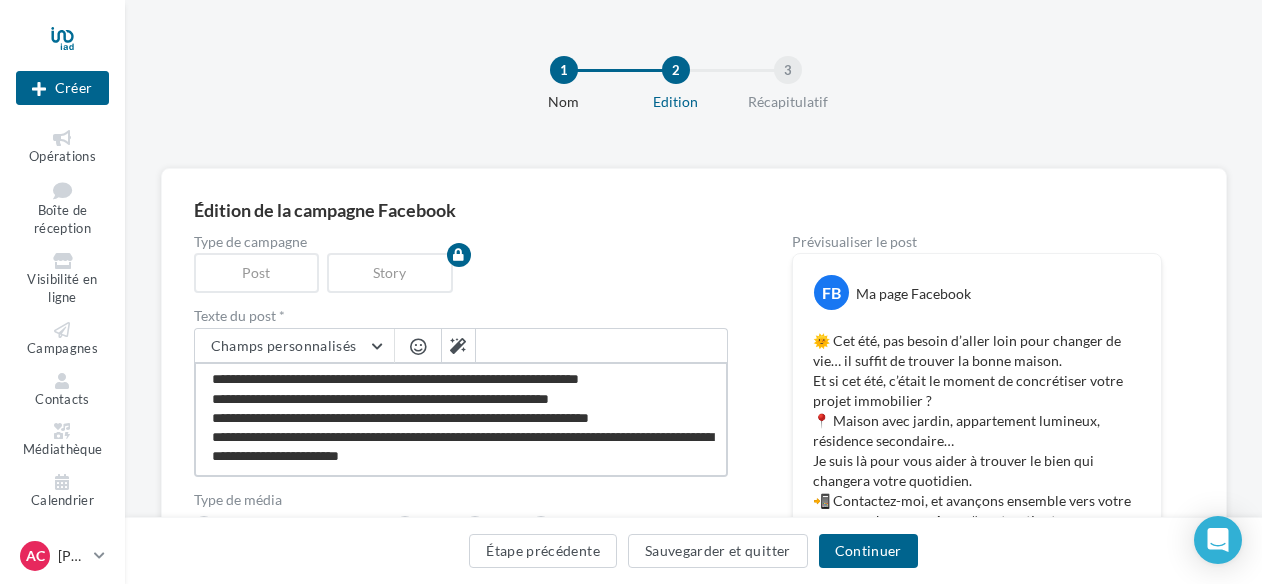 type on "**********" 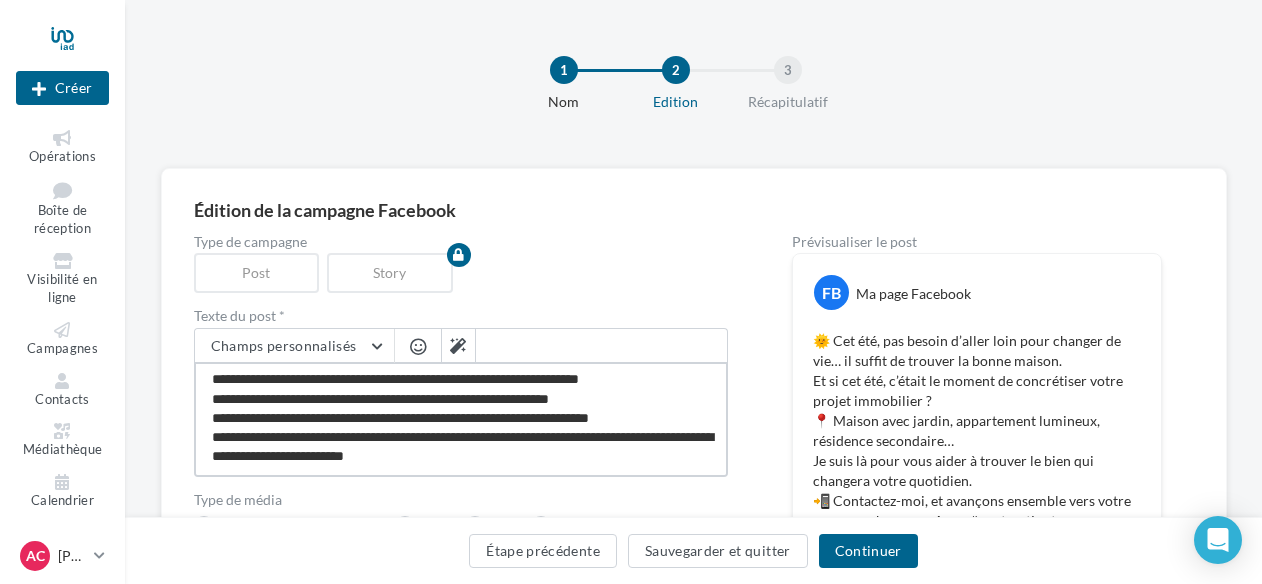 type on "**********" 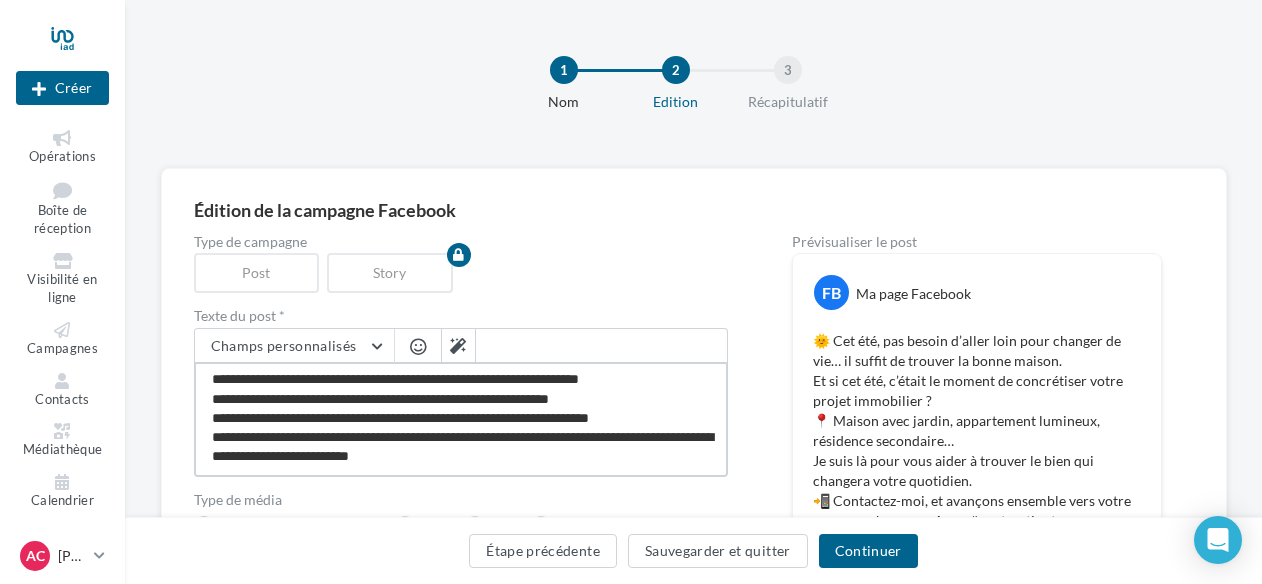 type on "**********" 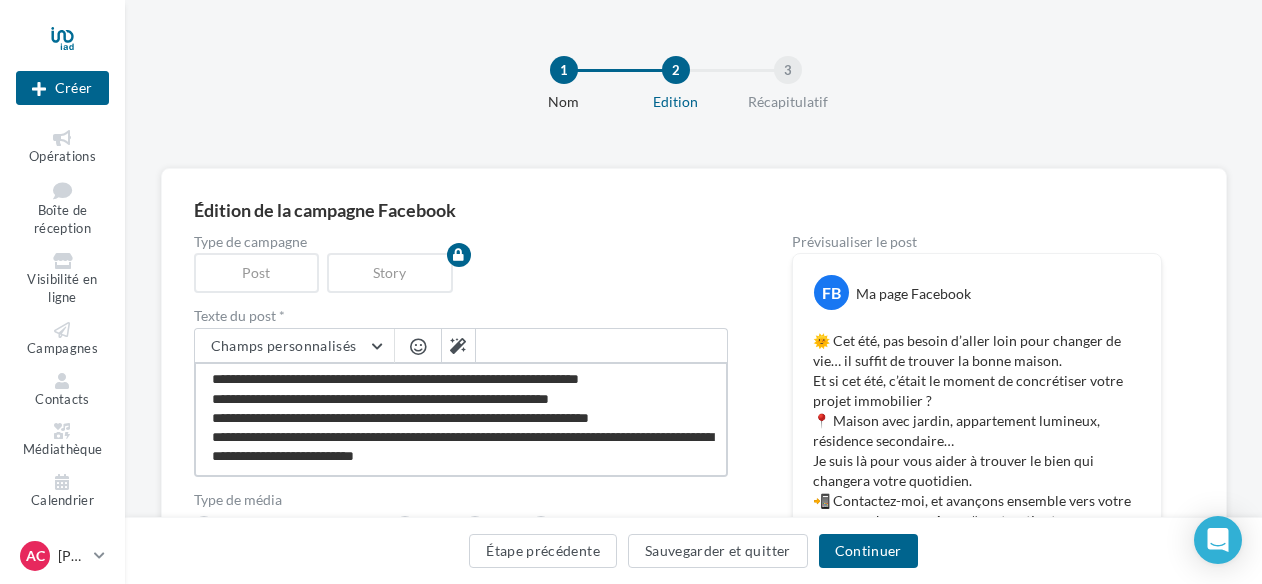 type on "**********" 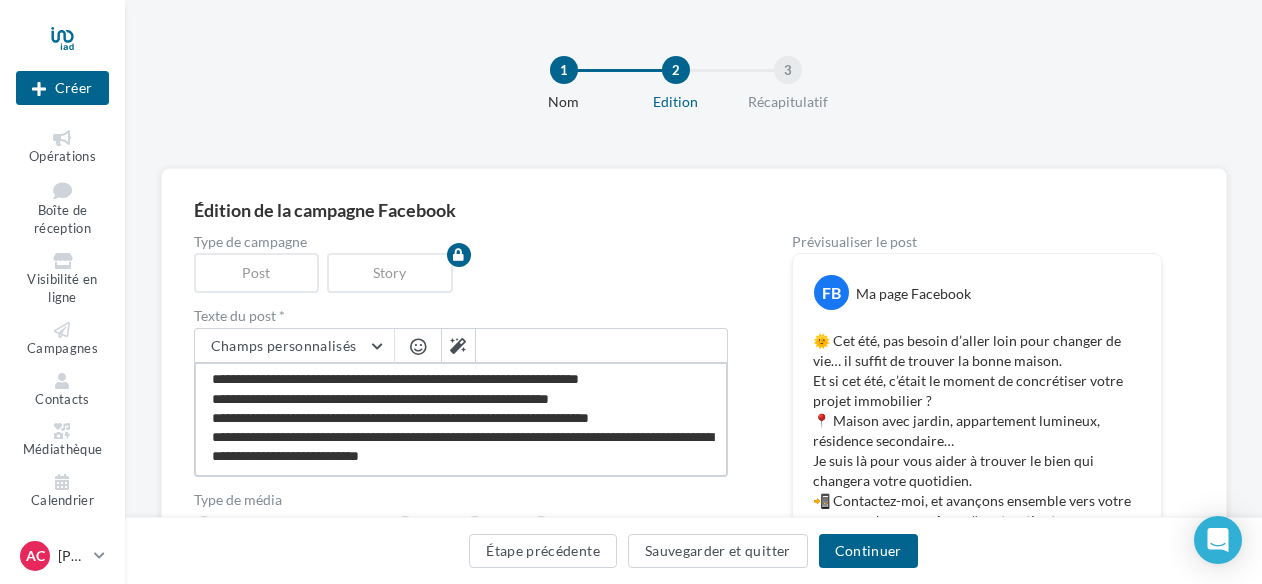 type on "**********" 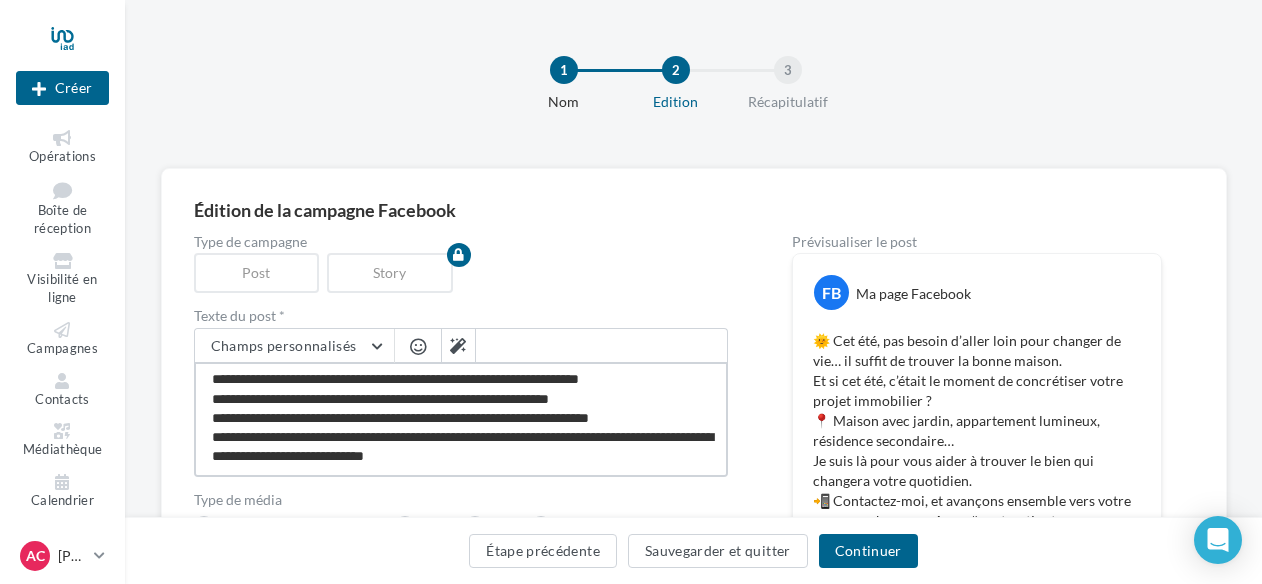 click on "**********" at bounding box center [461, 419] 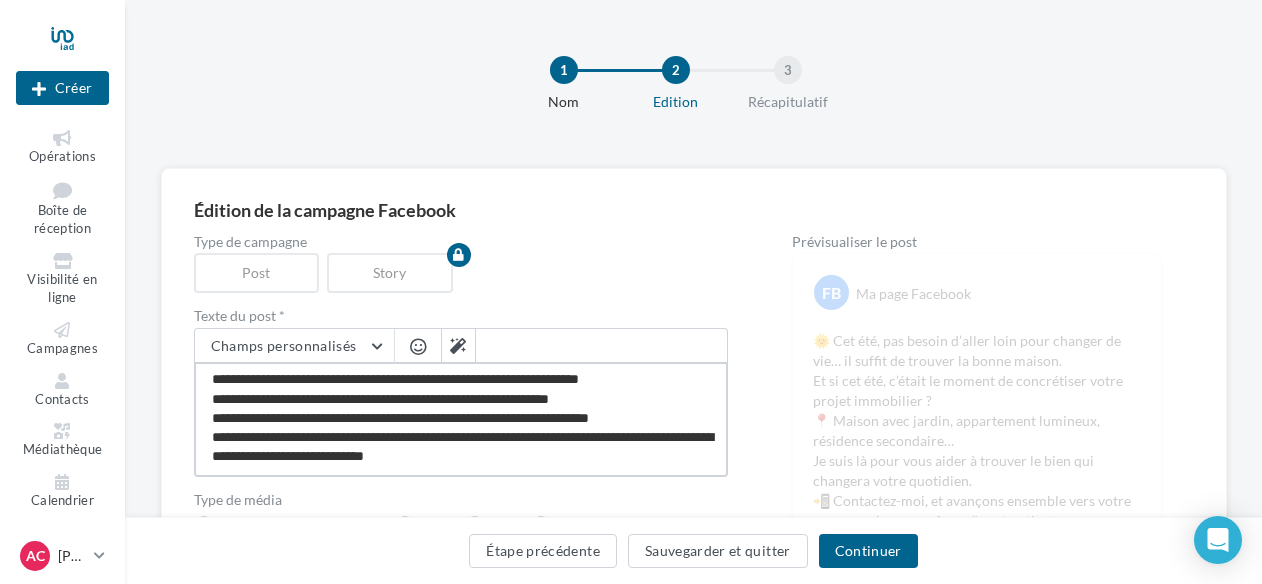 click on "**********" at bounding box center (461, 419) 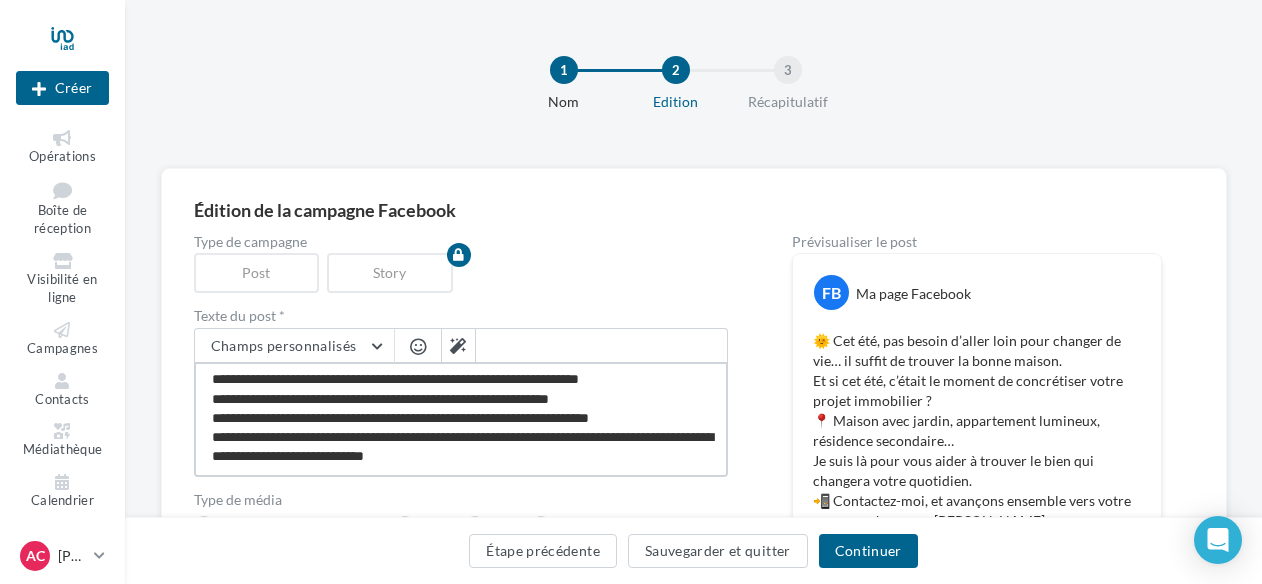 type on "**********" 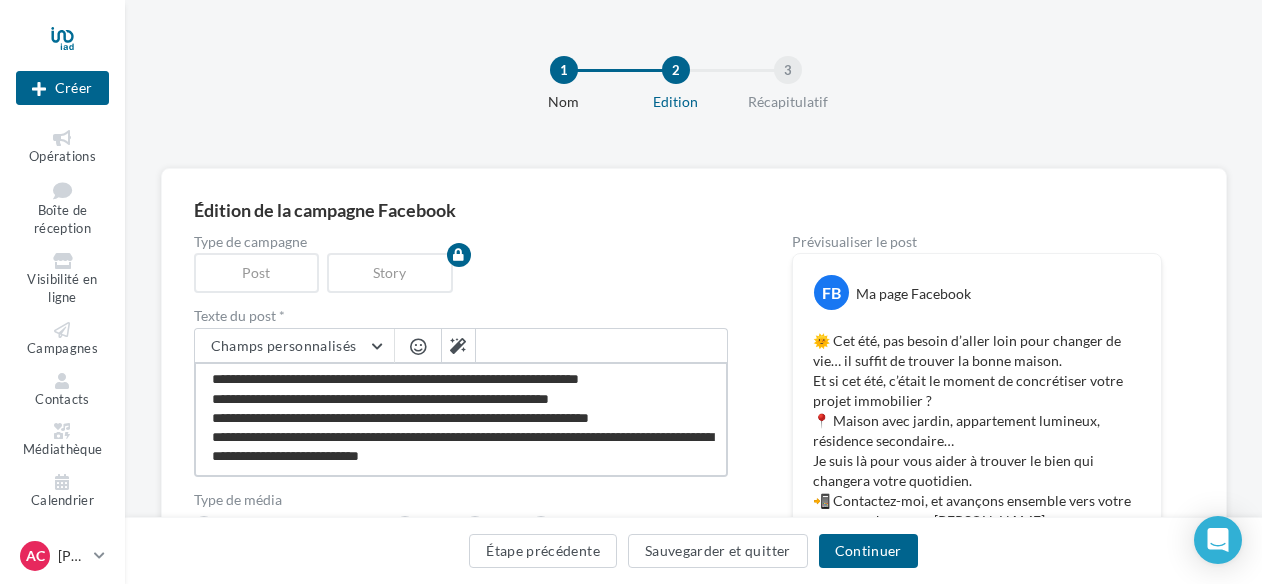 type on "**********" 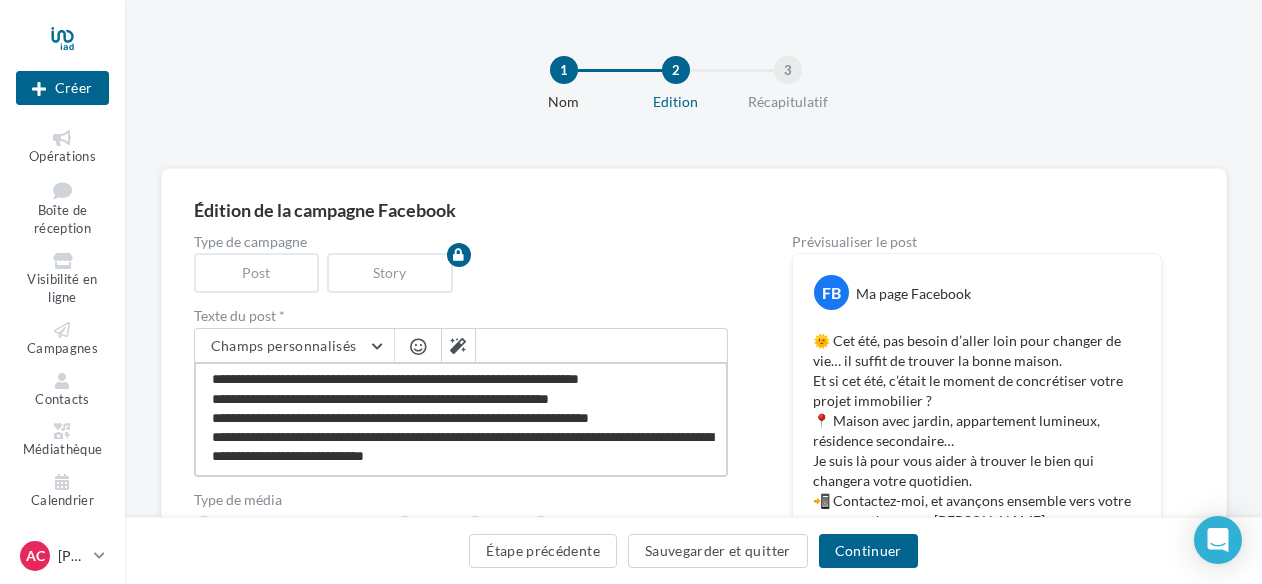 type on "**********" 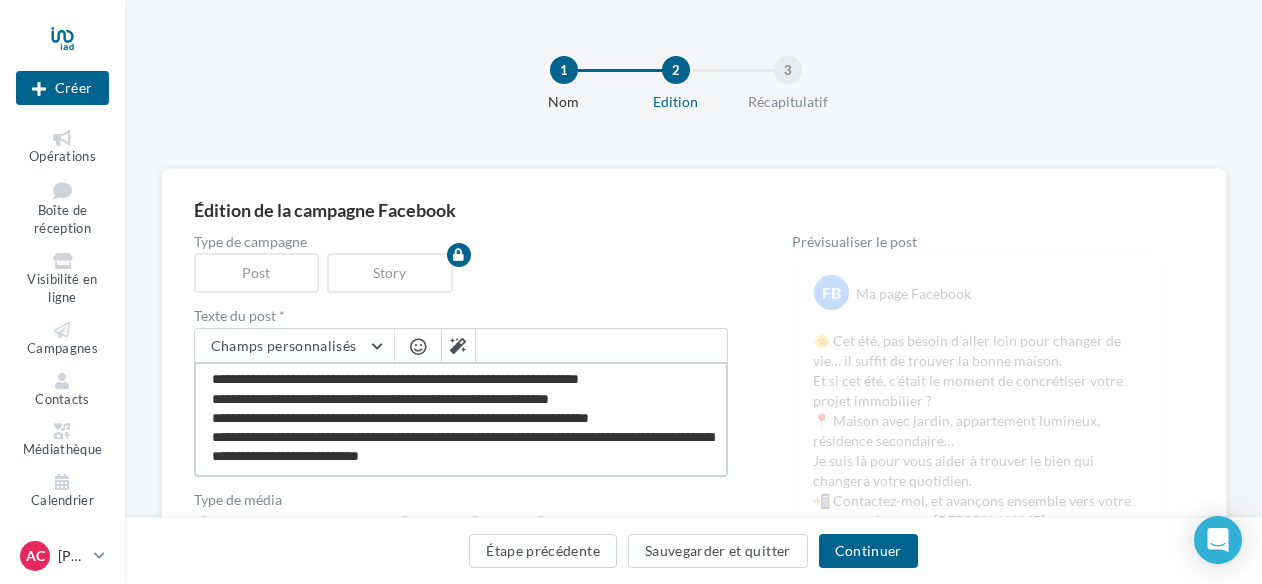 type on "**********" 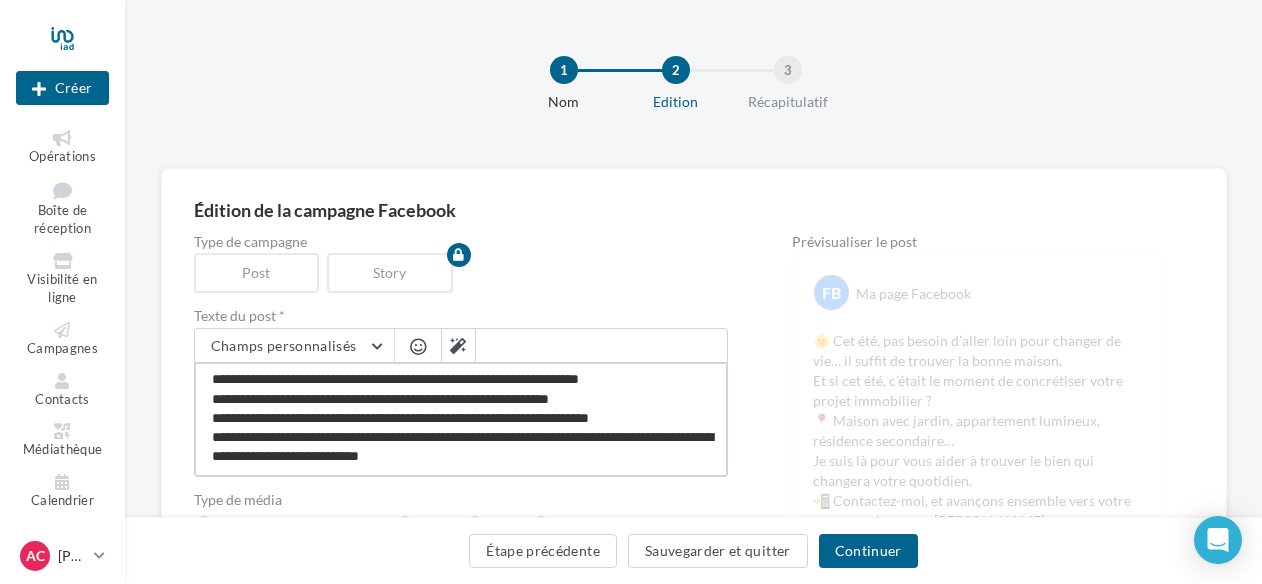 type on "**********" 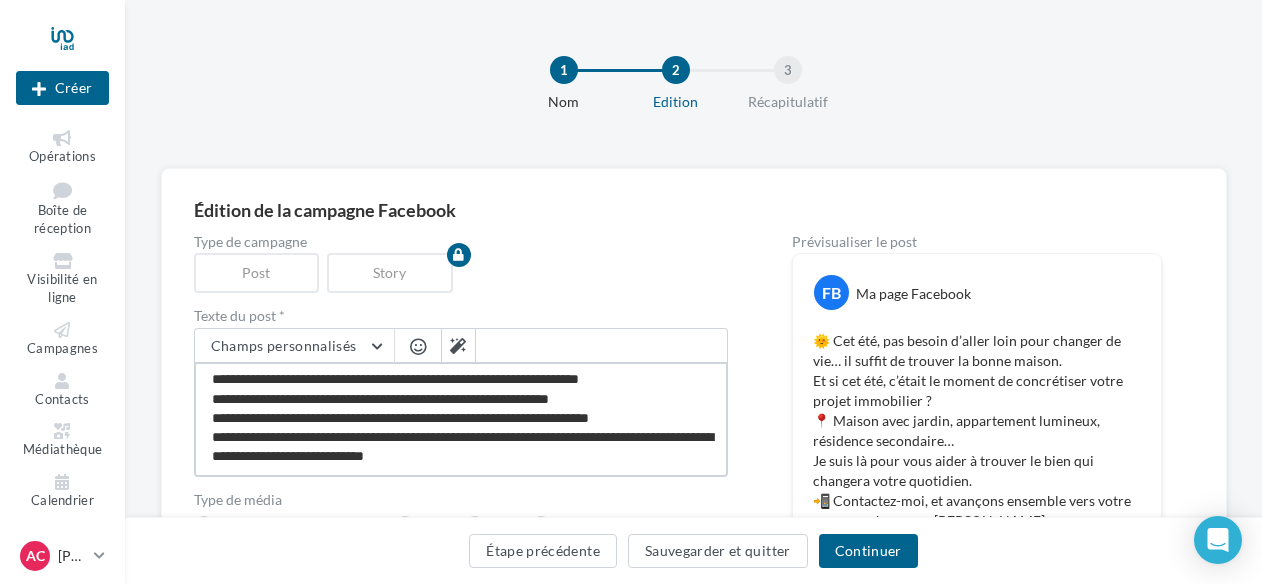 click on "**********" at bounding box center [461, 419] 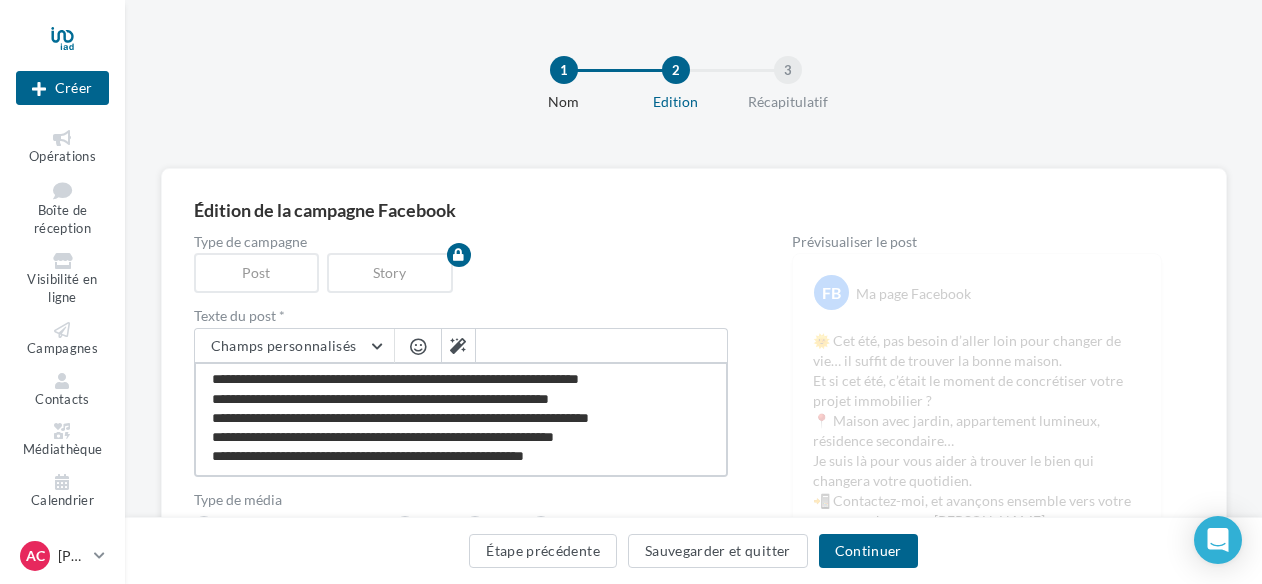 type on "**********" 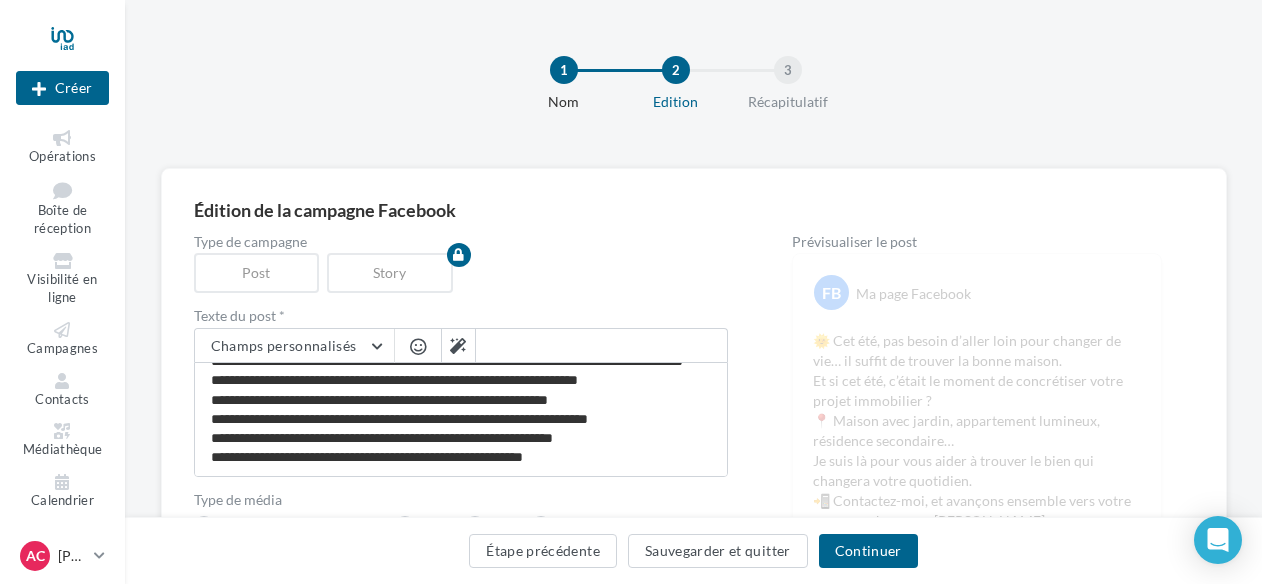 type 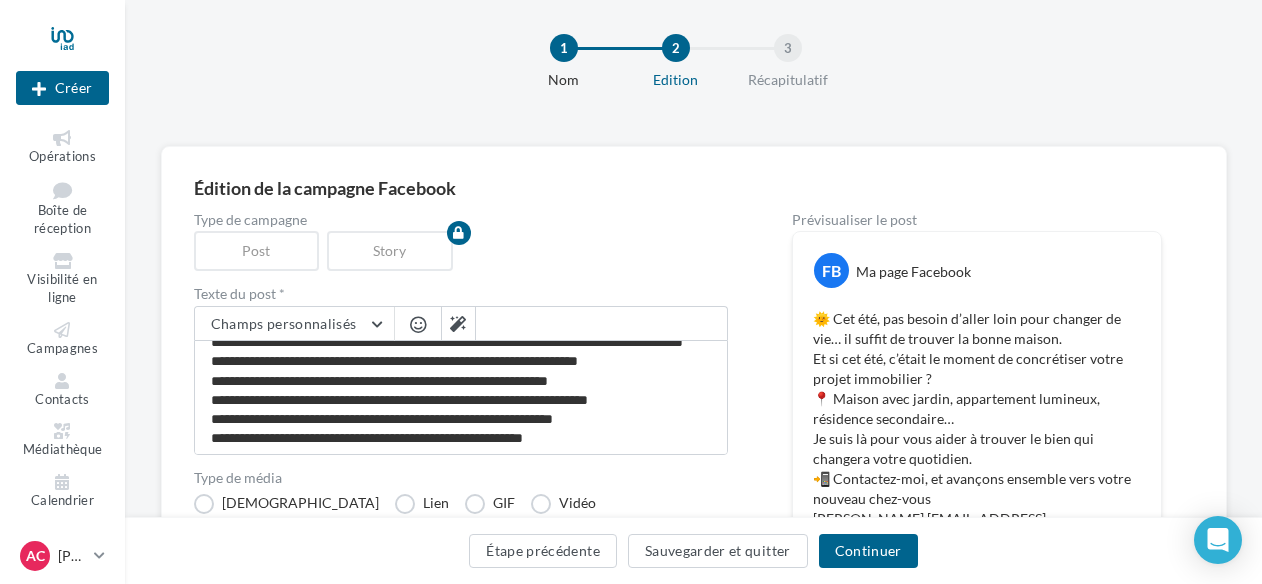 scroll, scrollTop: 0, scrollLeft: 0, axis: both 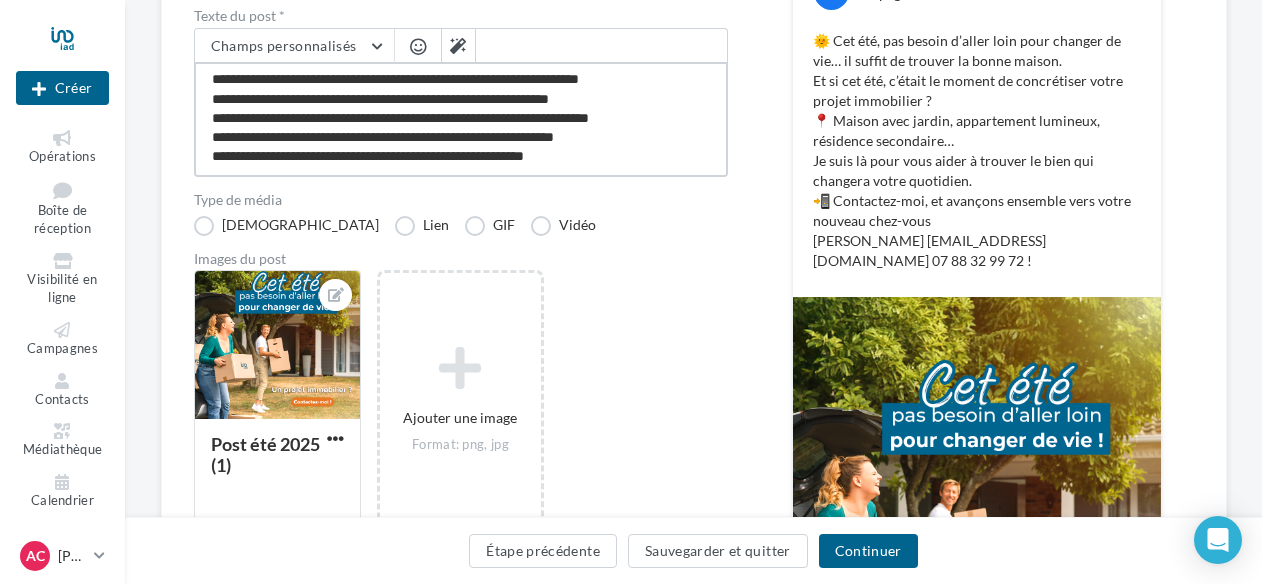 click on "**********" at bounding box center (461, 119) 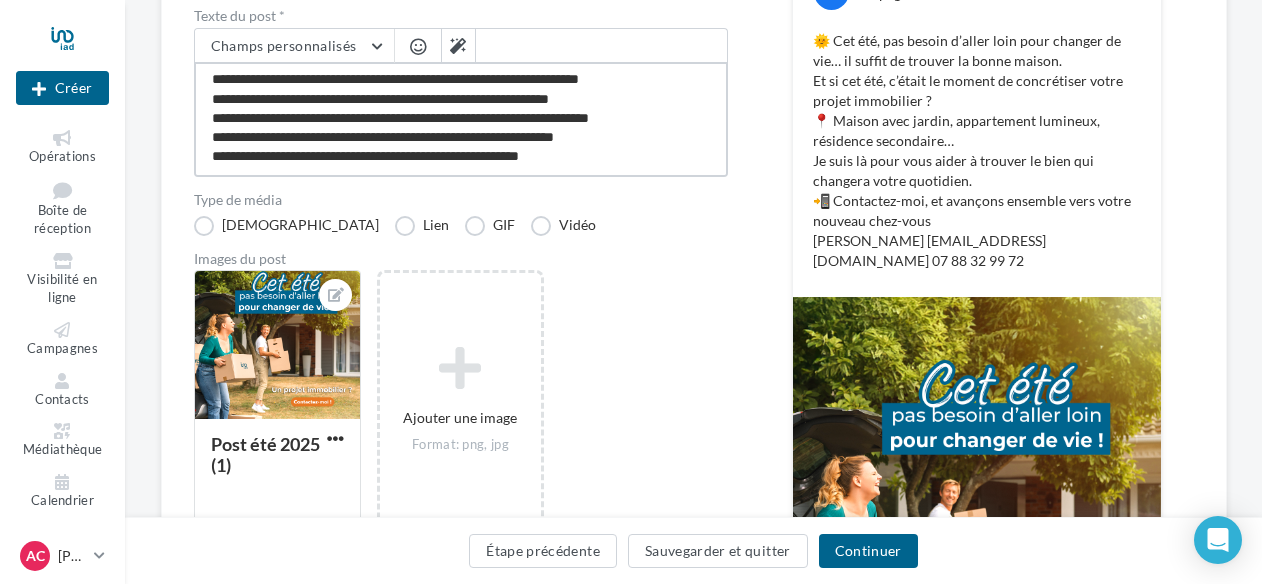 drag, startPoint x: 480, startPoint y: 156, endPoint x: 319, endPoint y: 162, distance: 161.11176 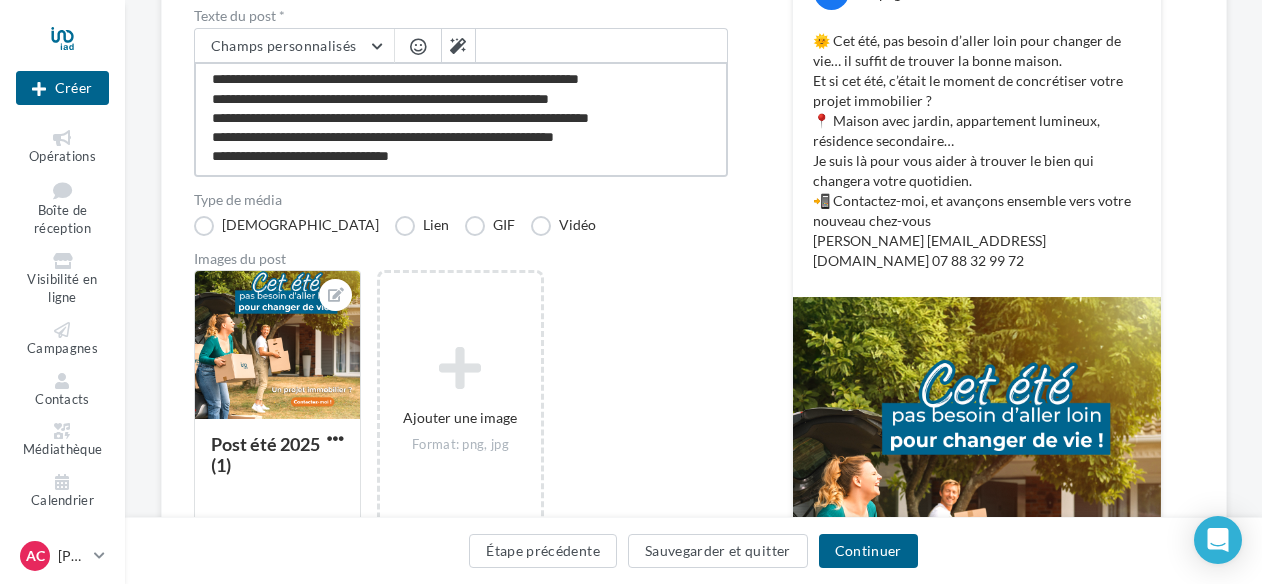 click on "**********" at bounding box center (461, 119) 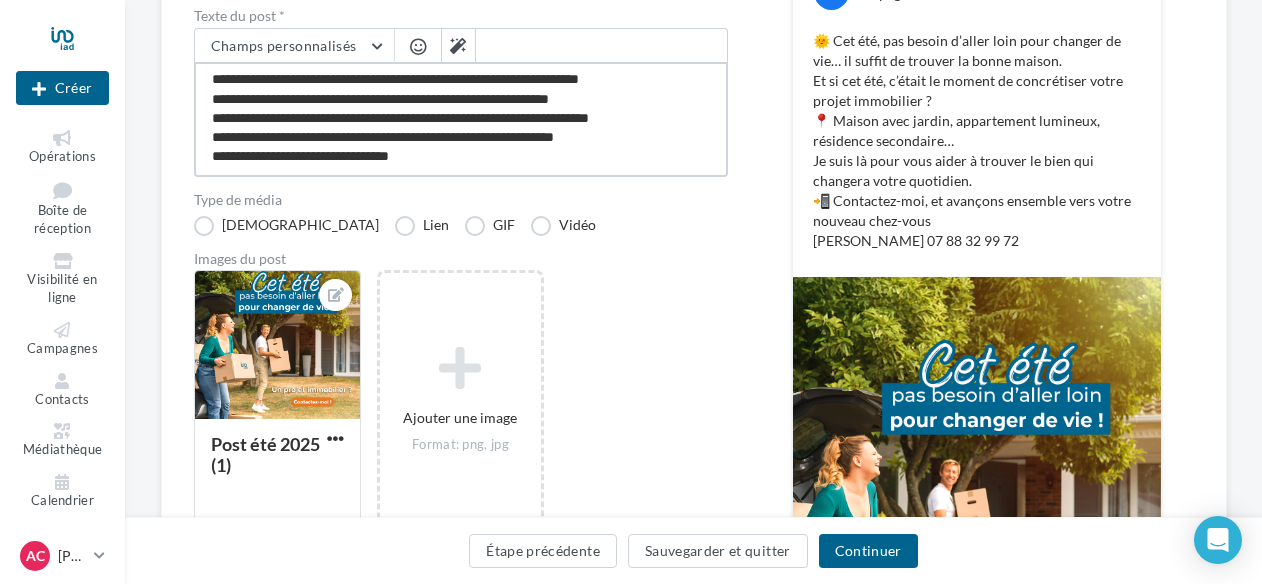 type on "**********" 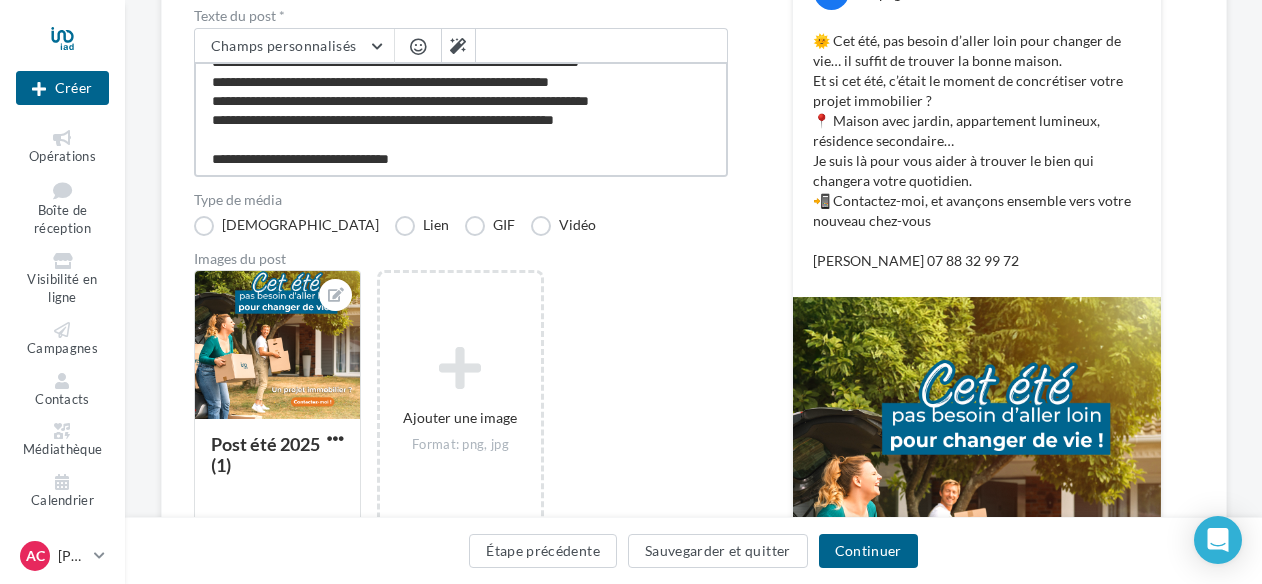 type on "**********" 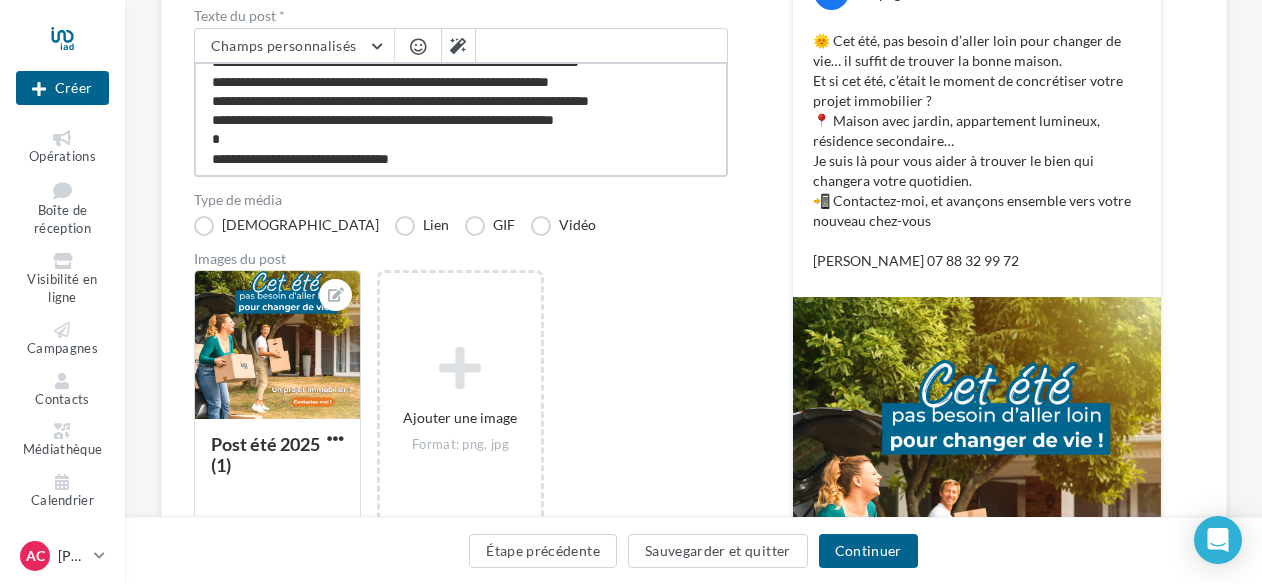 type on "**********" 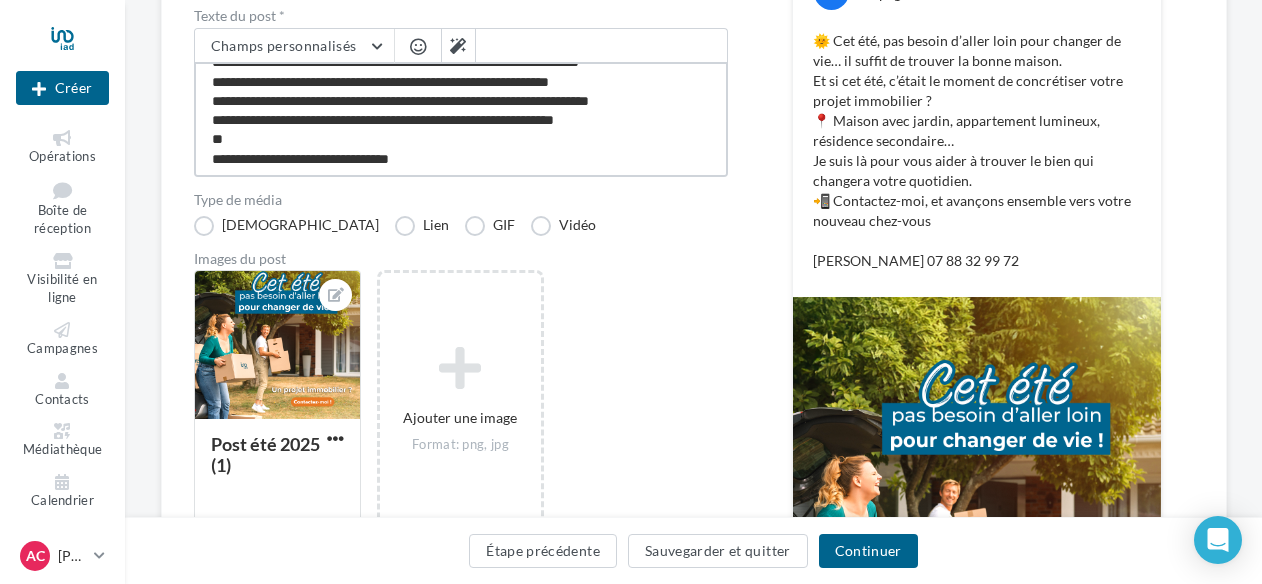 type on "**********" 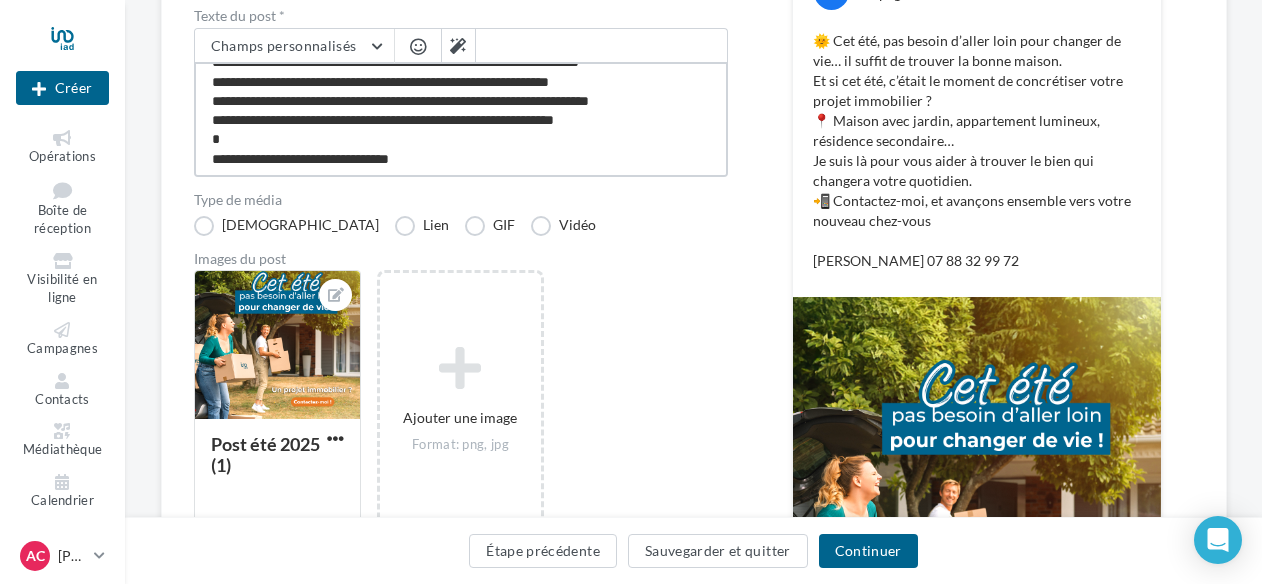 type on "**********" 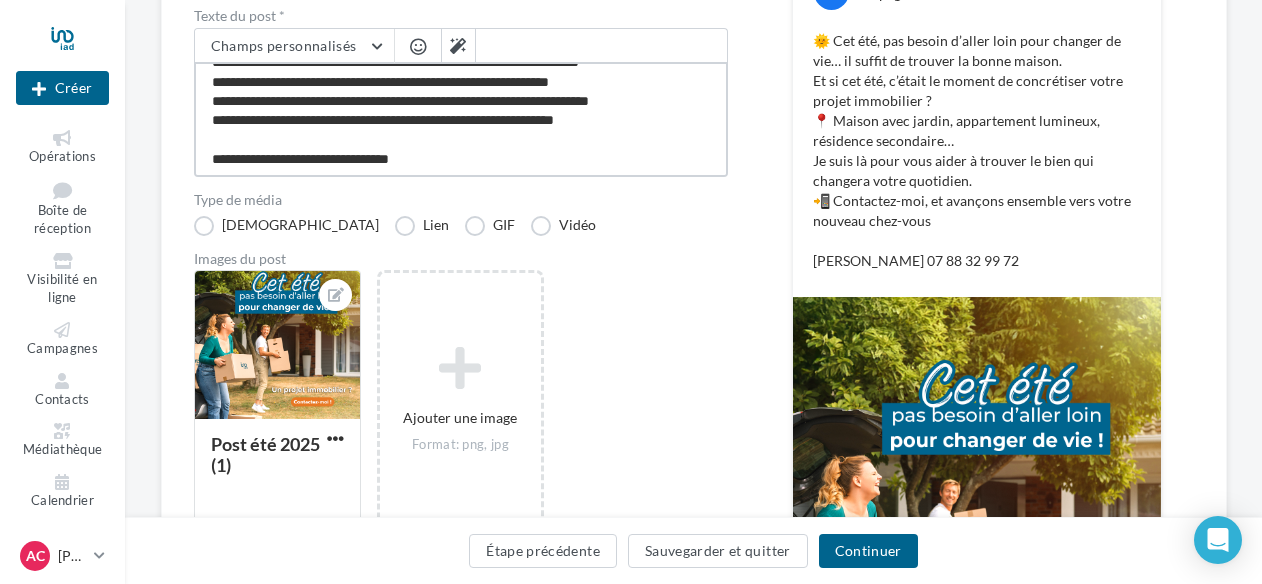 type on "**********" 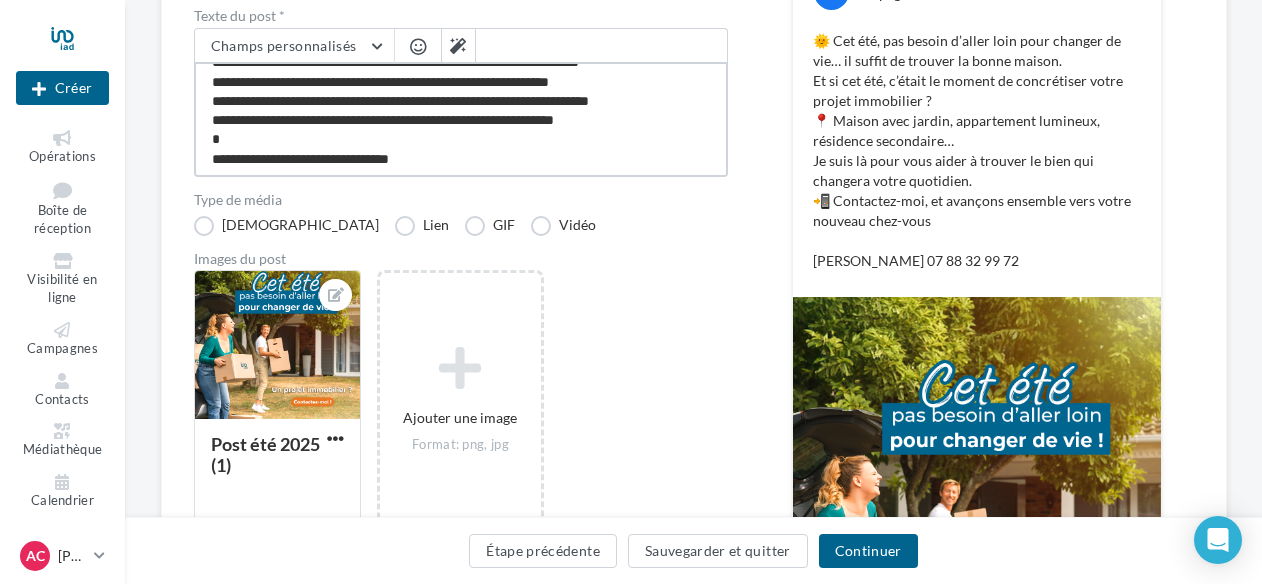 type on "**********" 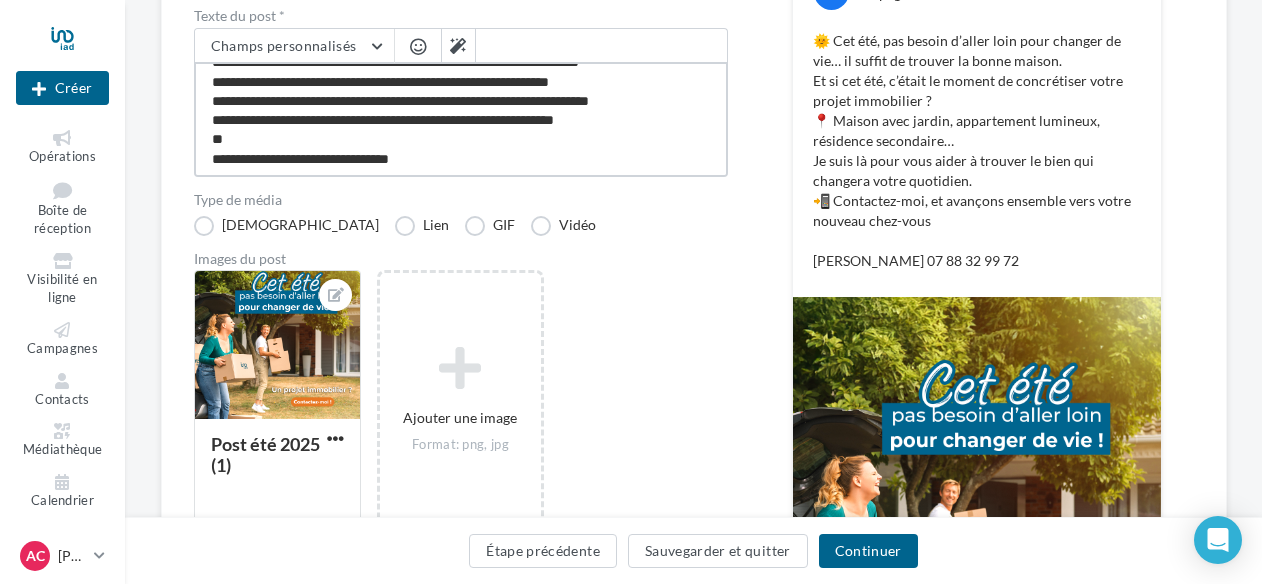 type on "**********" 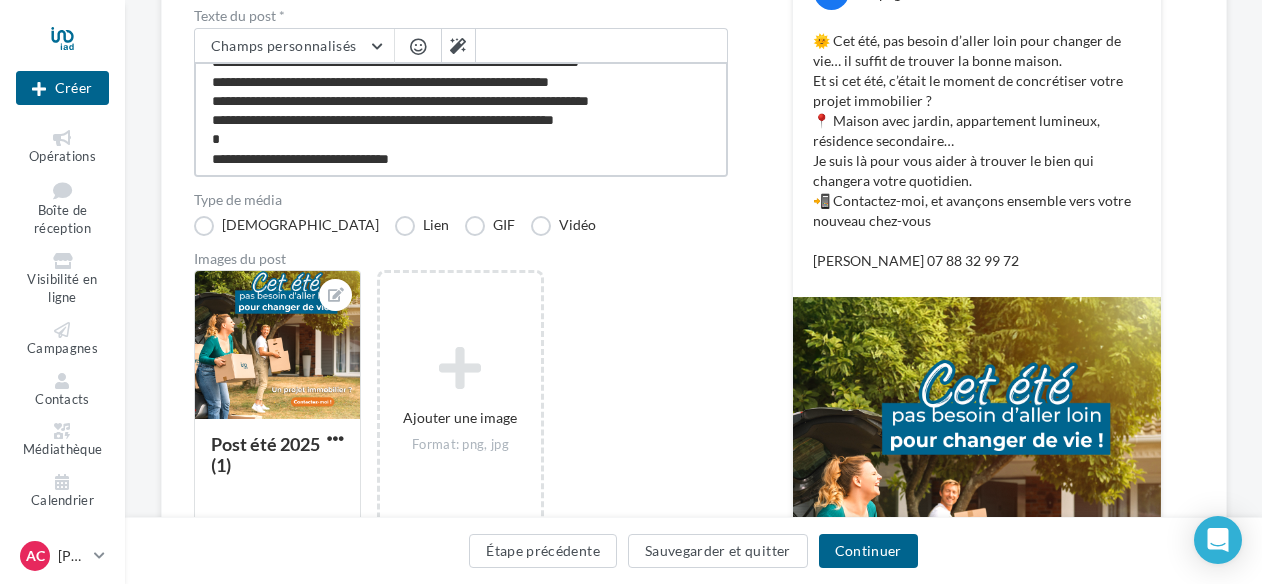 type on "**********" 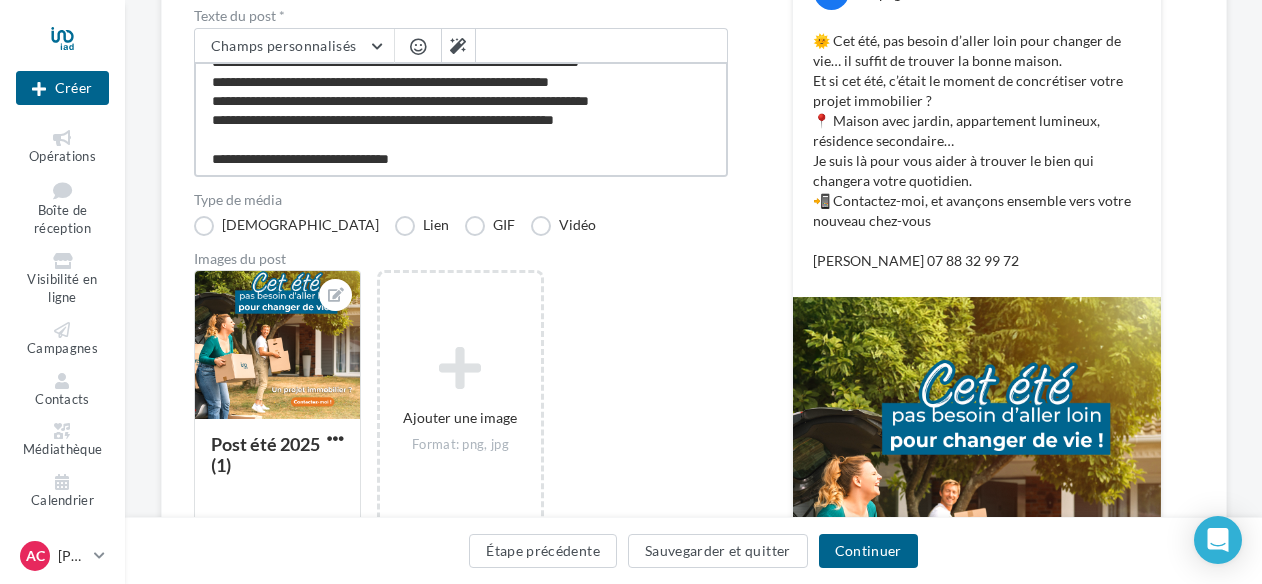 click on "**********" at bounding box center [461, 119] 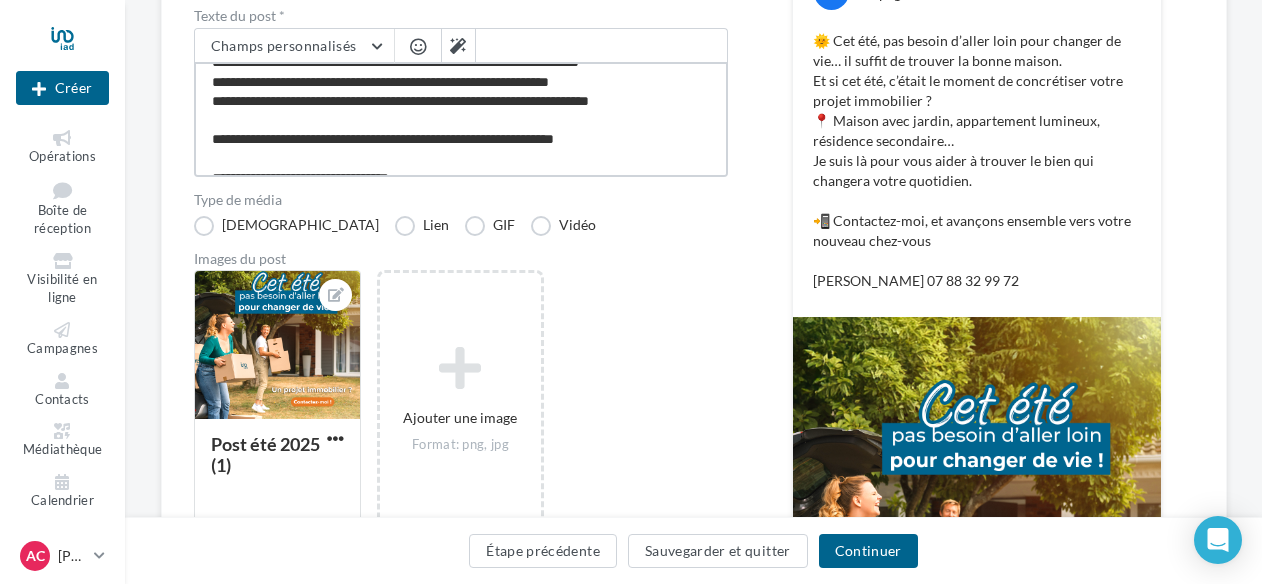 type on "**********" 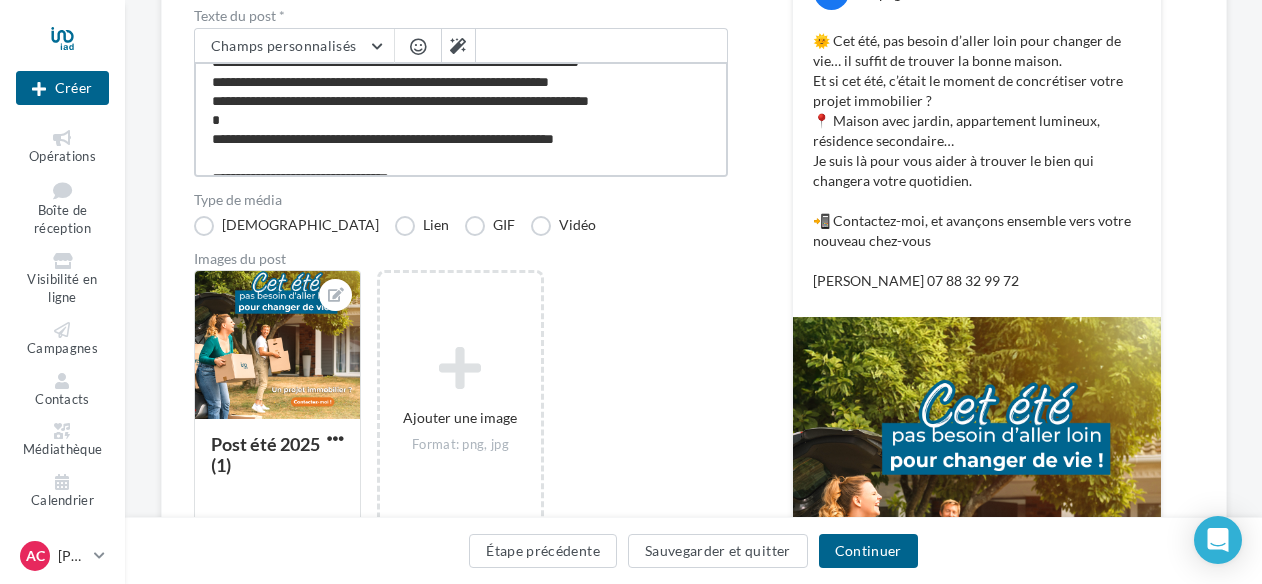 type on "**********" 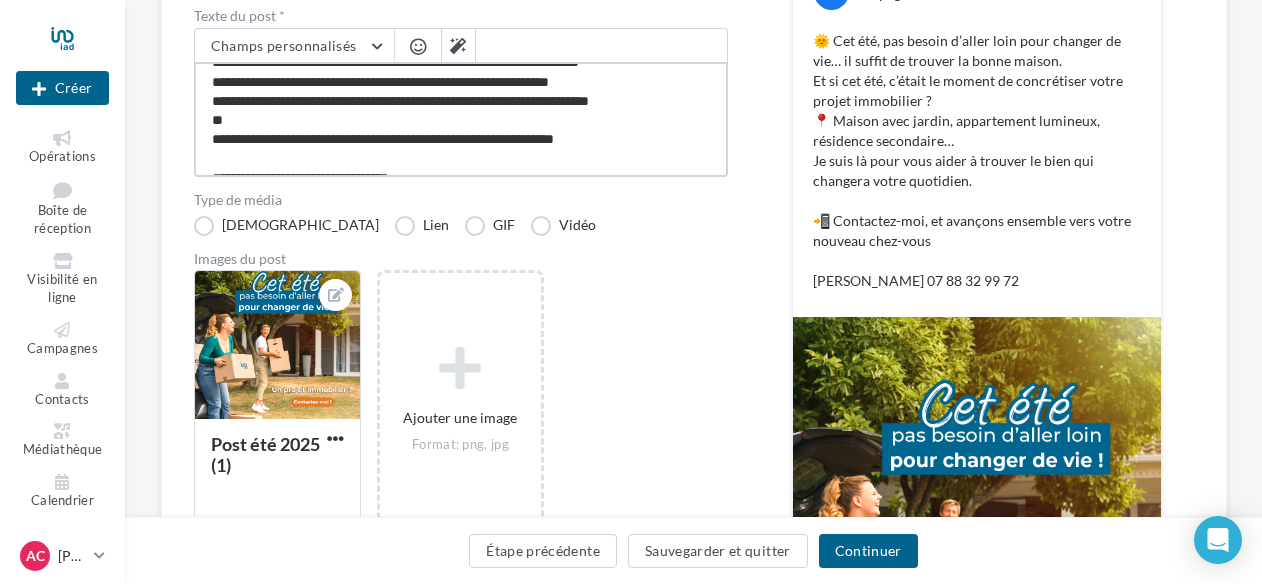 type on "**********" 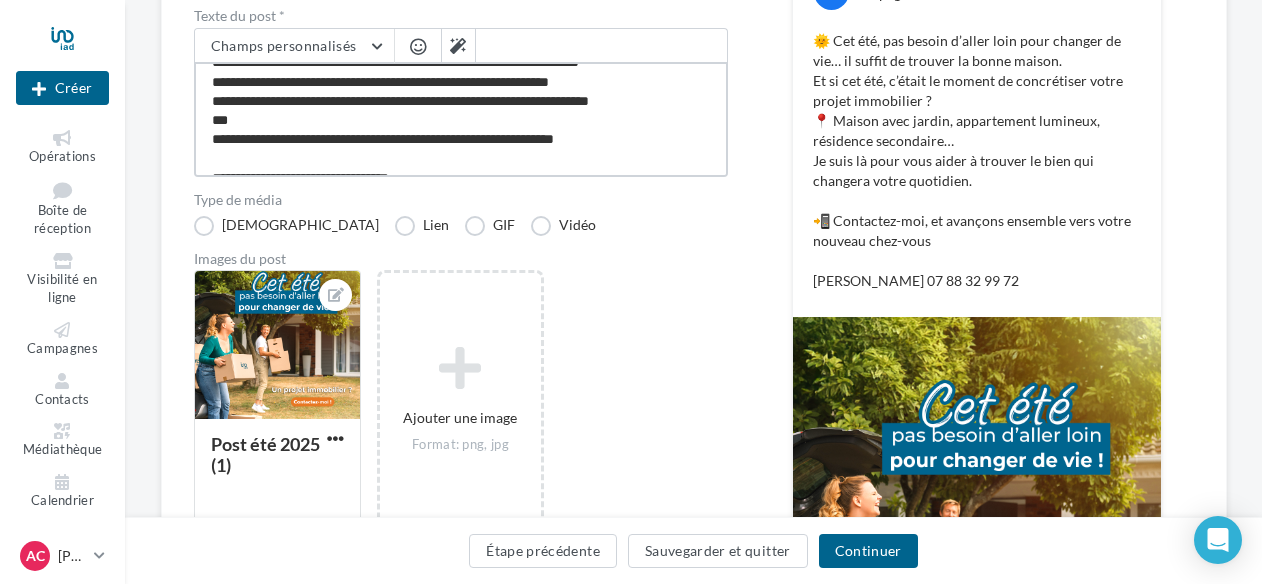 type on "**********" 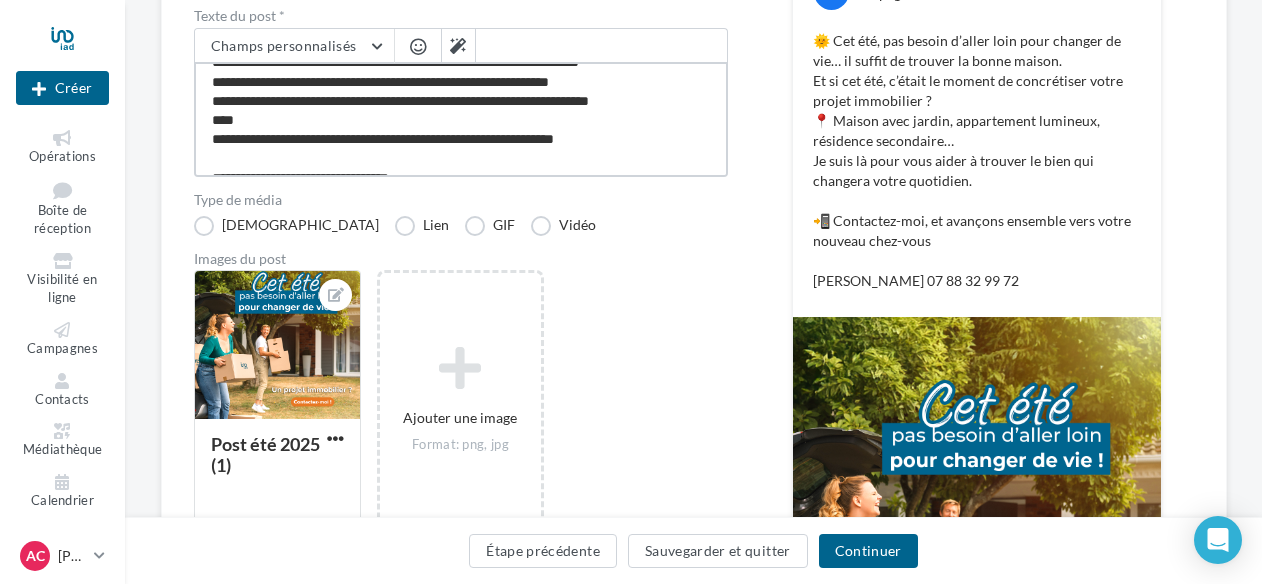 type on "**********" 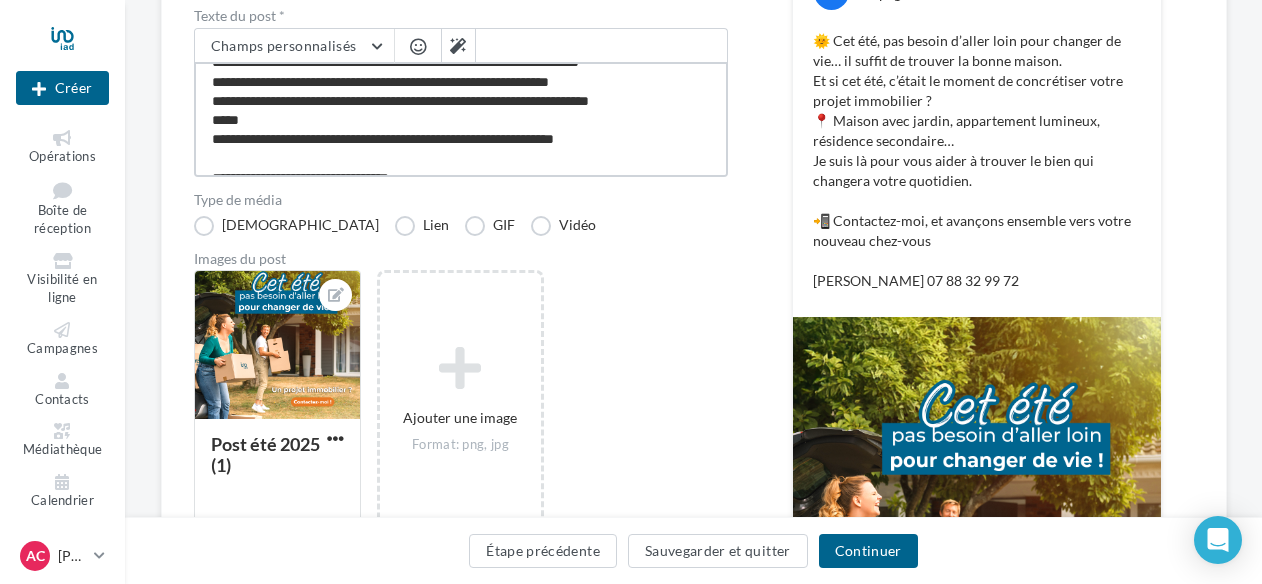 type on "**********" 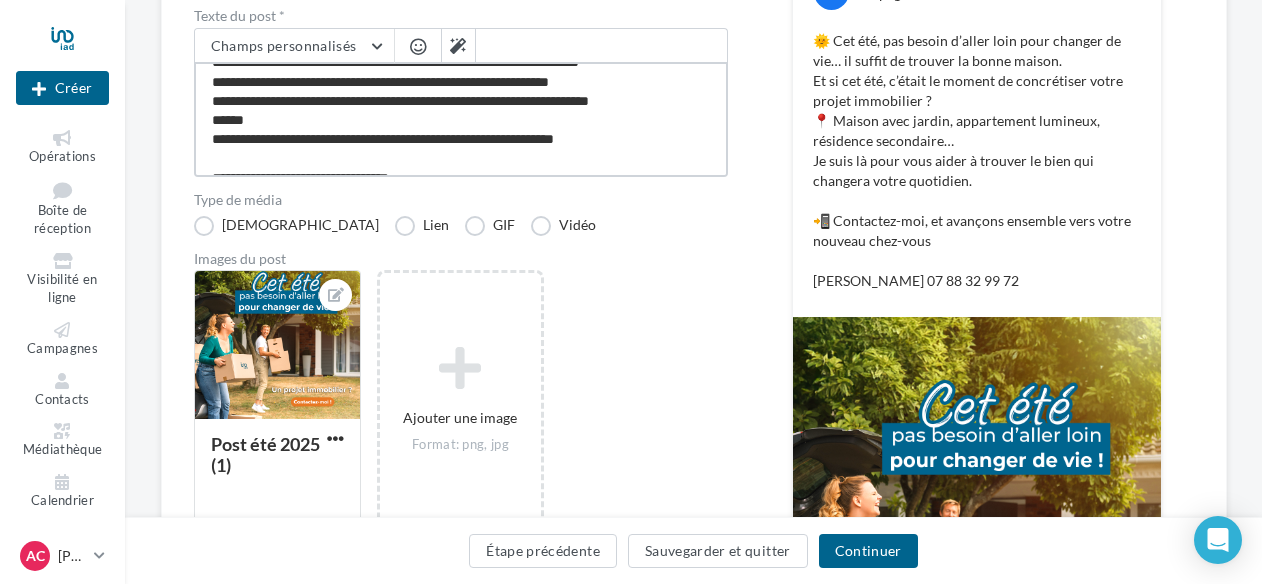 type on "**********" 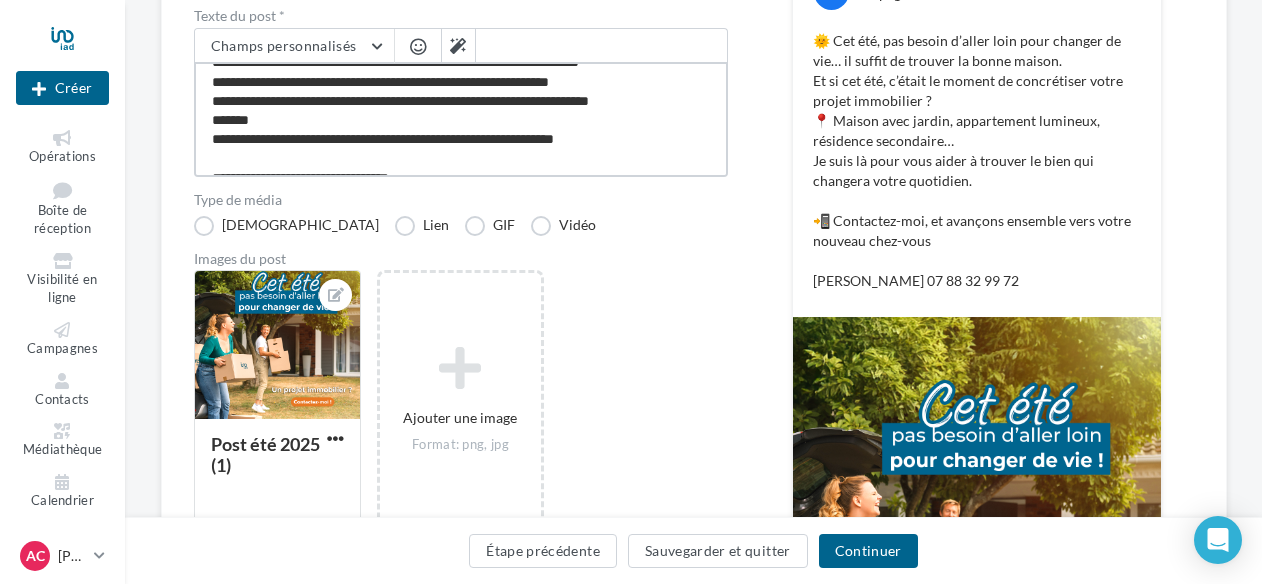type on "**********" 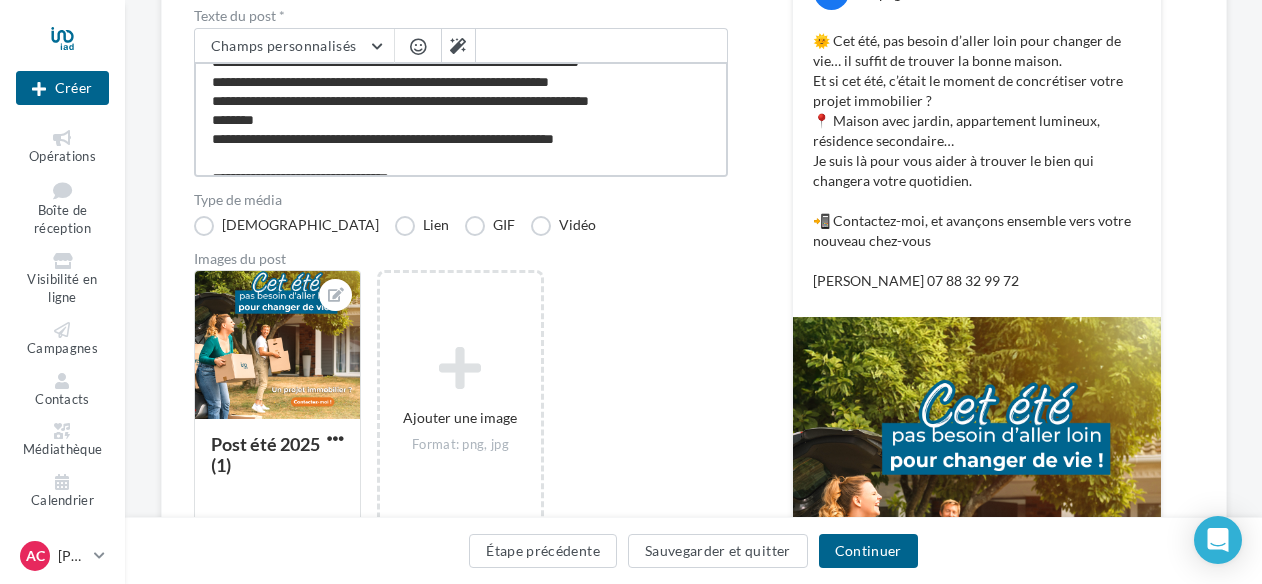 type on "**********" 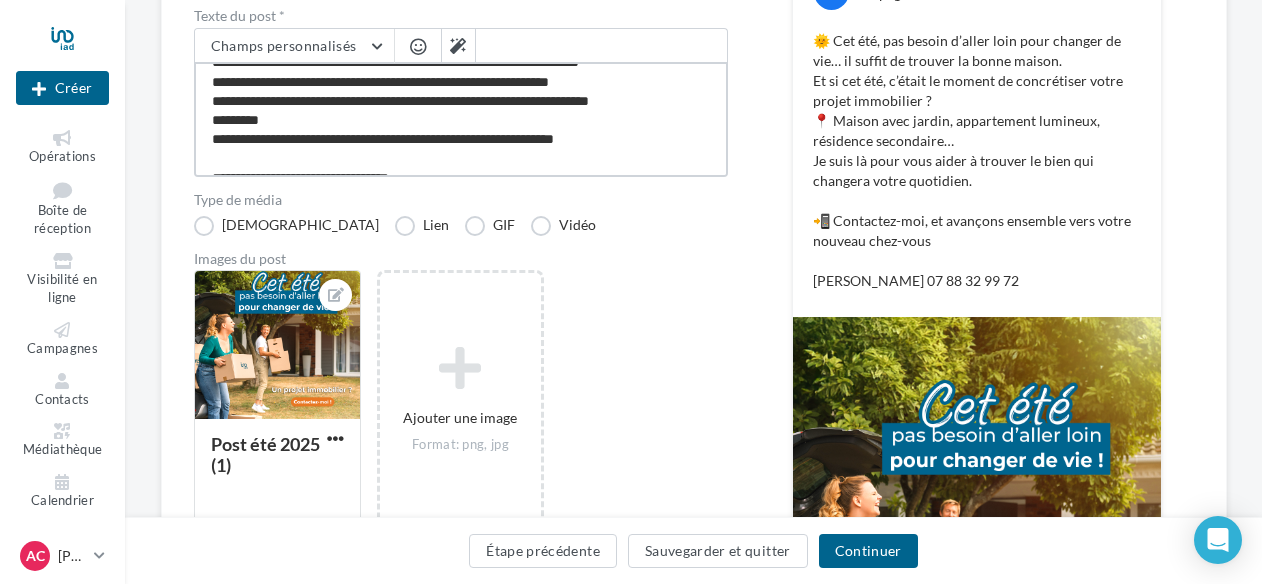 type on "**********" 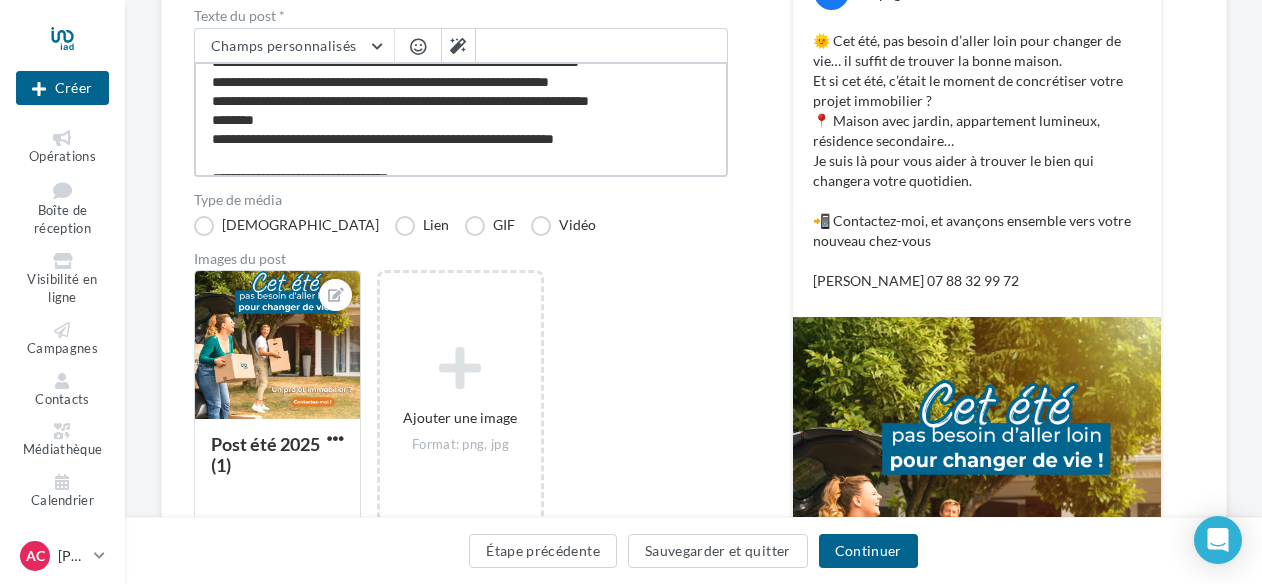 type on "**********" 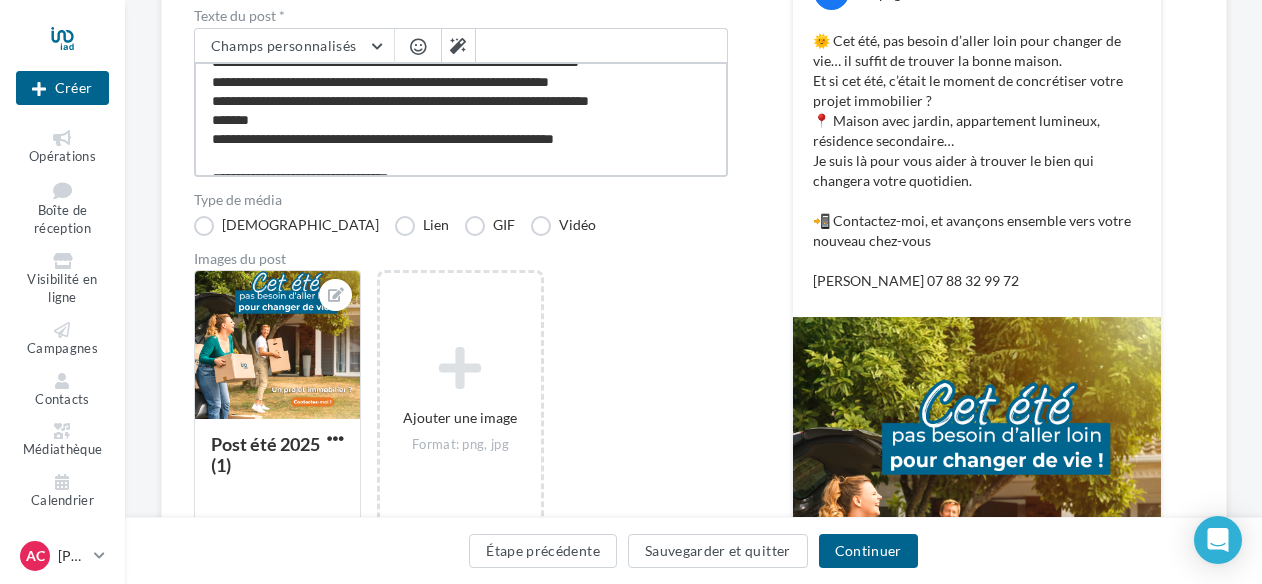 type on "**********" 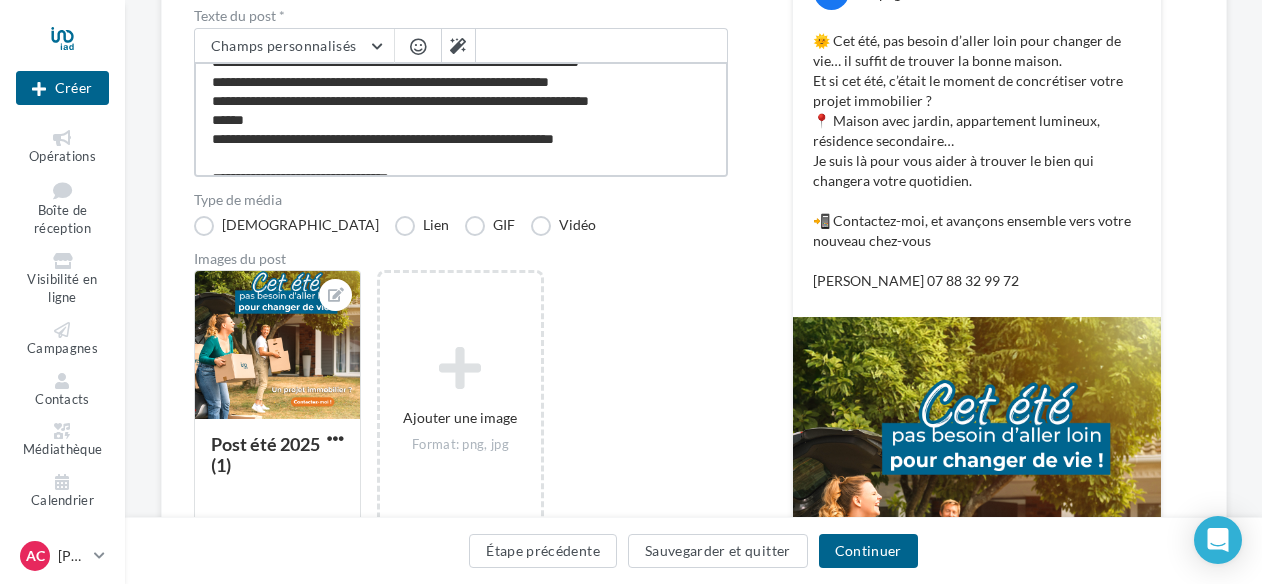 type on "**********" 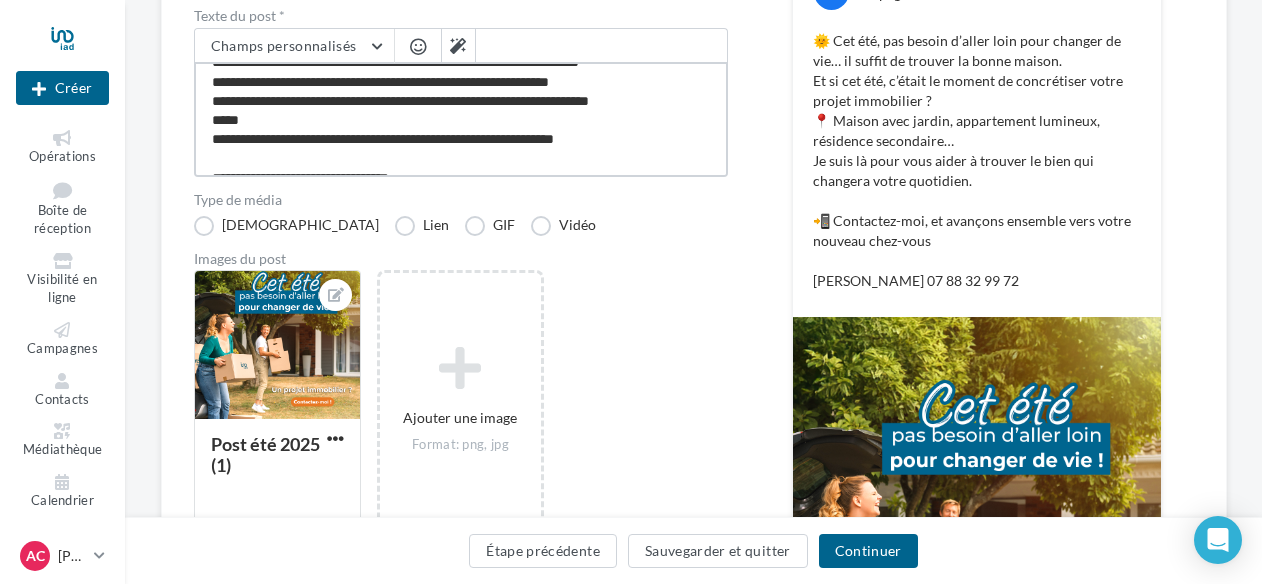 type on "**********" 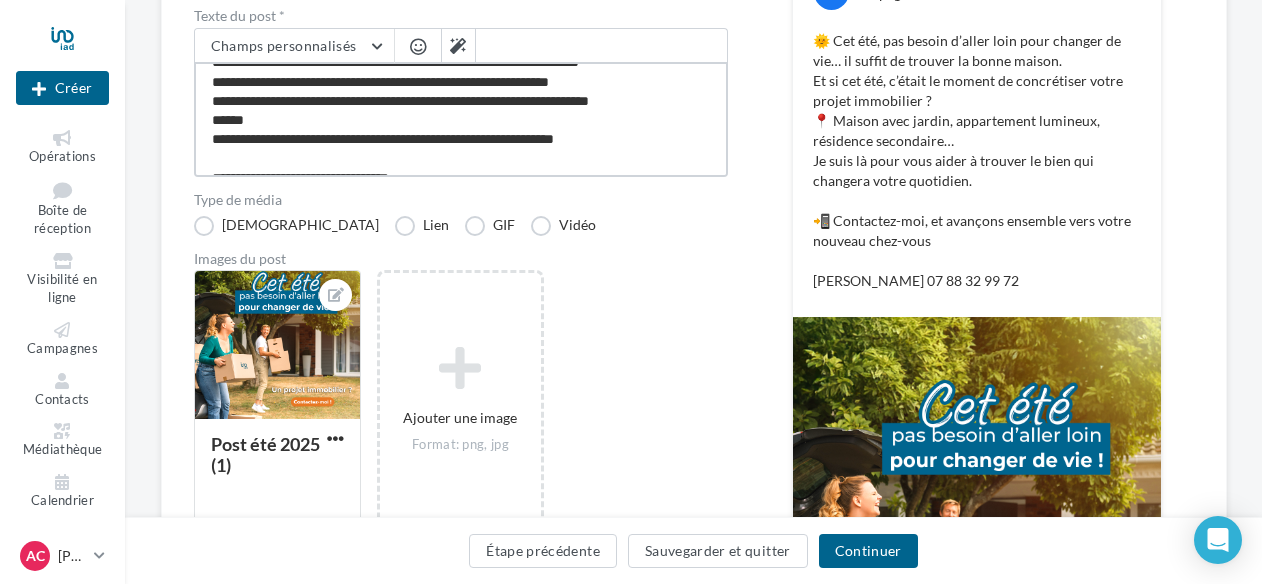 type on "**********" 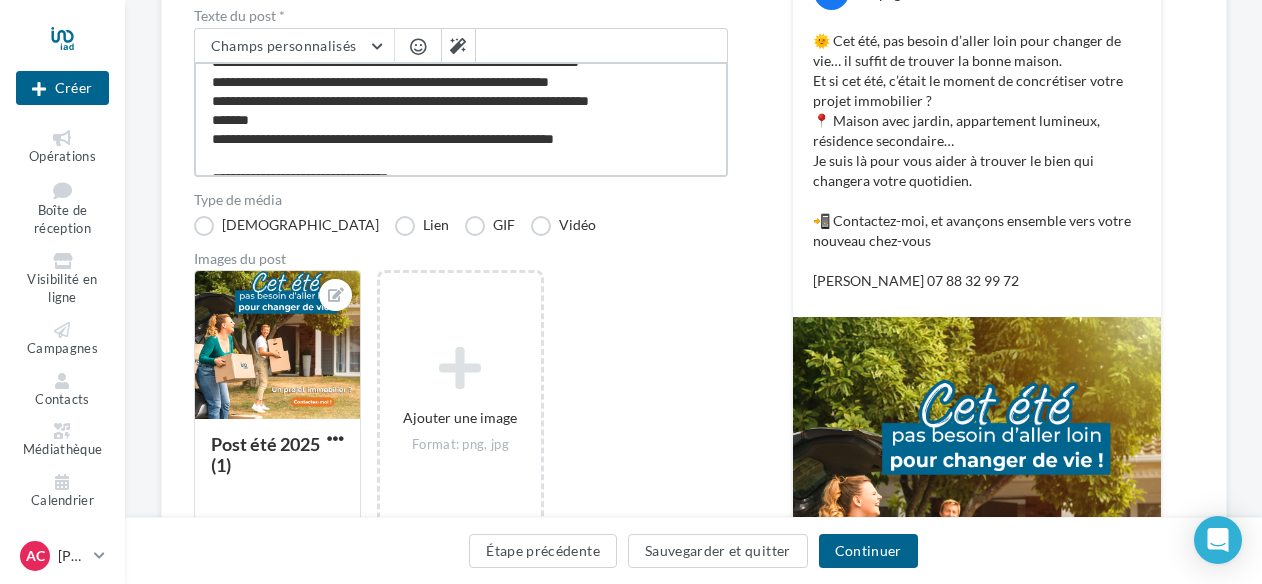 type on "**********" 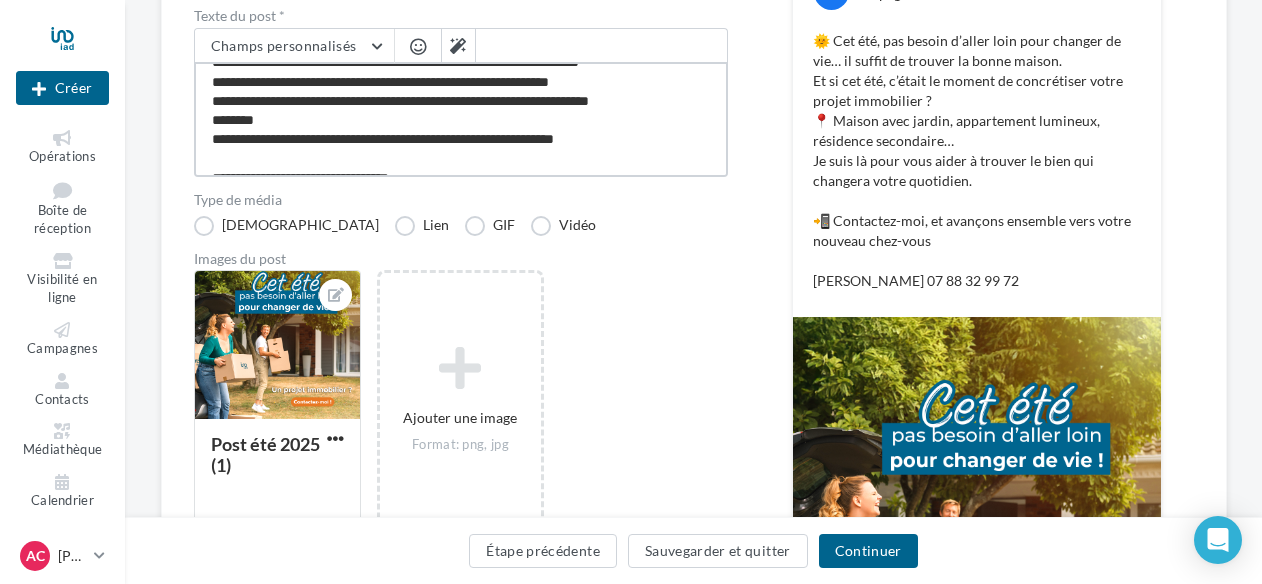 type on "**********" 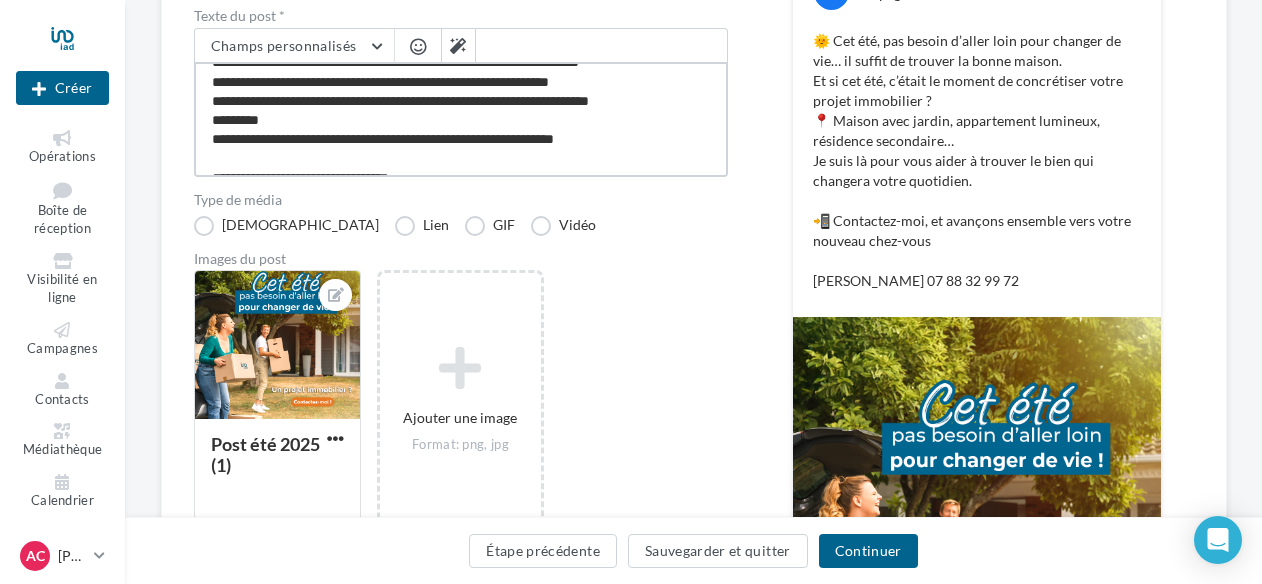 type on "**********" 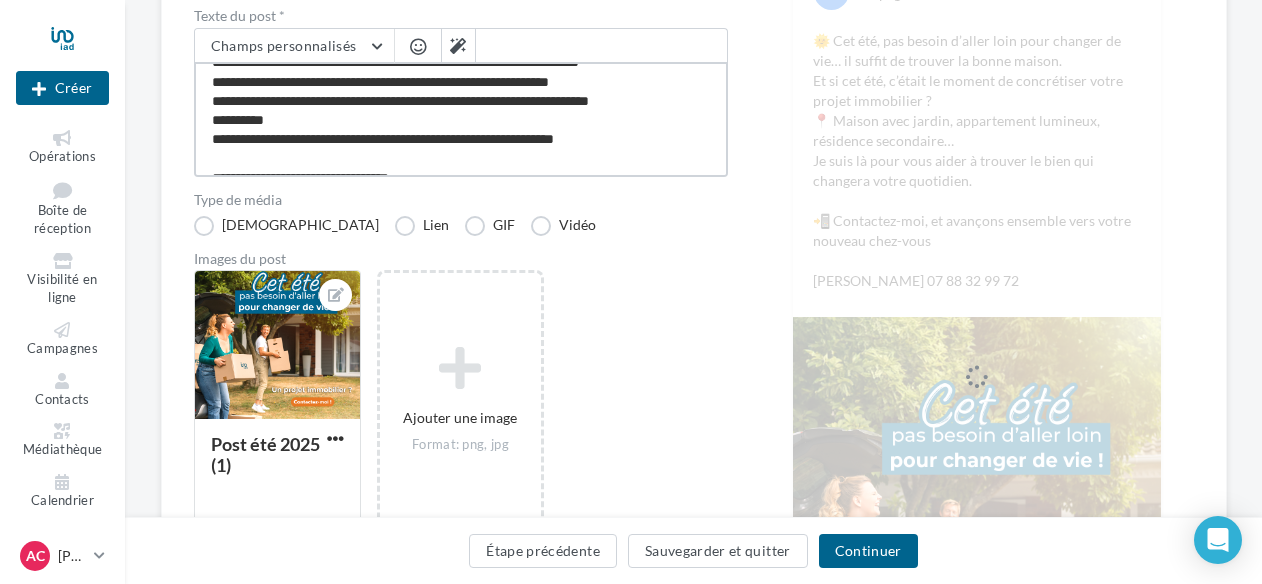 click on "**********" at bounding box center [461, 119] 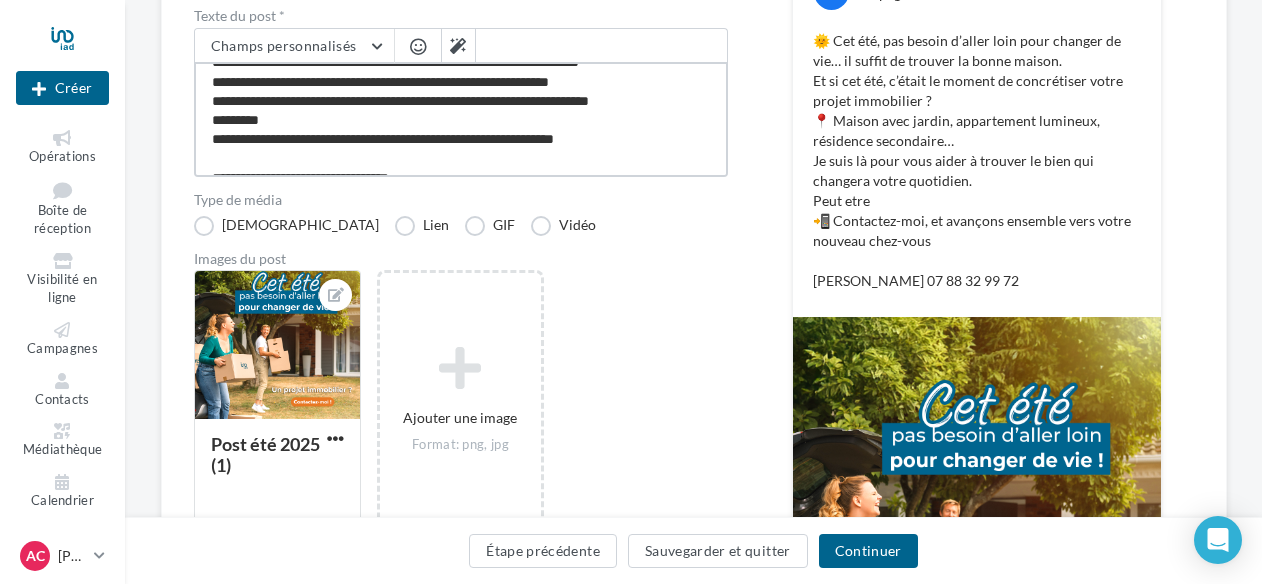 type on "**********" 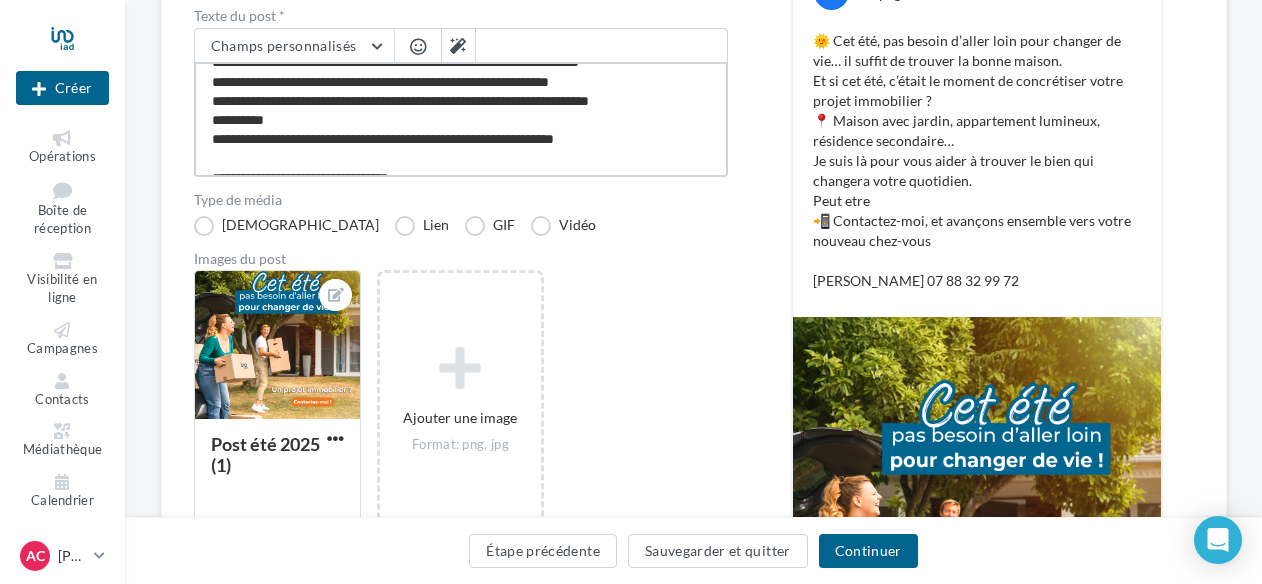 type on "**********" 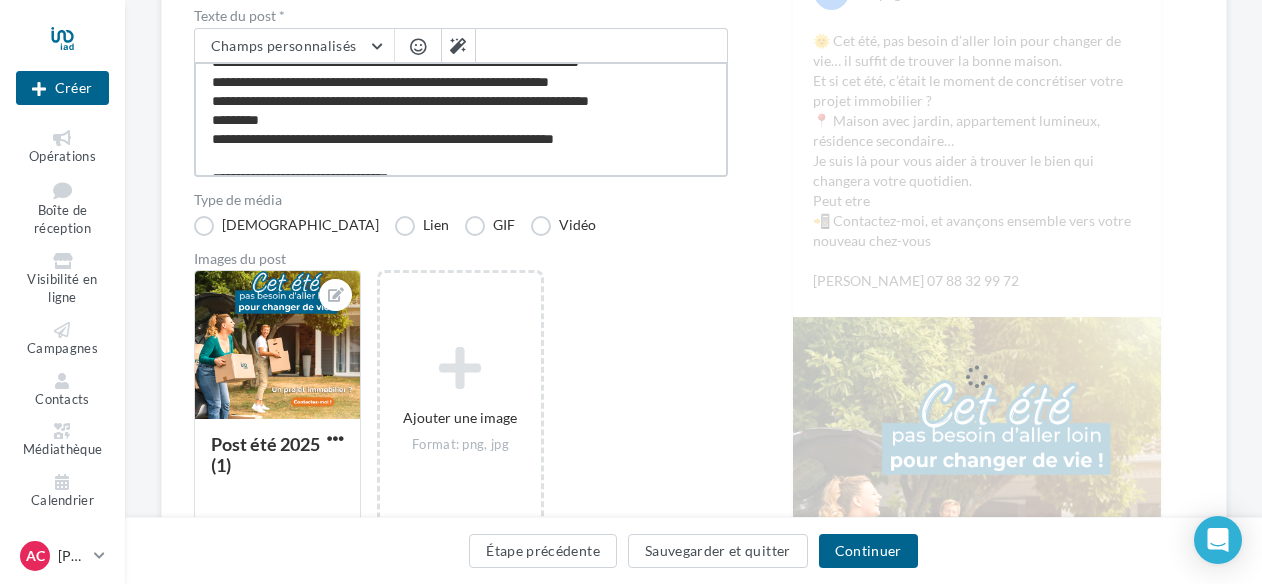 type on "**********" 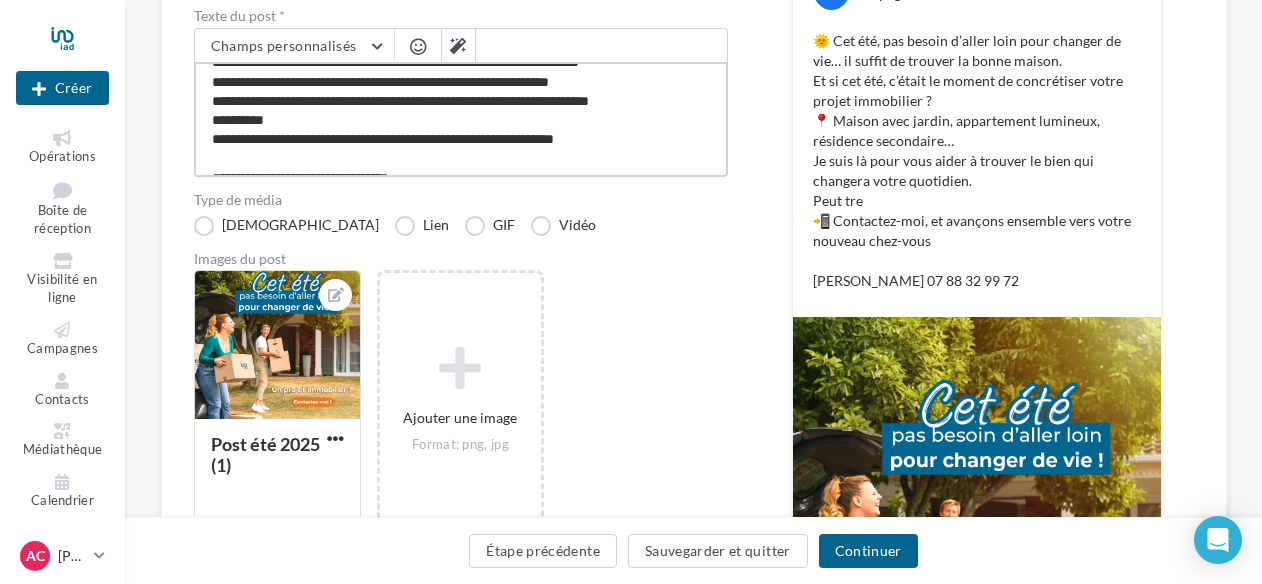 click on "**********" at bounding box center (461, 119) 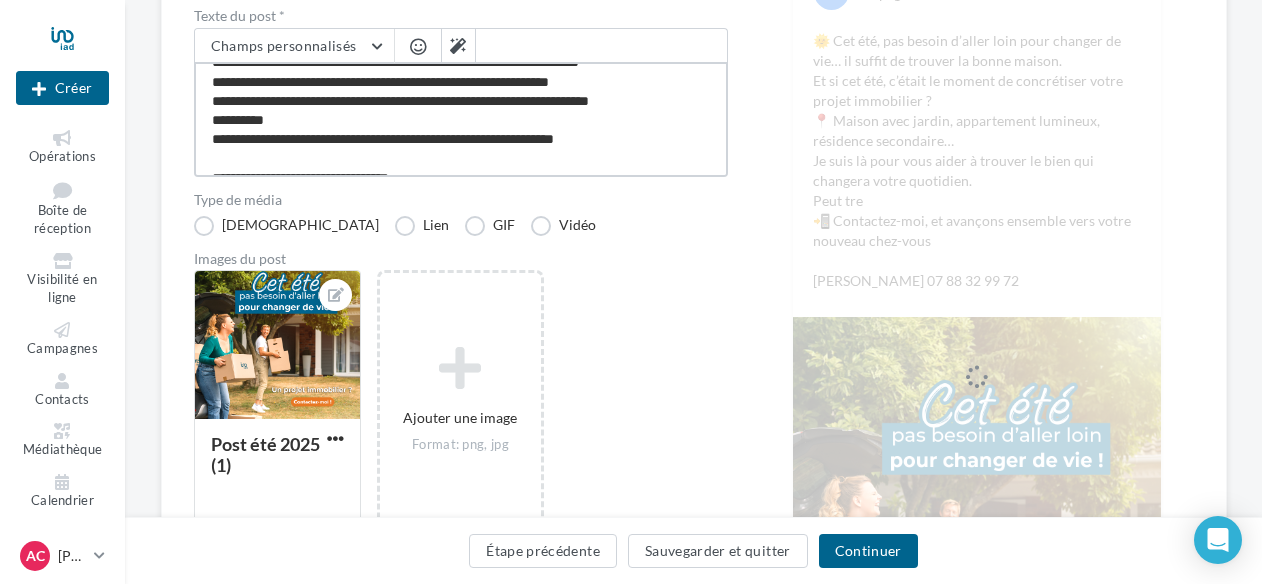 type on "**********" 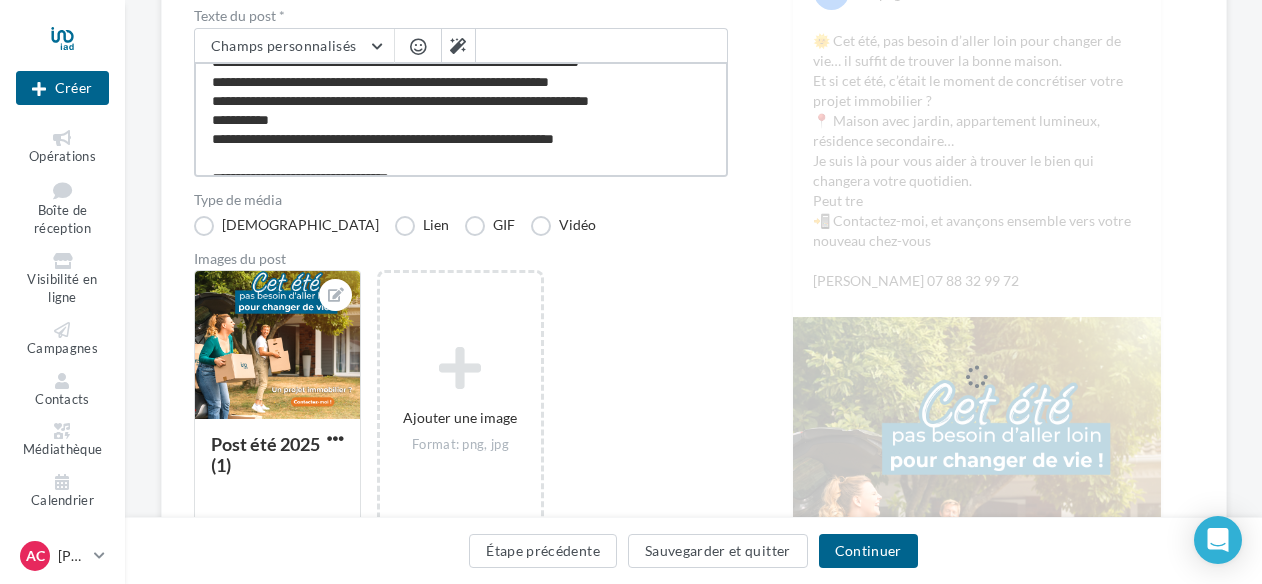 type on "**********" 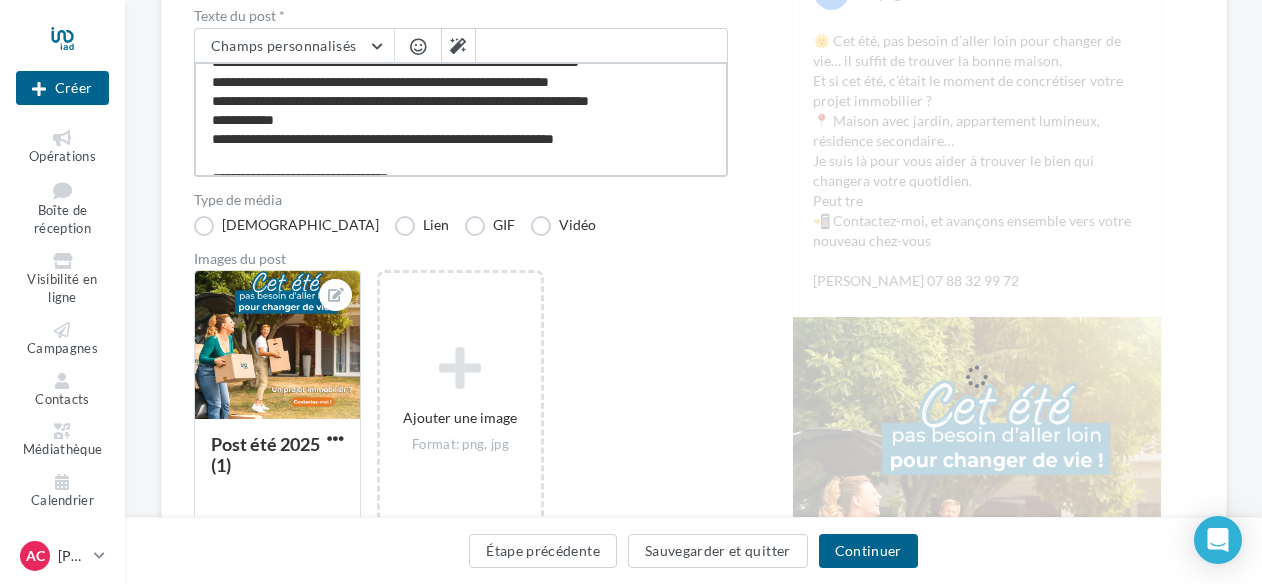 type on "**********" 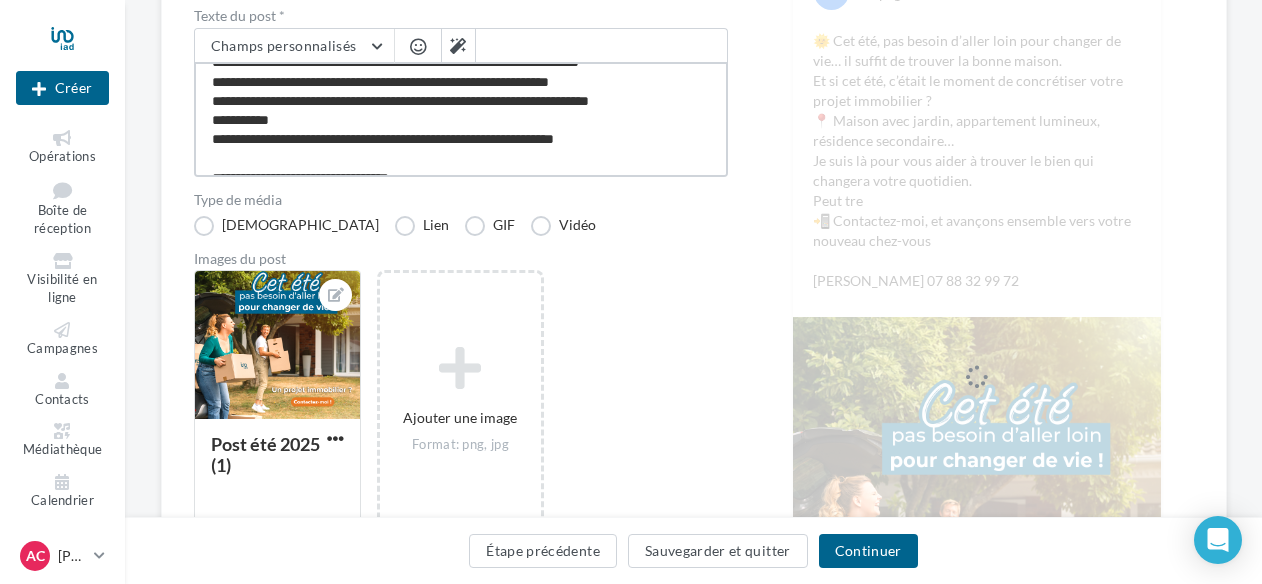 type on "**********" 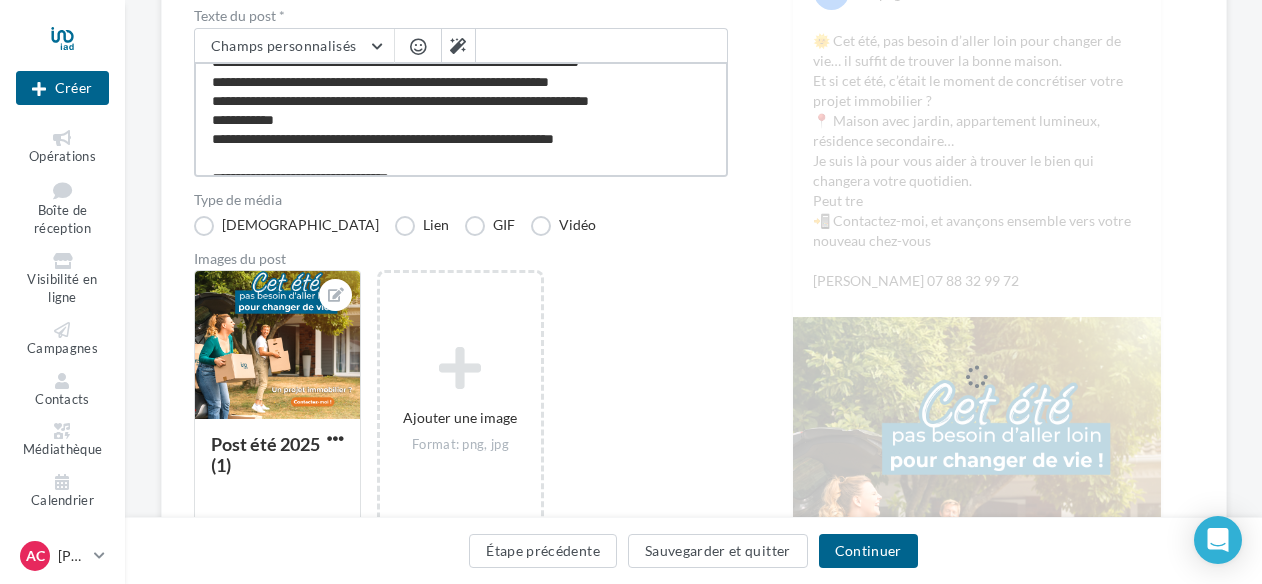 type on "**********" 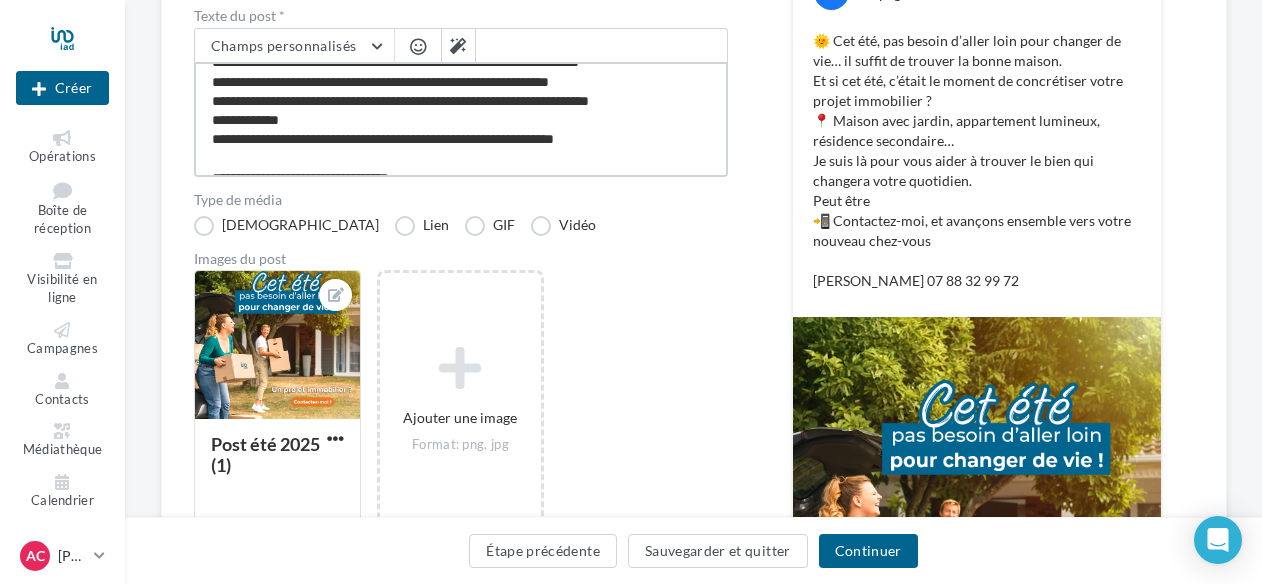 type on "**********" 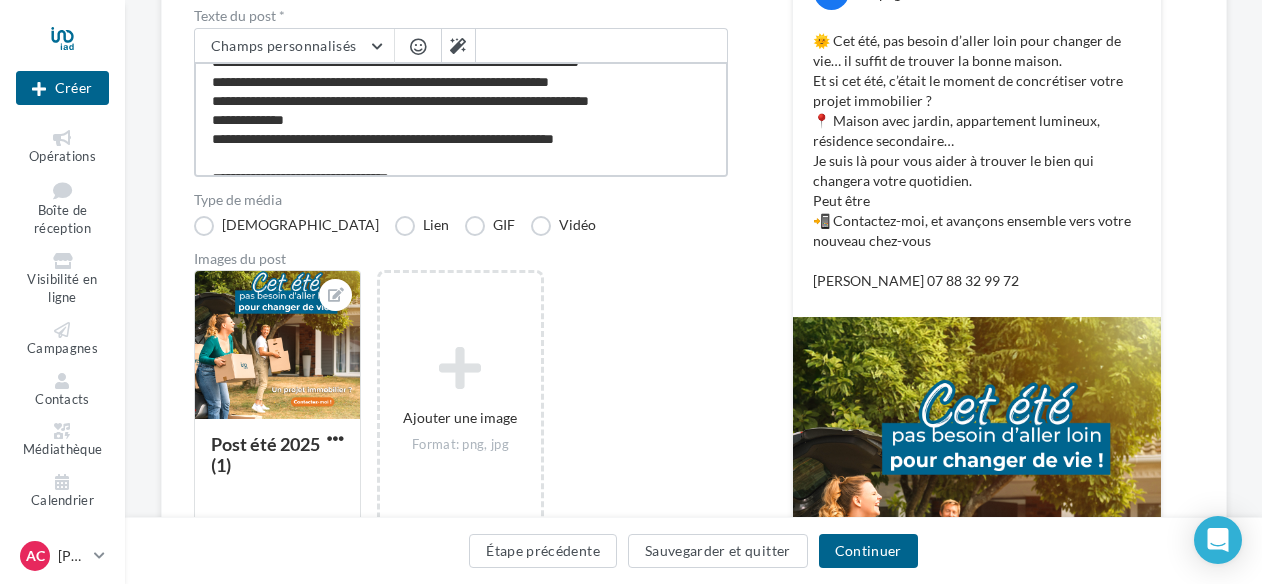 type on "**********" 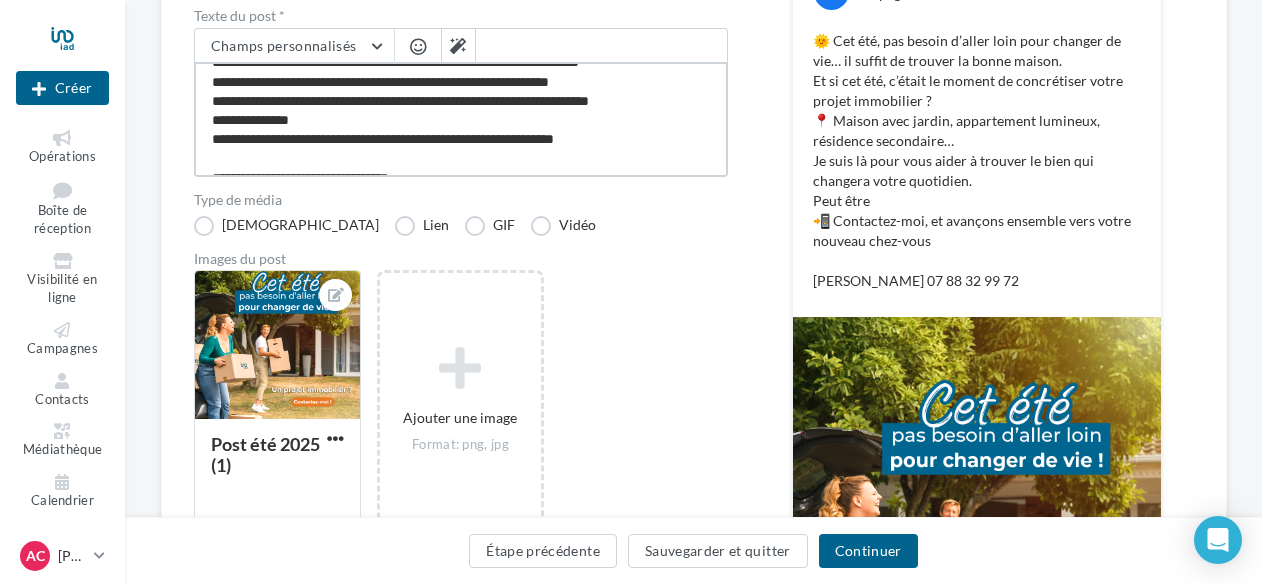 type on "**********" 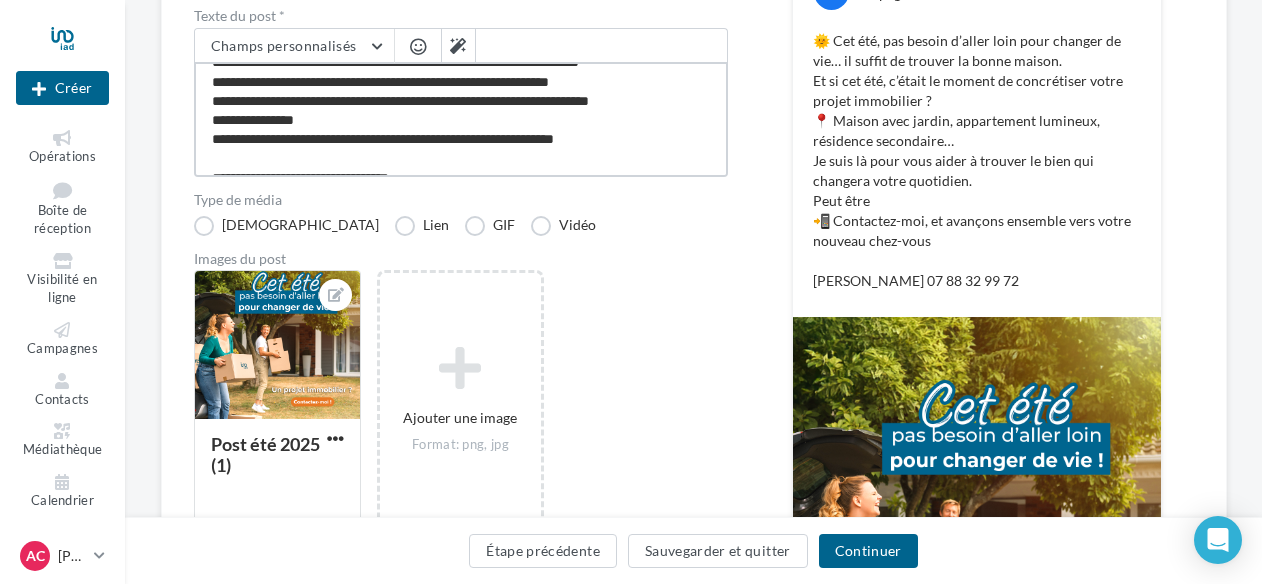 type on "**********" 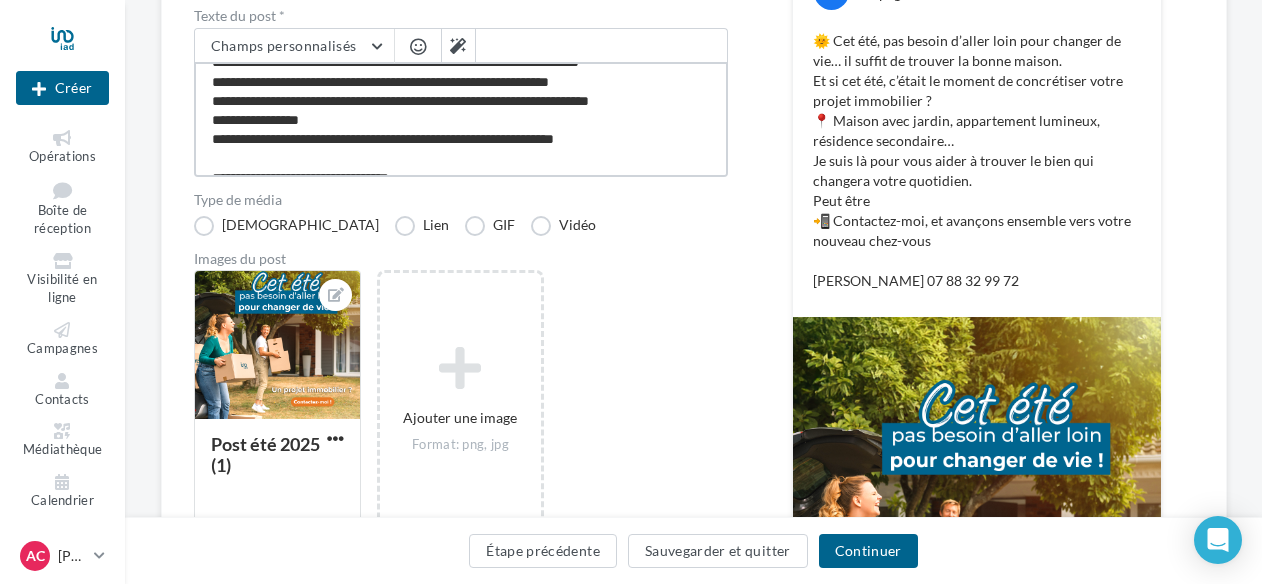 type on "**********" 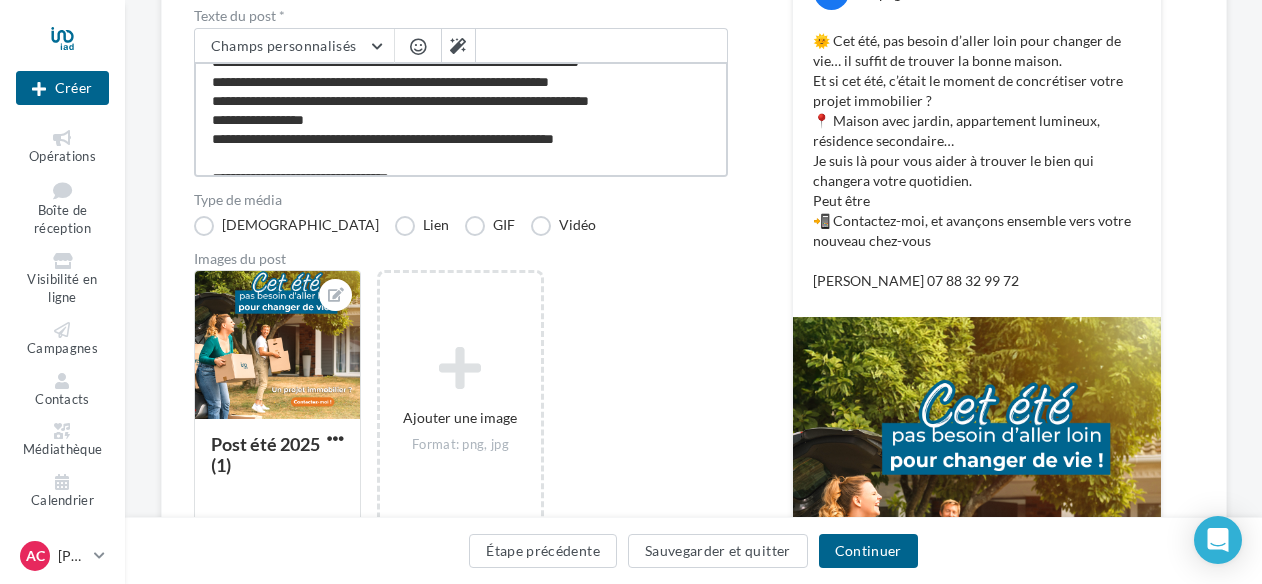 type on "**********" 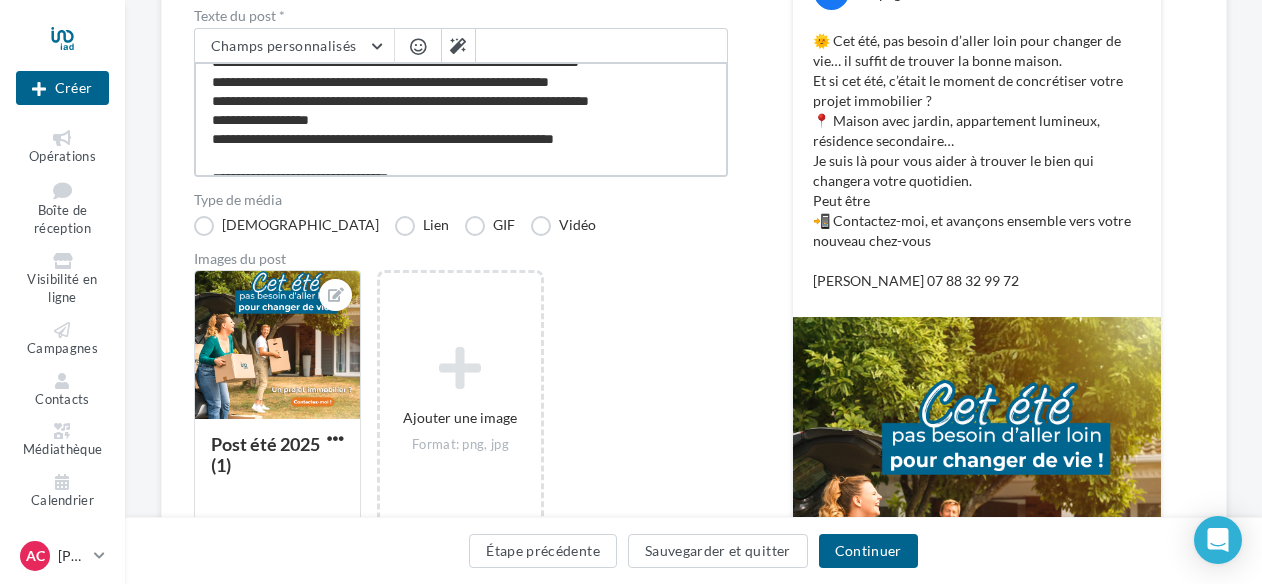 type on "**********" 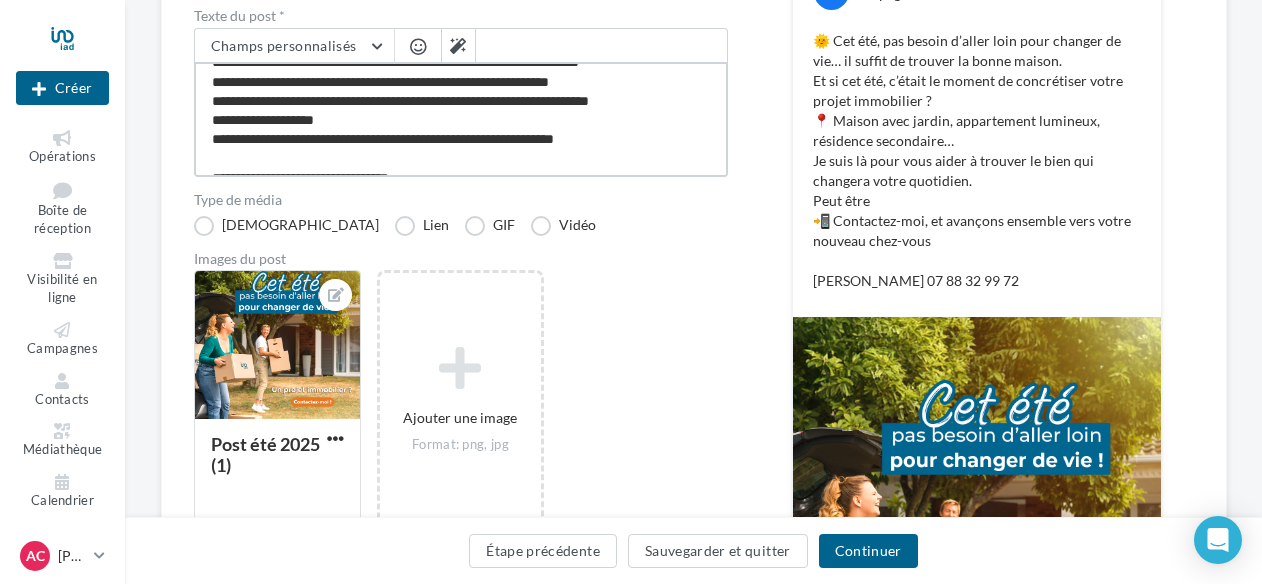 type on "**********" 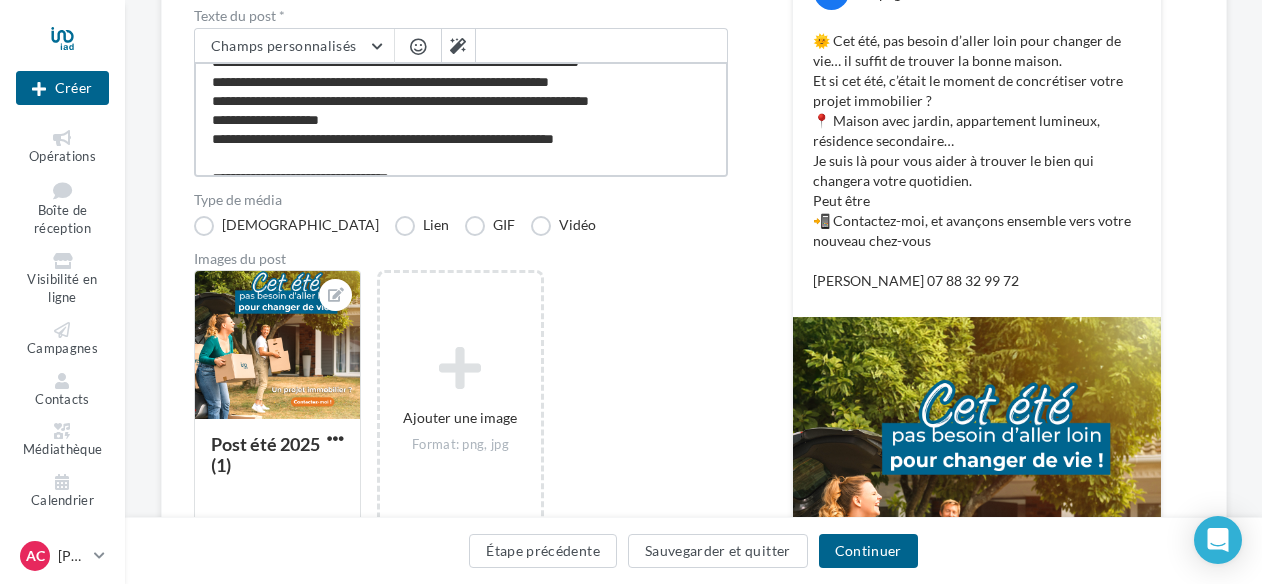 type on "**********" 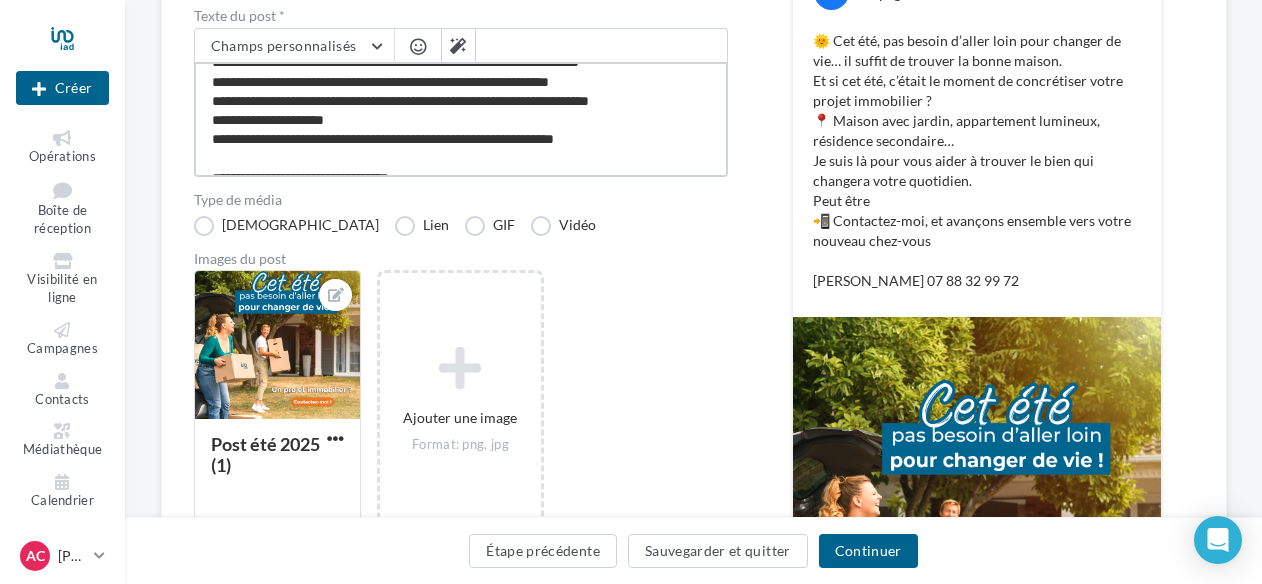 type on "**********" 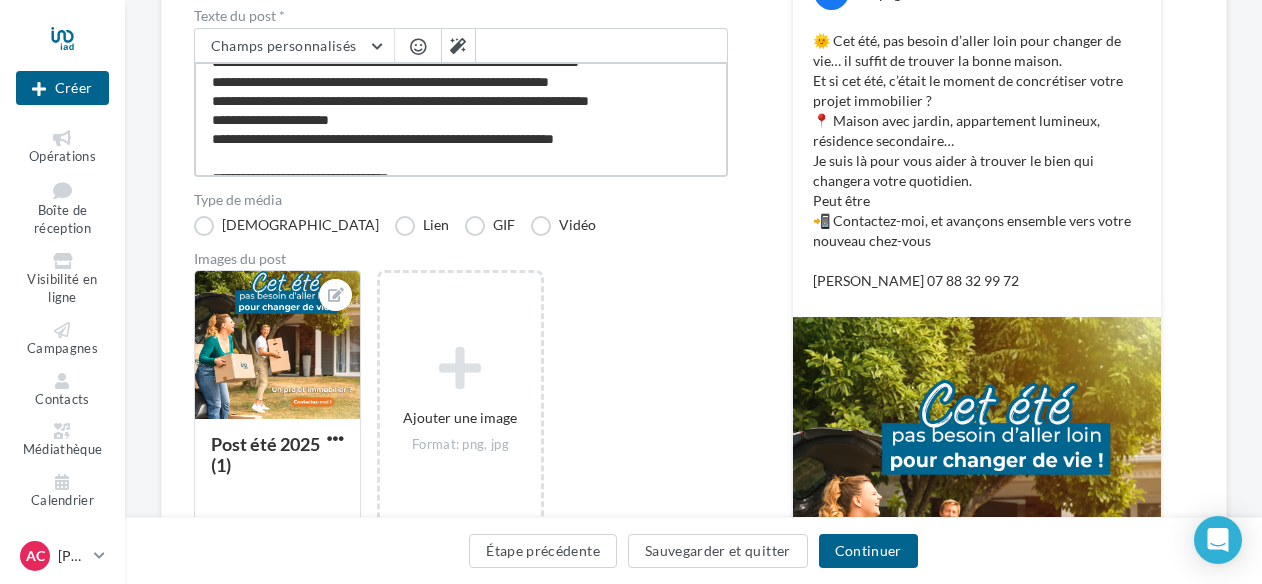 type on "**********" 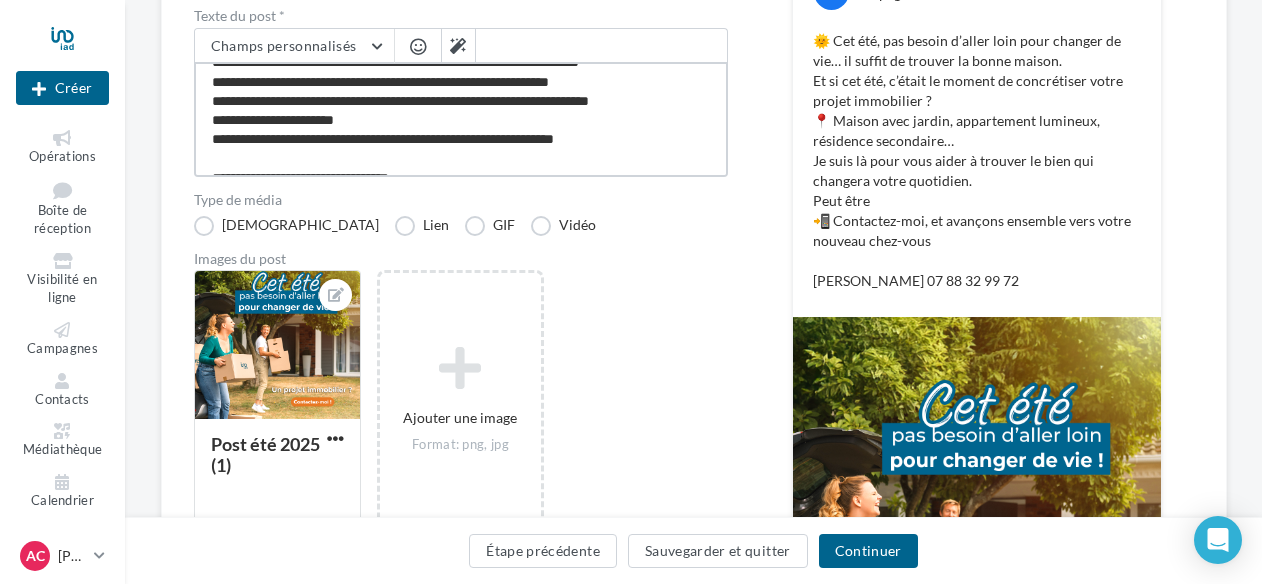 type on "**********" 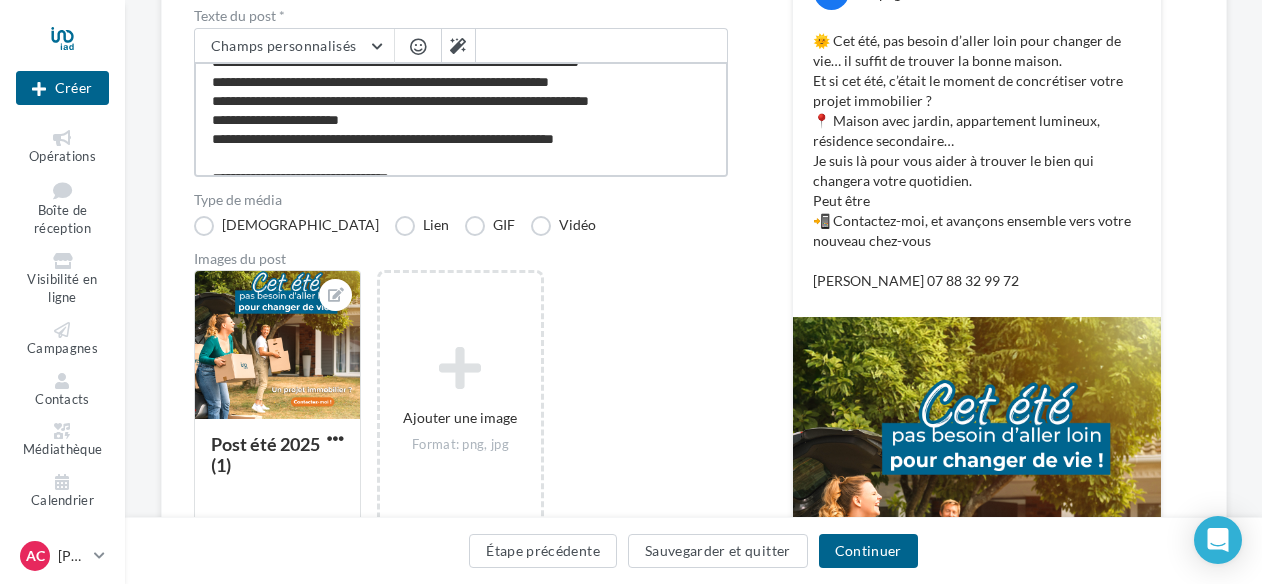 type on "**********" 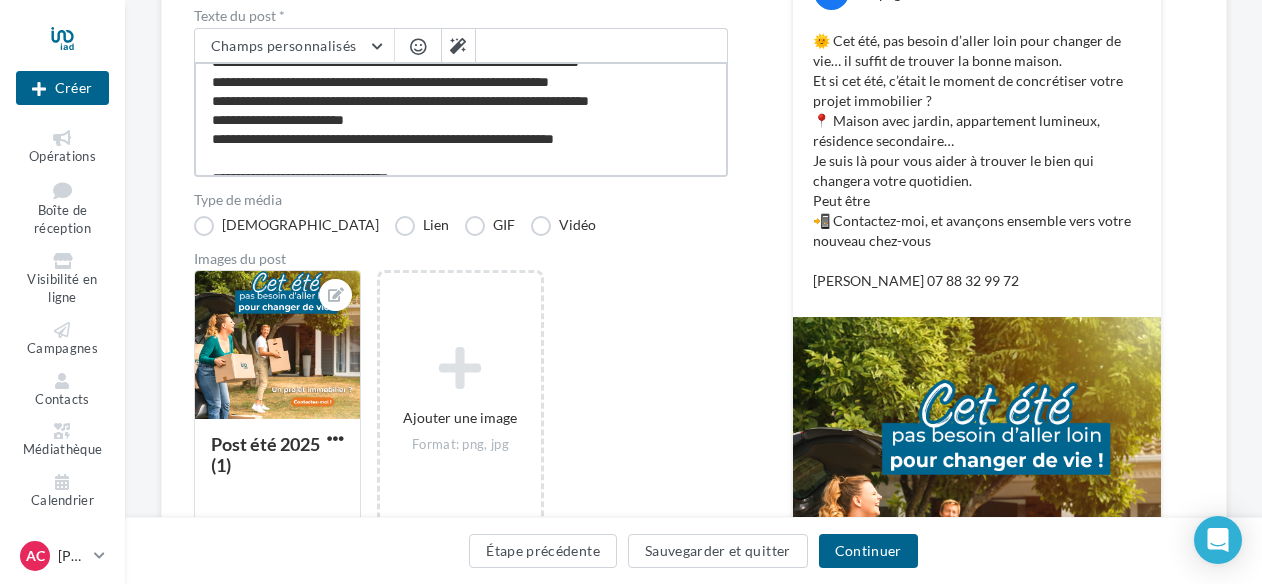 type on "**********" 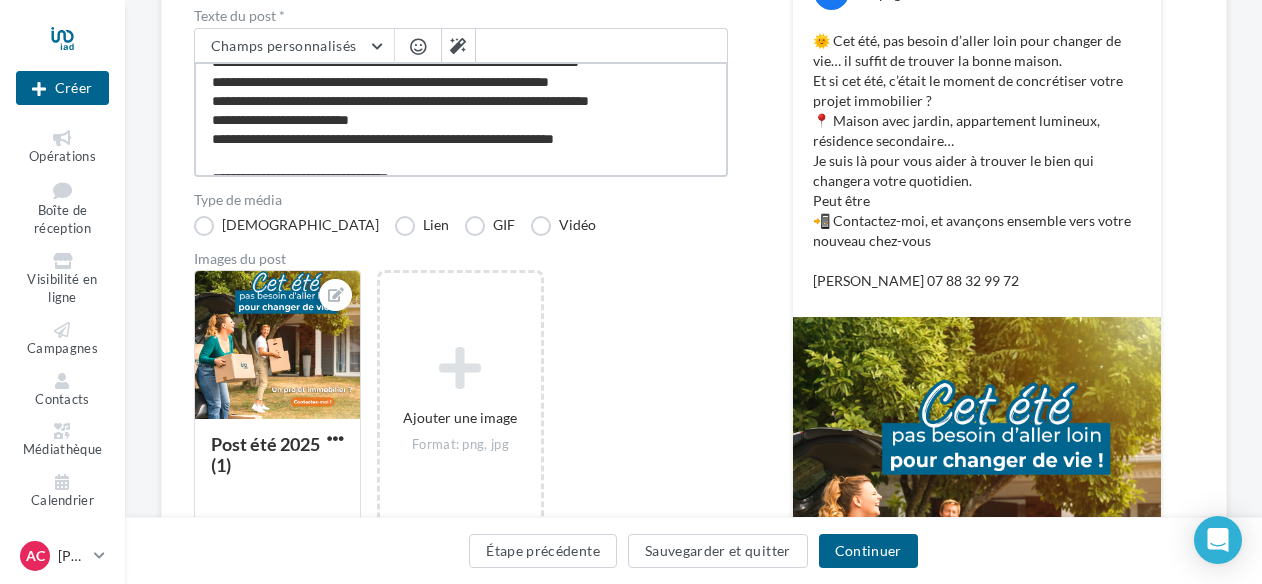 type on "**********" 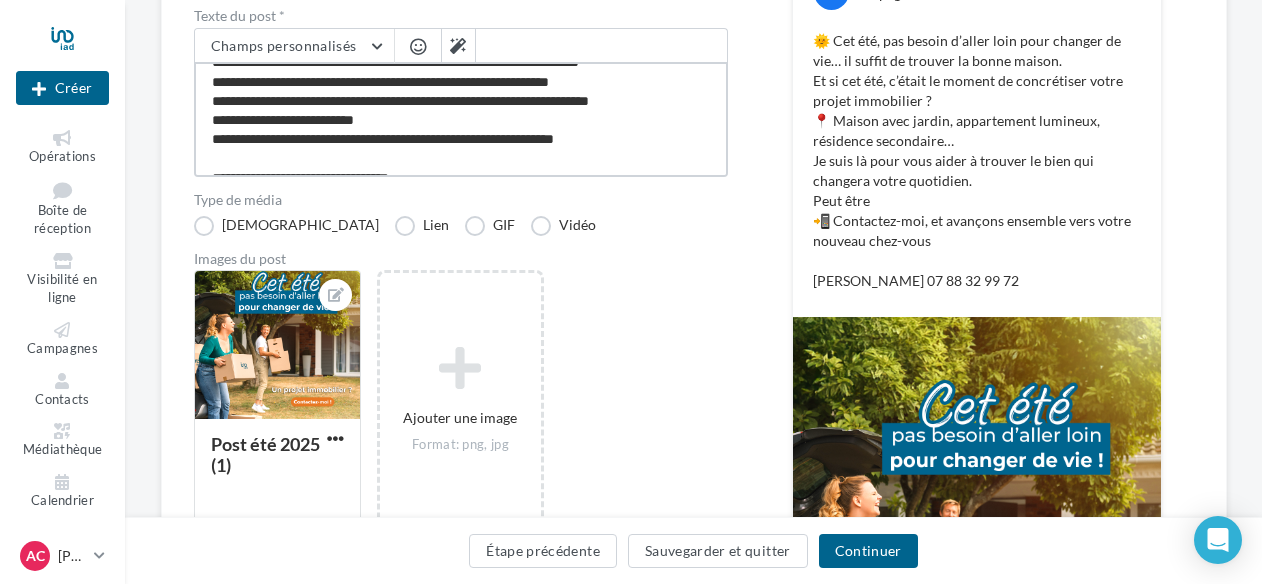 type on "**********" 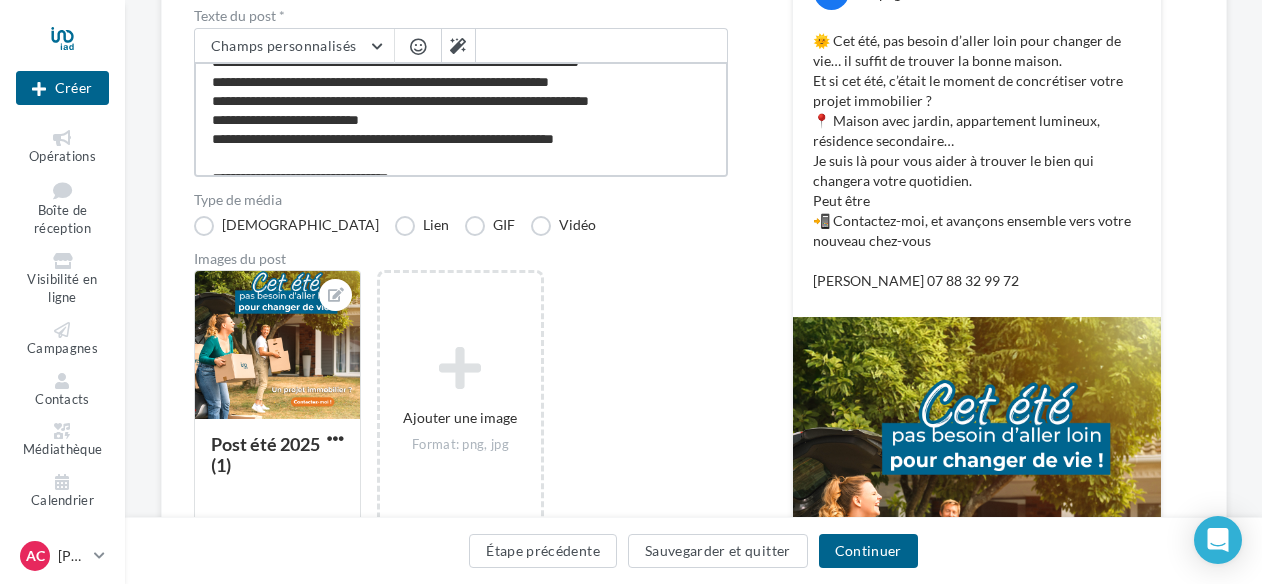 type on "**********" 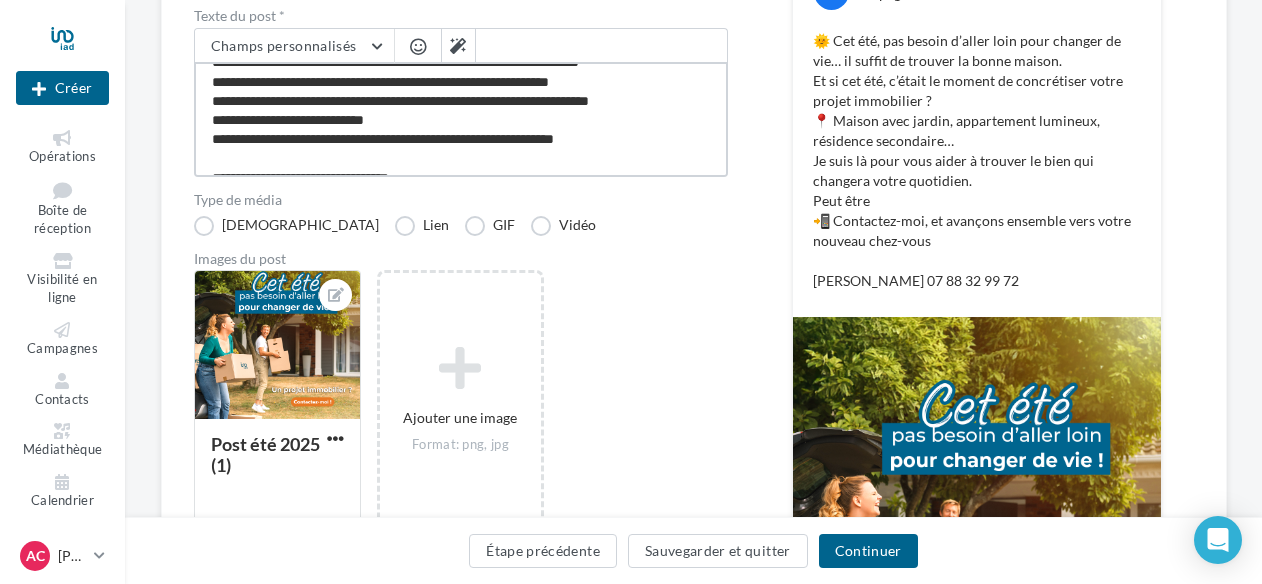 type on "**********" 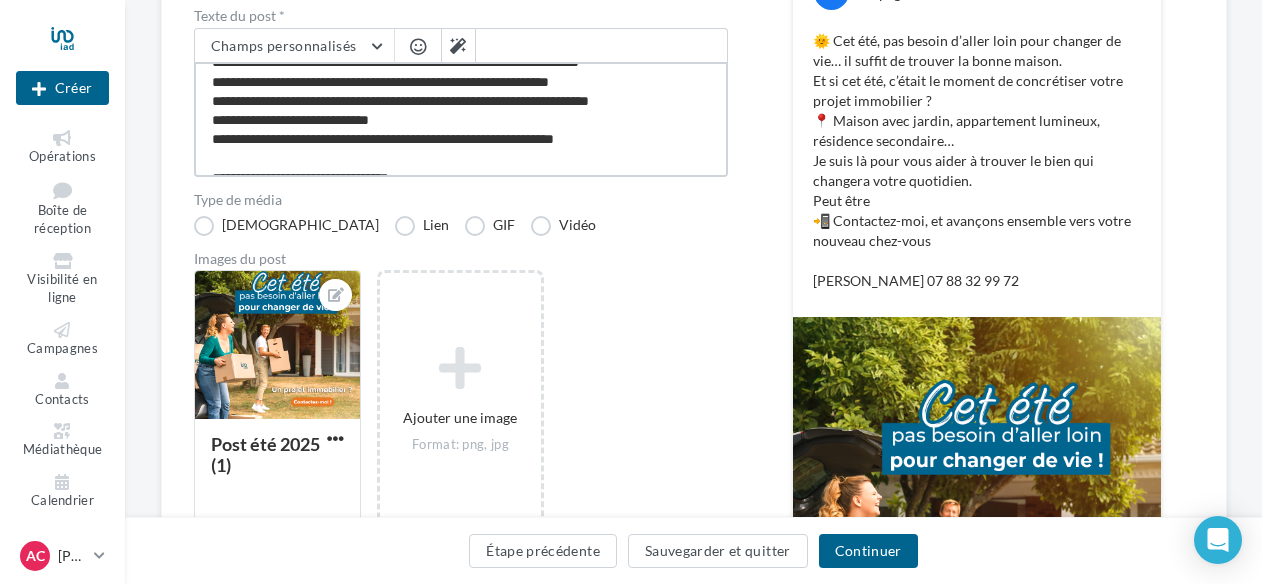type on "**********" 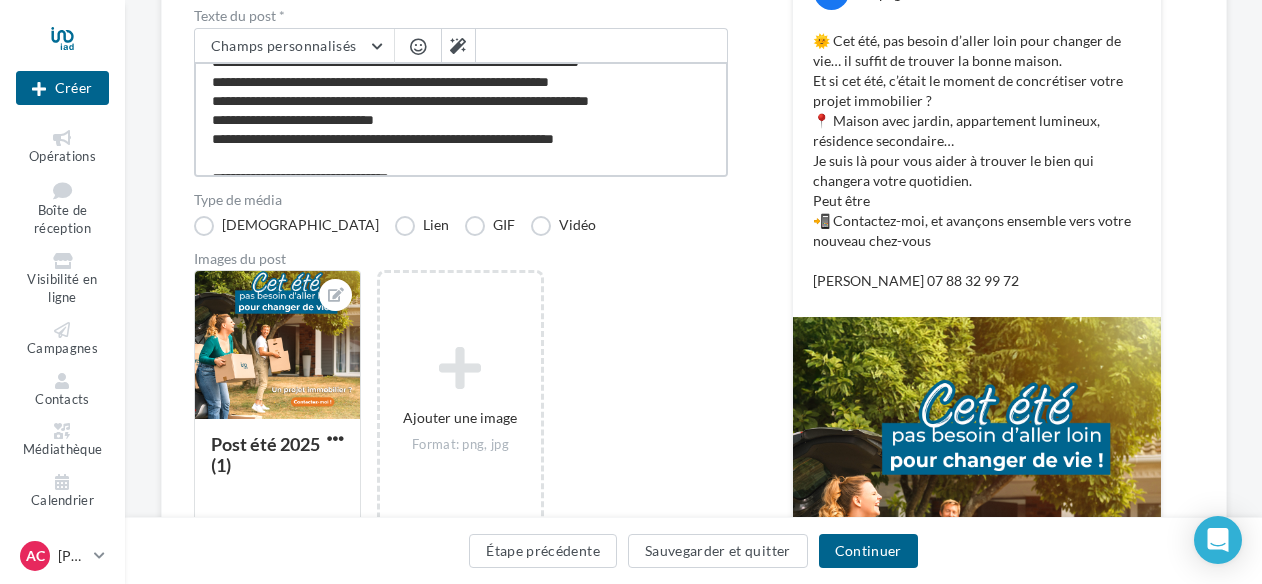 type on "**********" 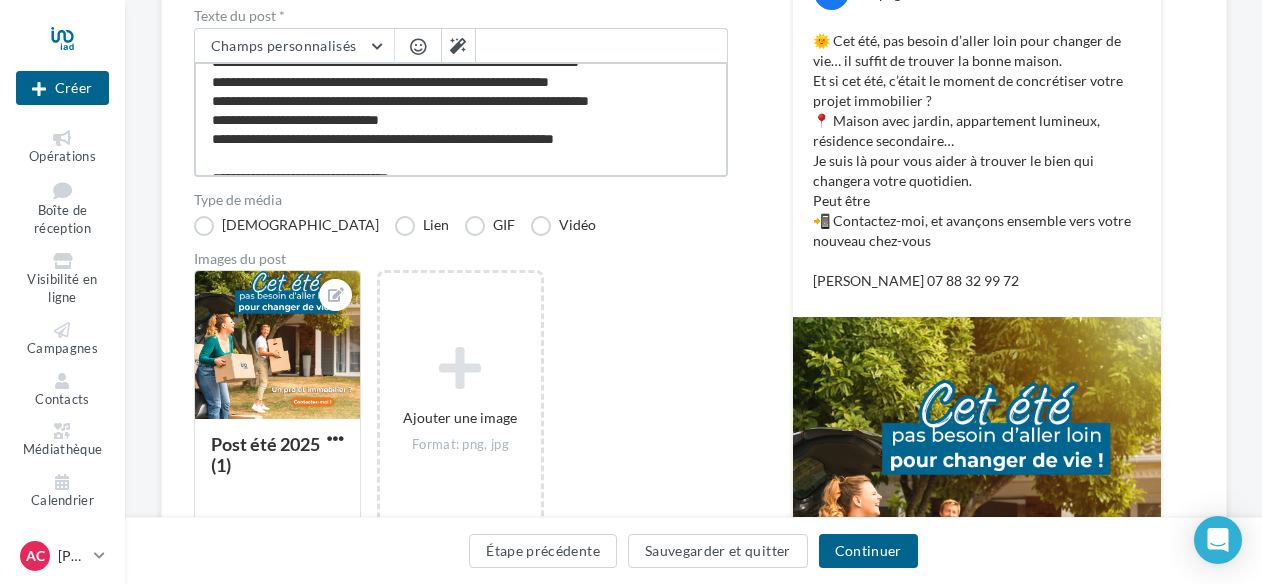 type on "**********" 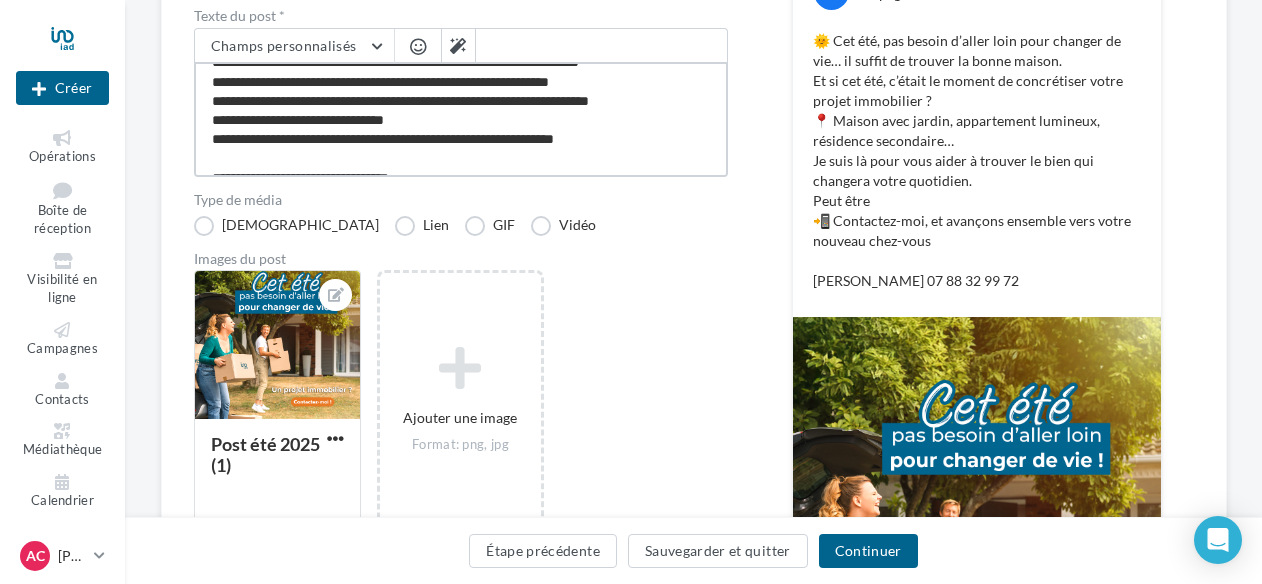 type on "**********" 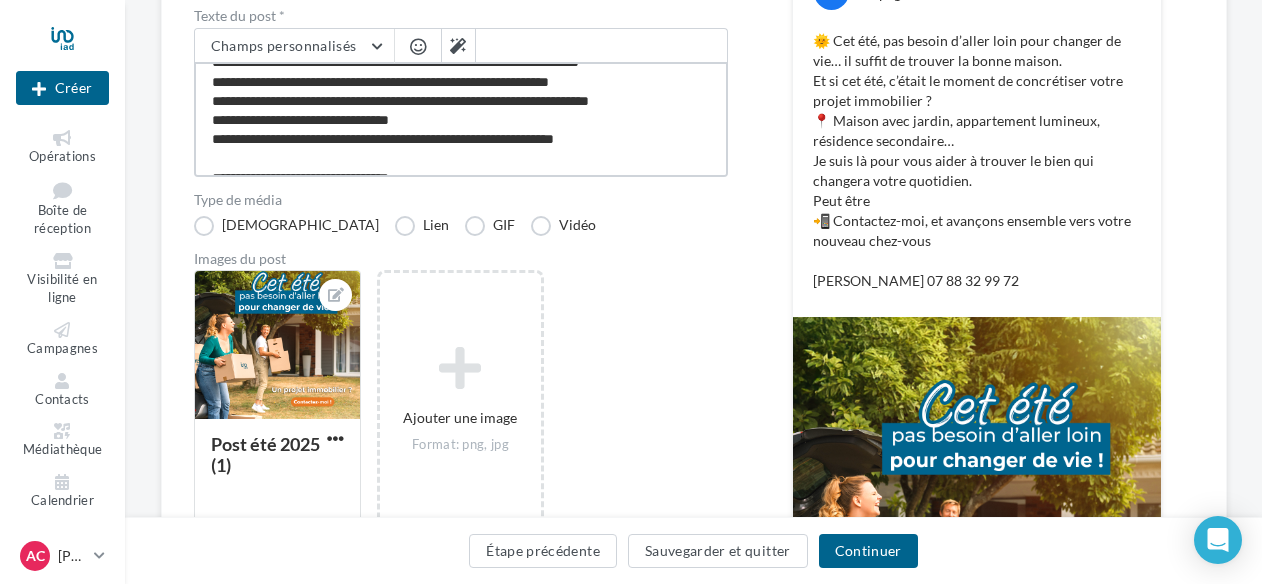type on "**********" 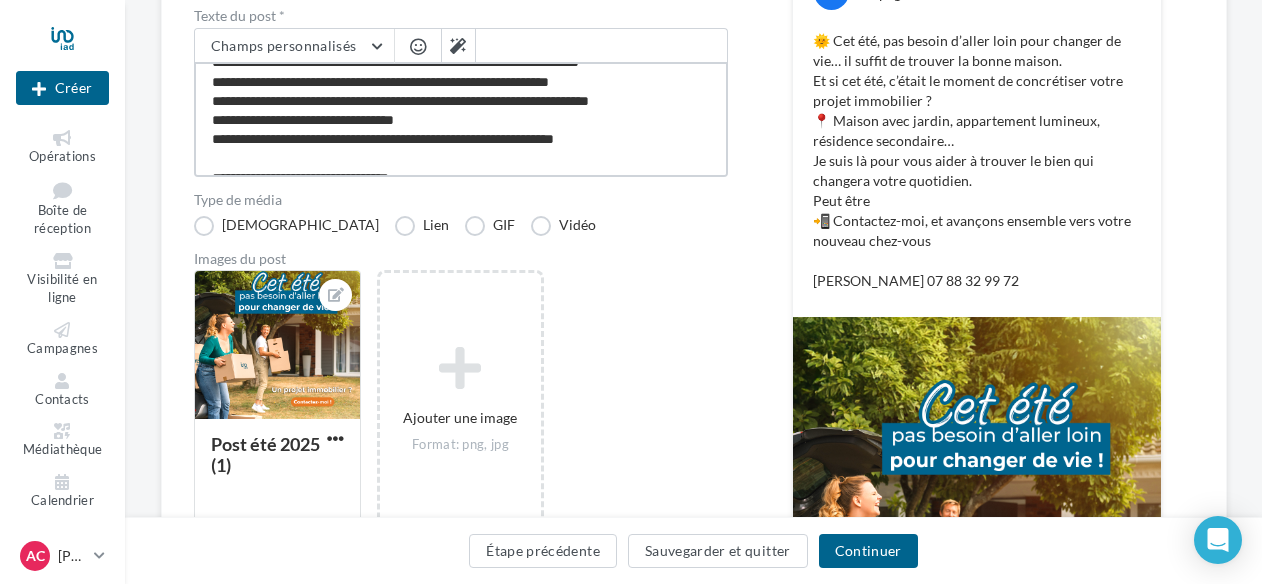 type on "**********" 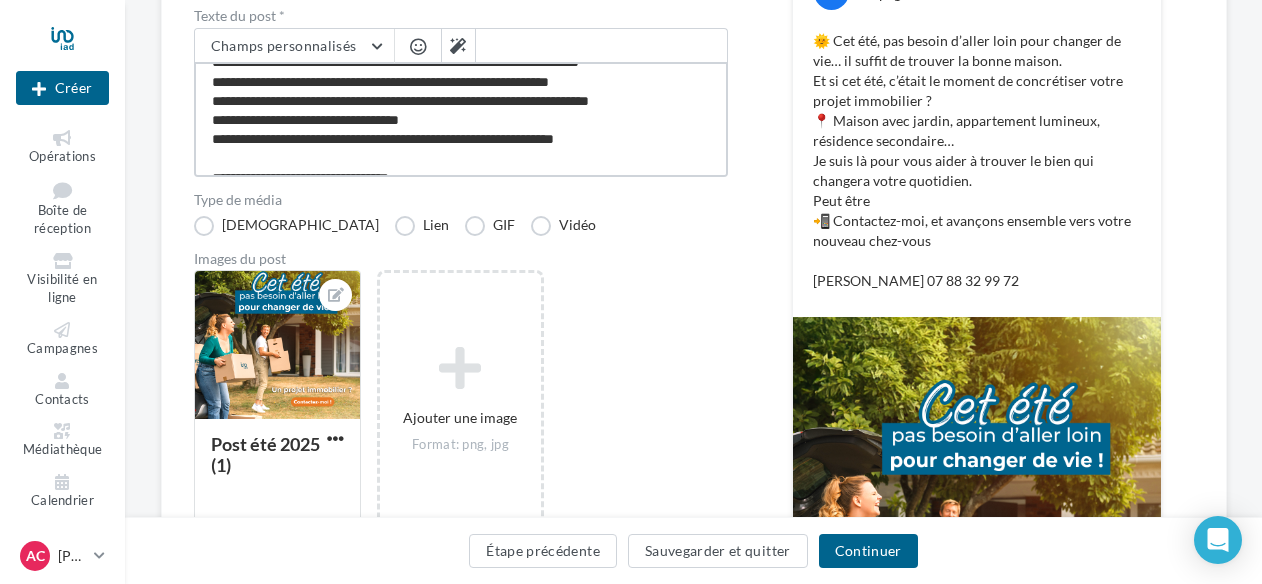 type on "**********" 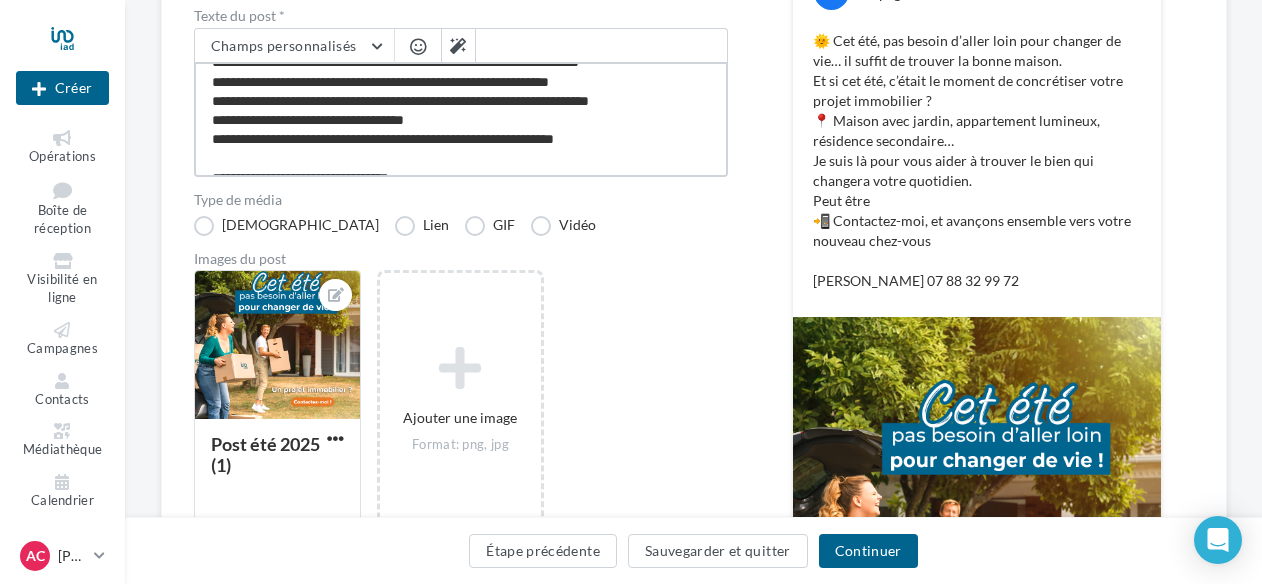 type on "**********" 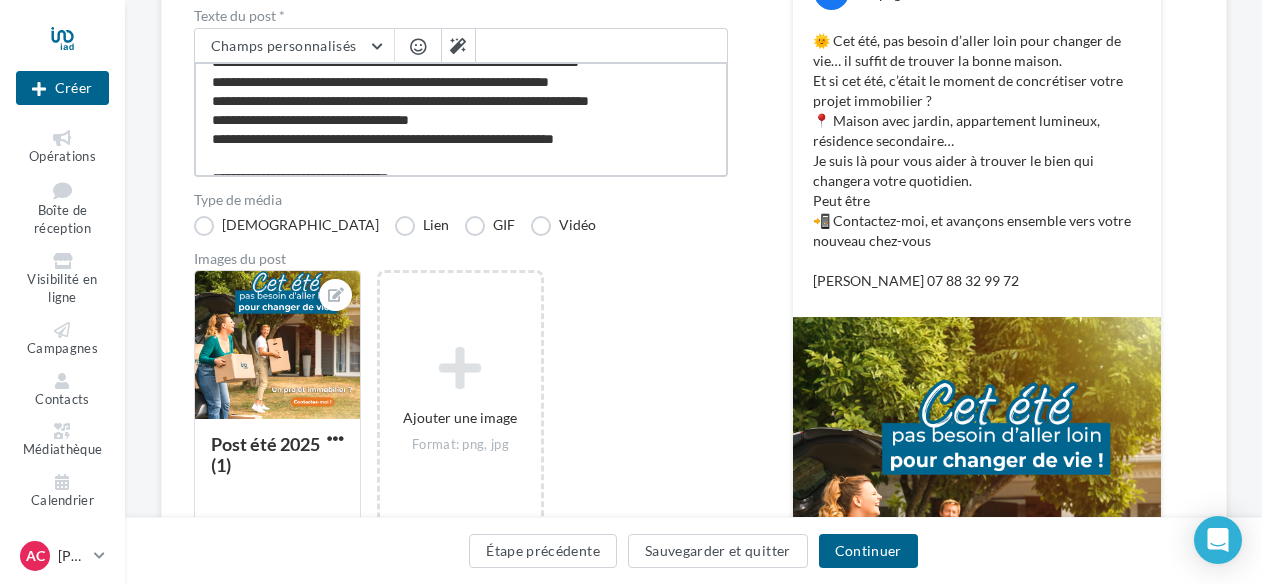 type on "**********" 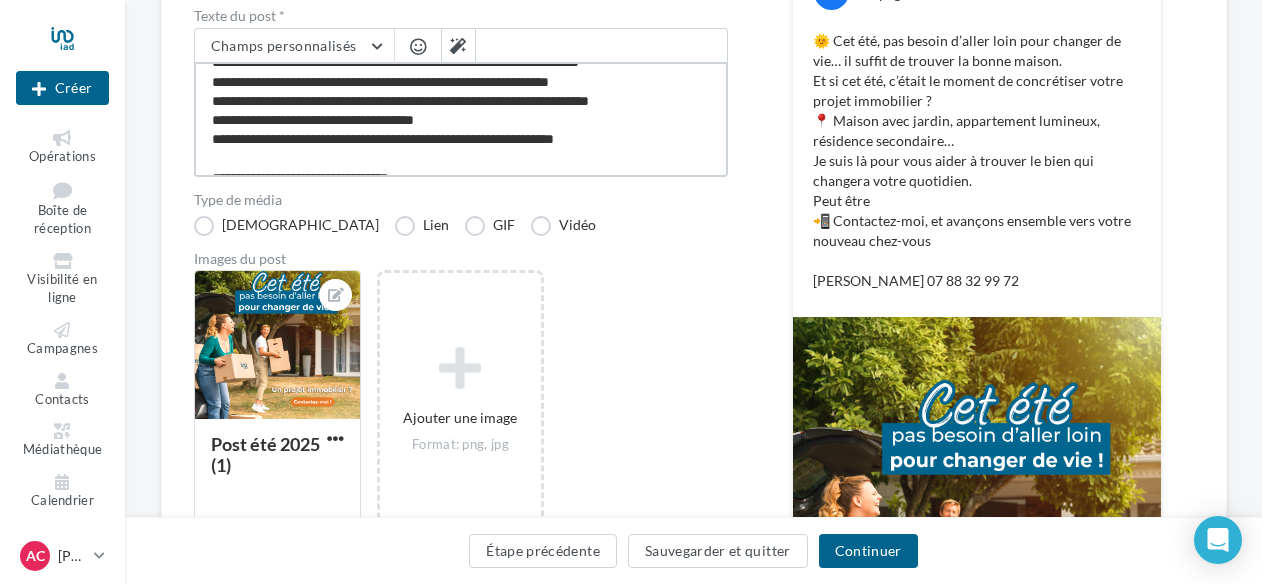type on "**********" 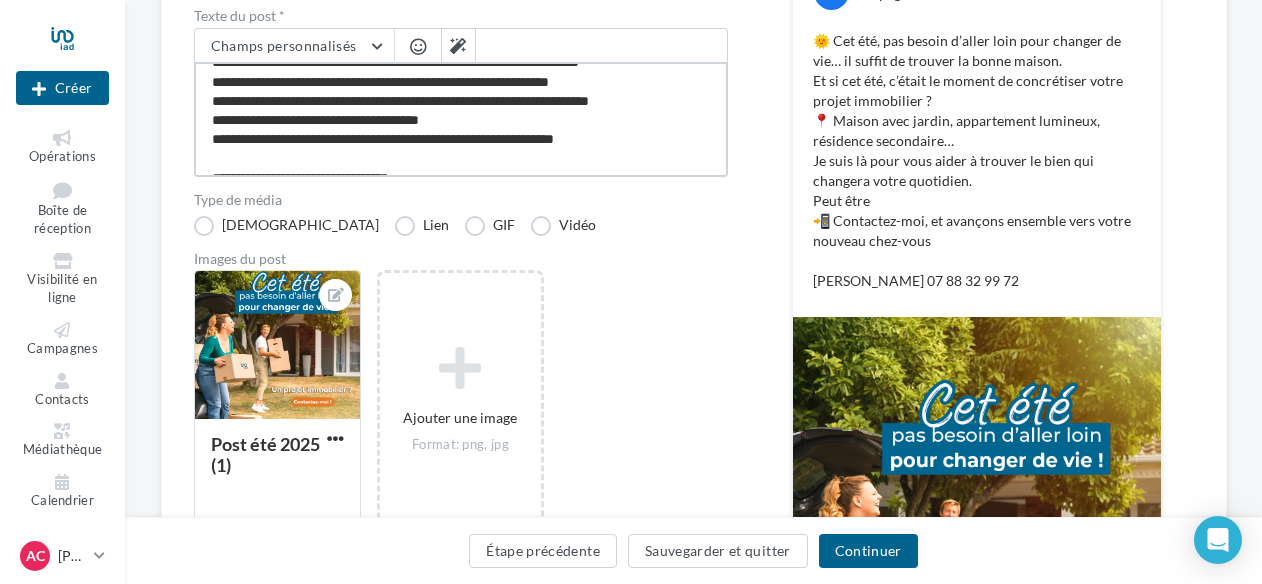 type on "**********" 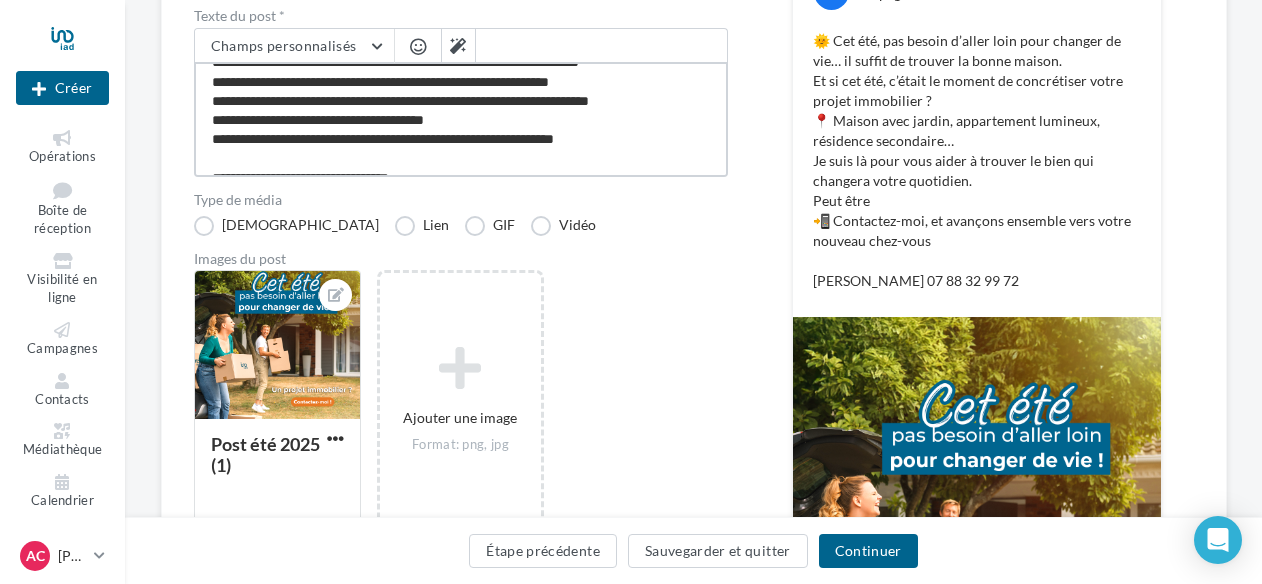 type on "**********" 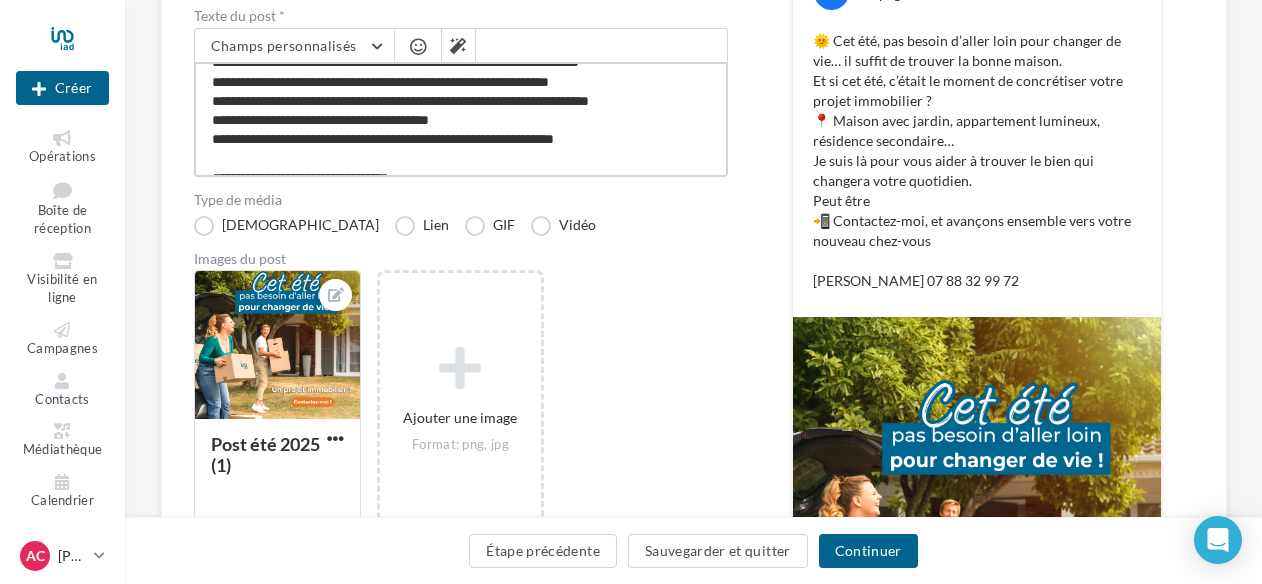 type on "**********" 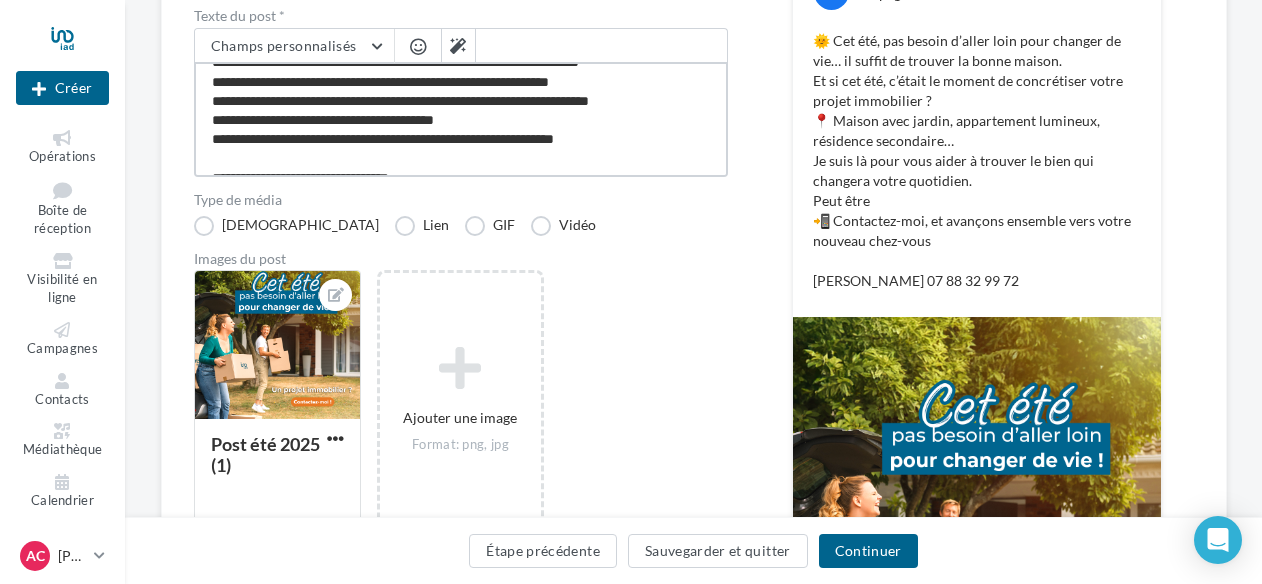 type on "**********" 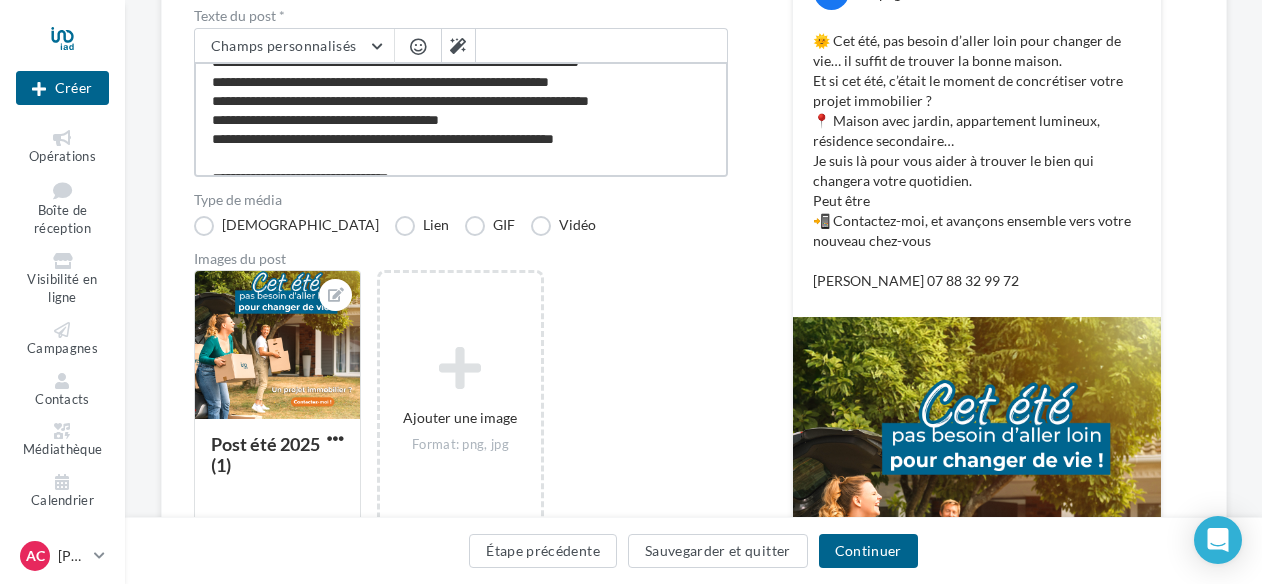 type on "**********" 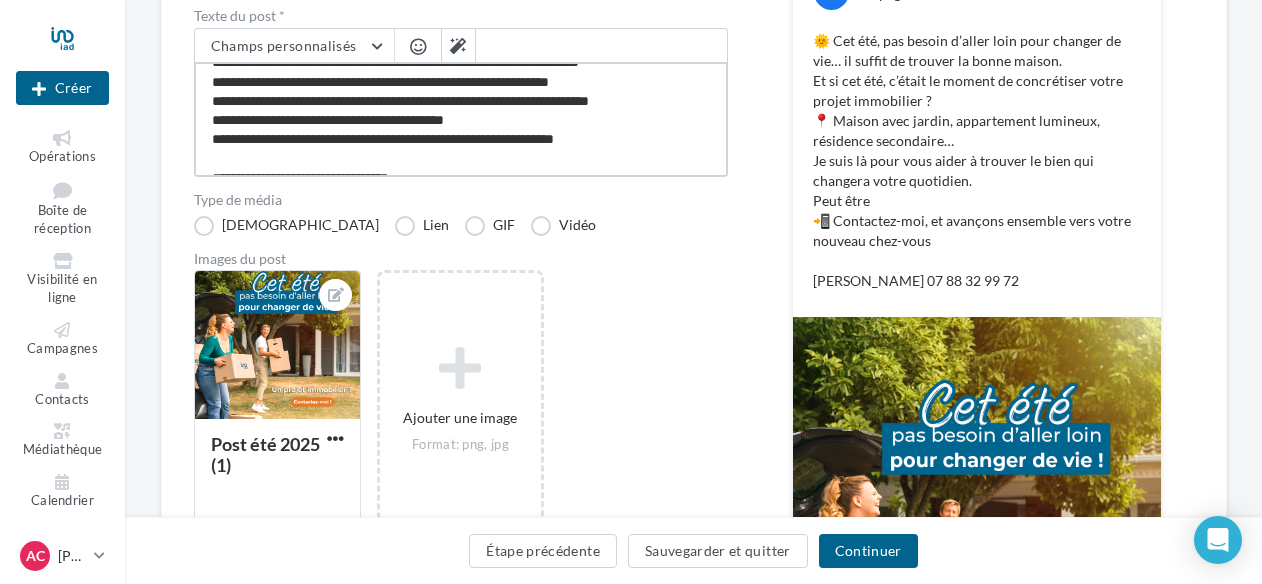 type on "**********" 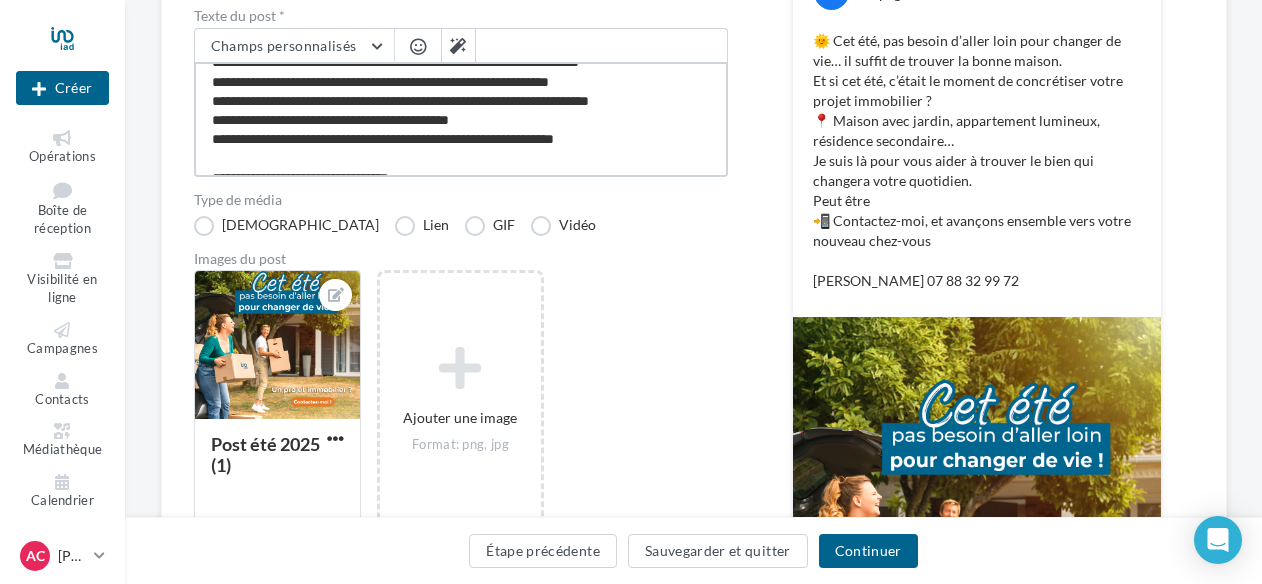 type on "**********" 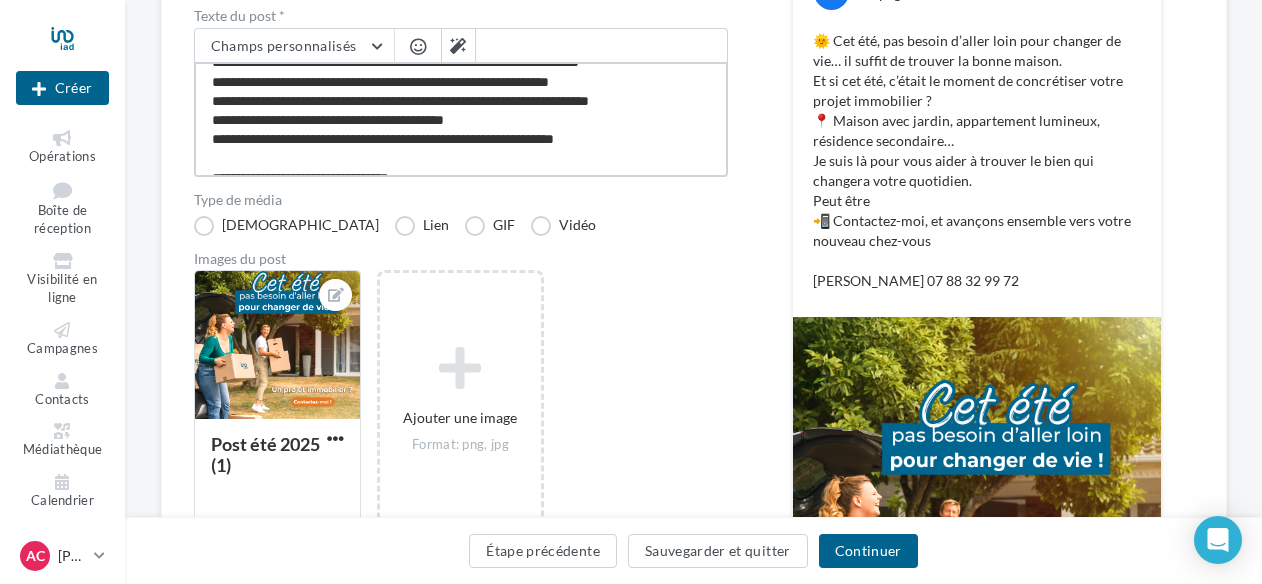 type on "**********" 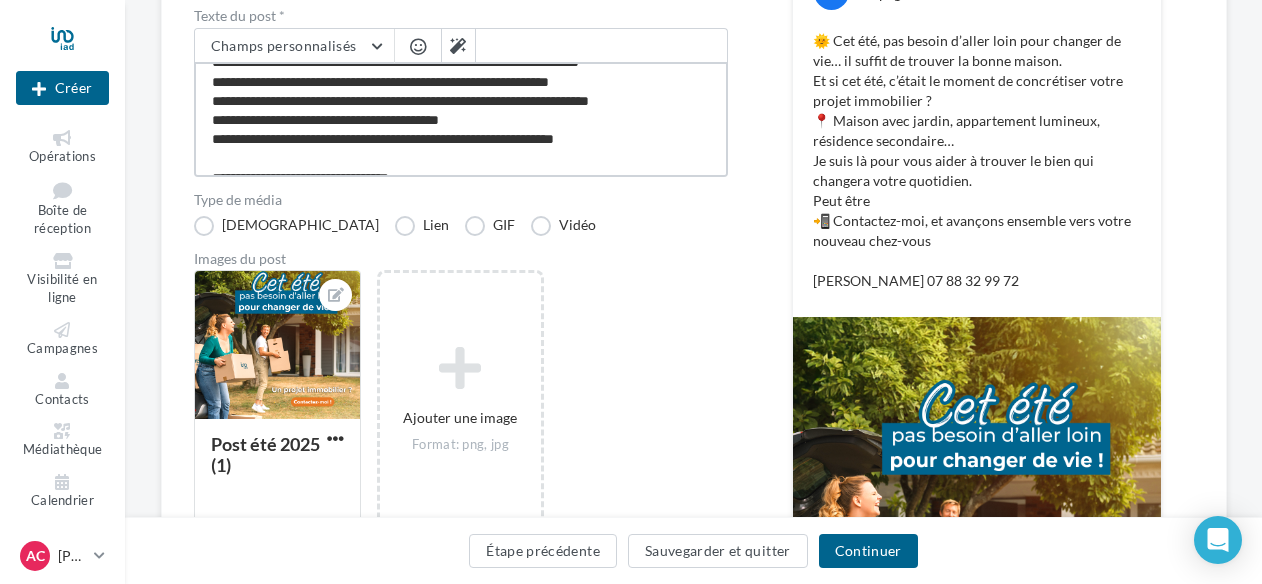 type on "**********" 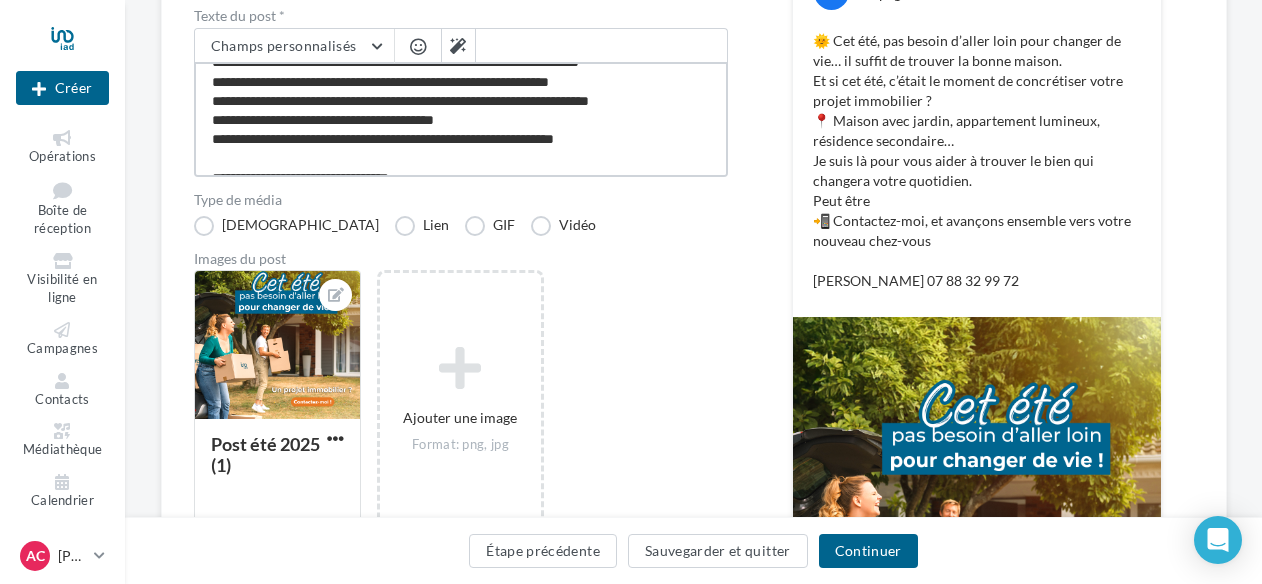 type on "**********" 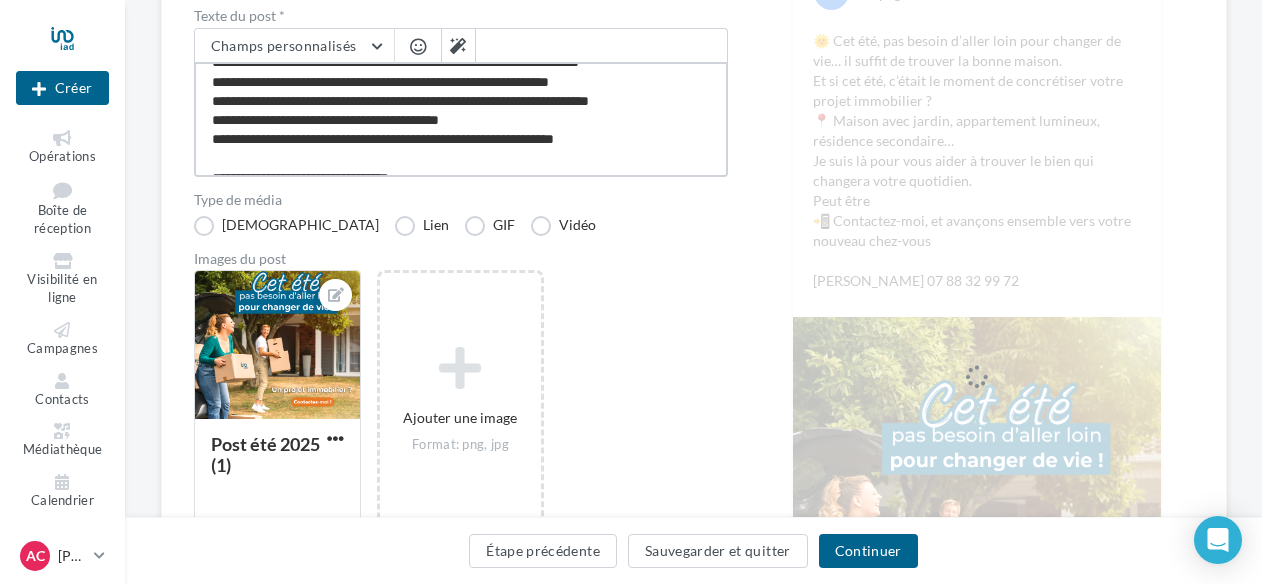 type on "**********" 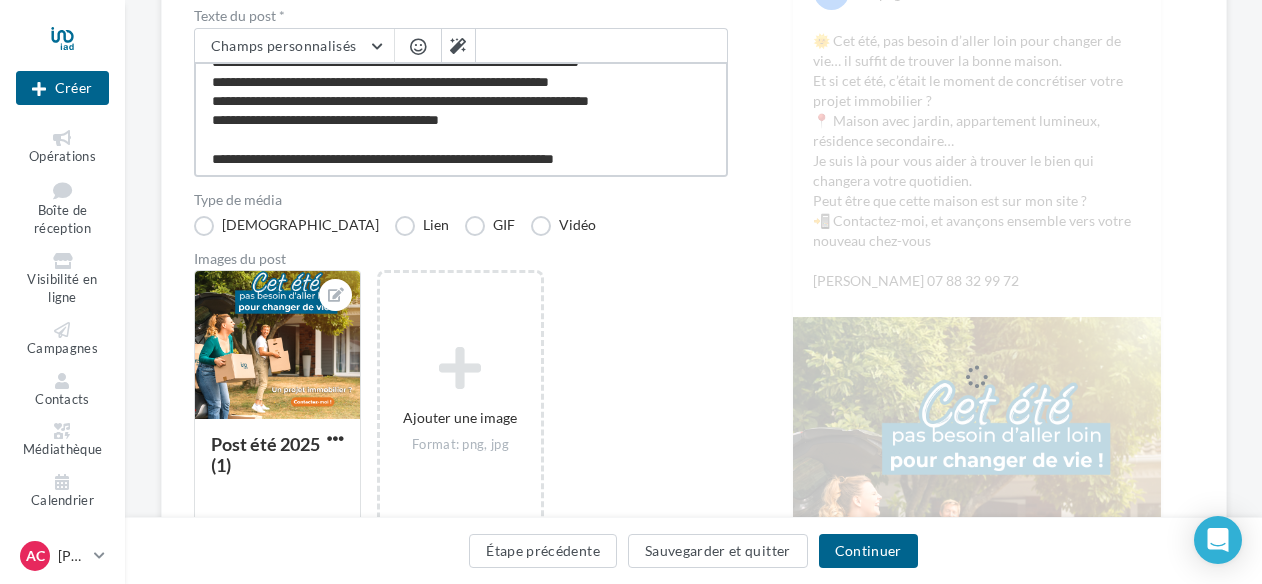 type on "**********" 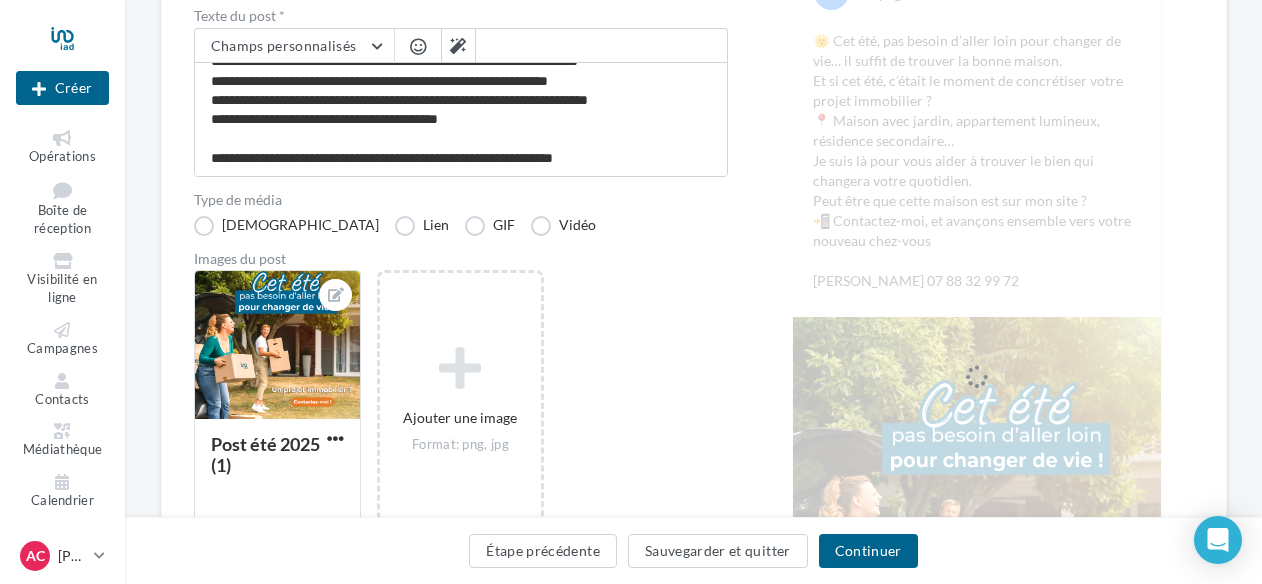 scroll, scrollTop: 36, scrollLeft: 0, axis: vertical 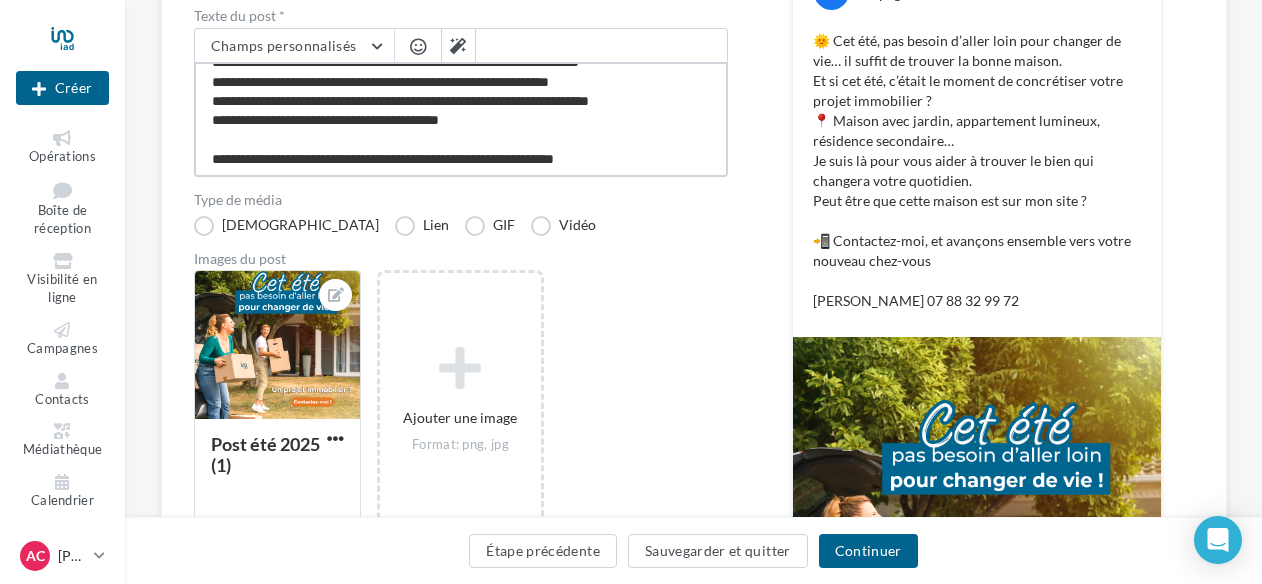 paste on "**********" 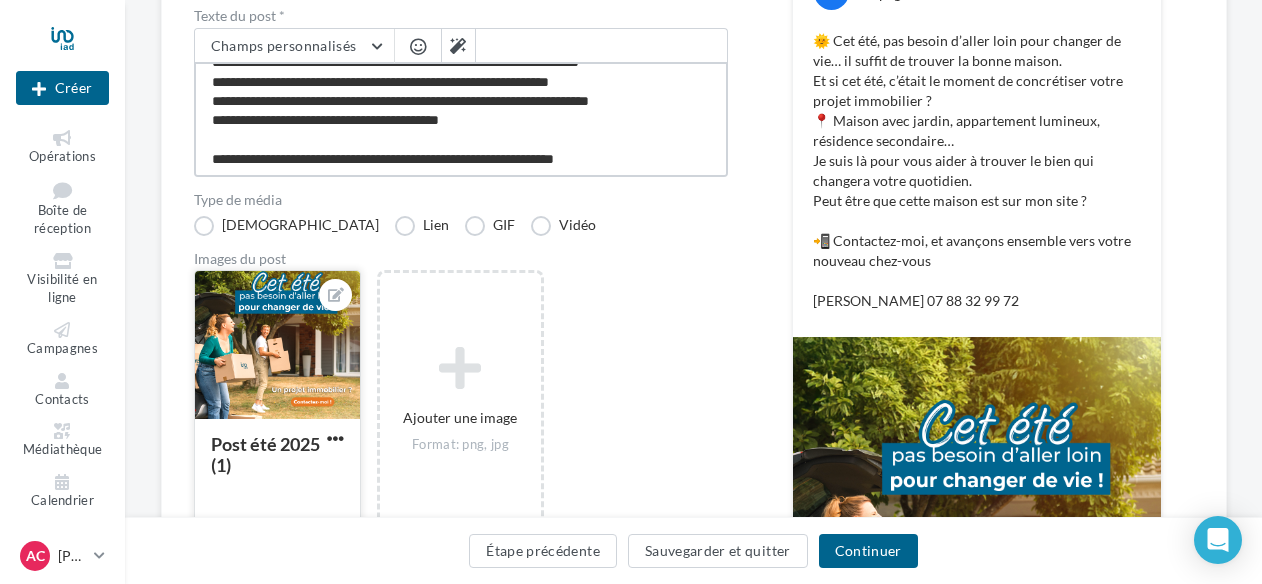 type on "**********" 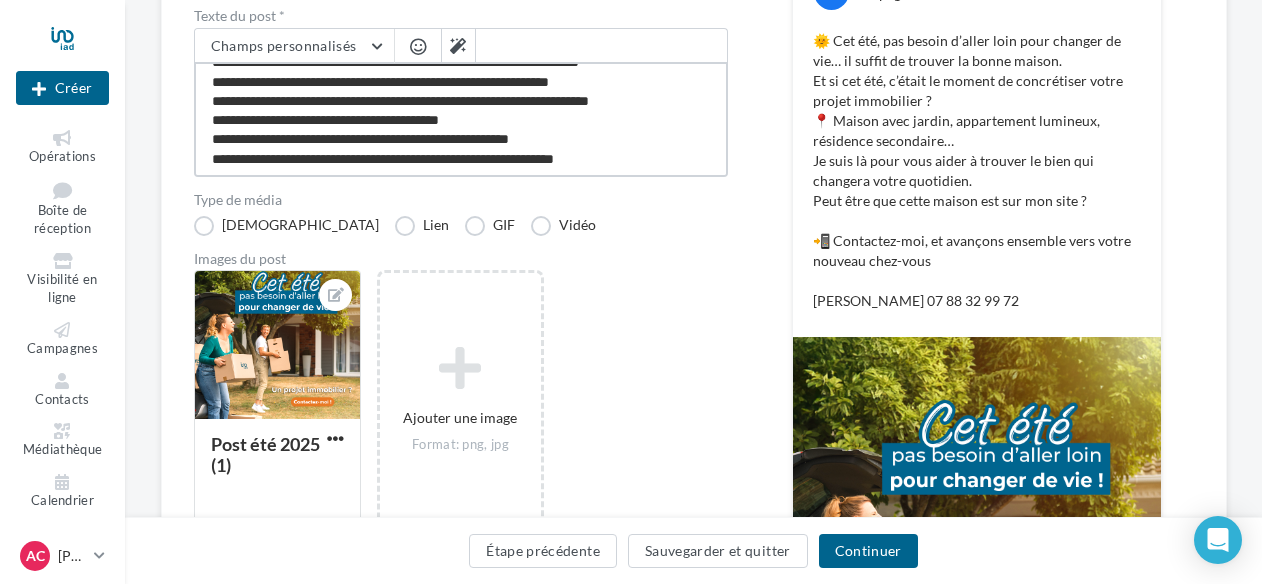 click on "**********" at bounding box center (461, 119) 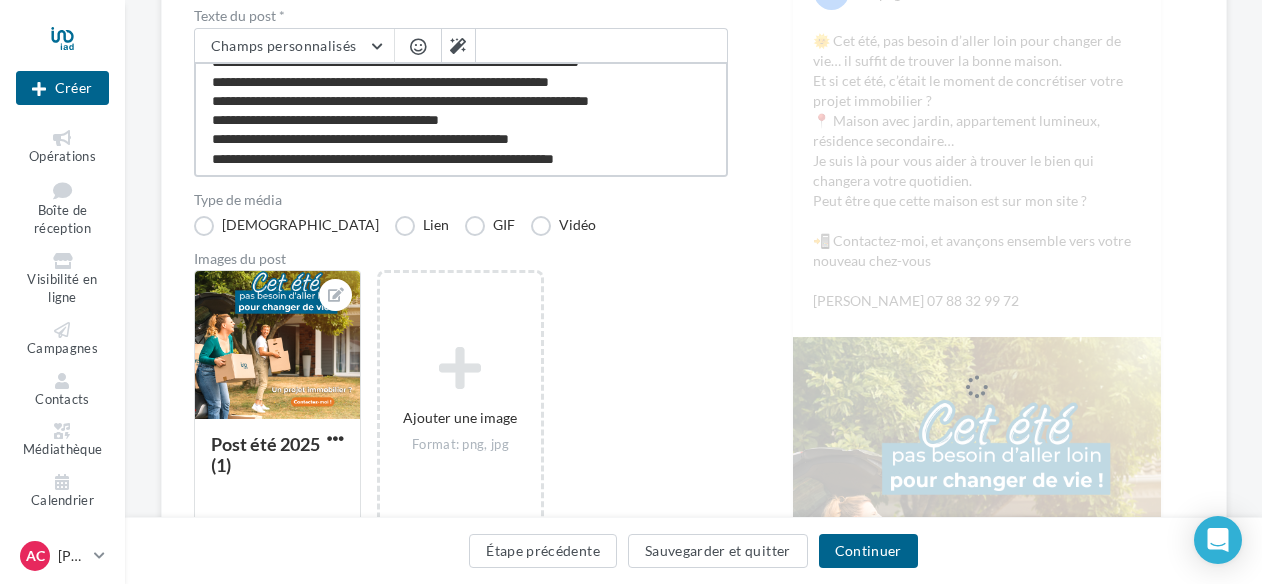 click on "**********" at bounding box center (461, 119) 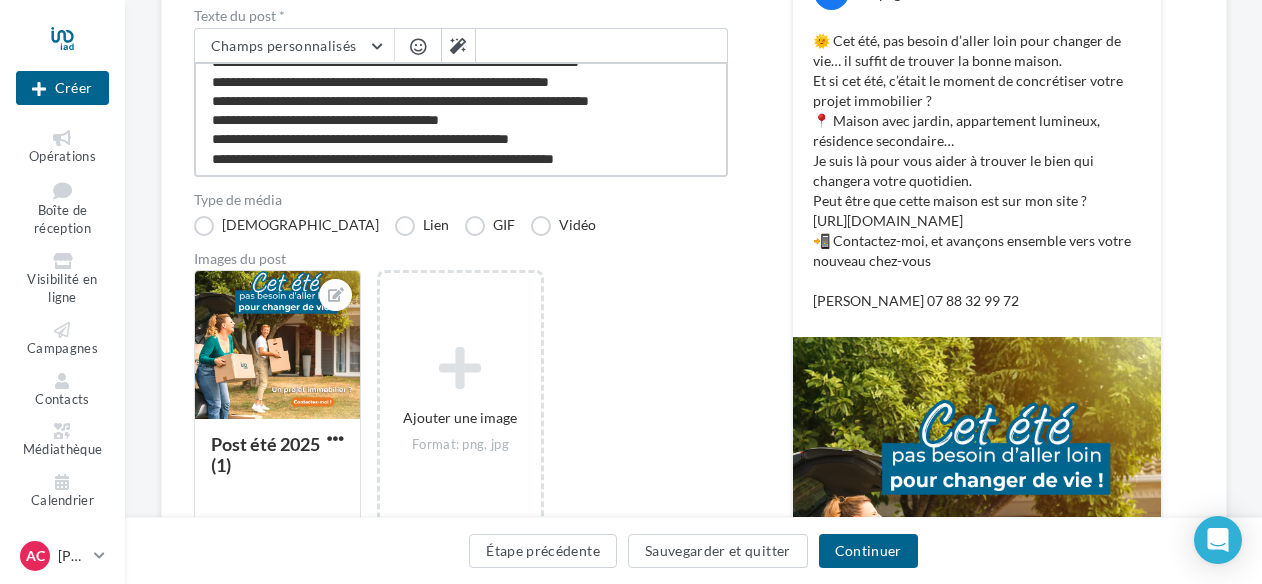 scroll, scrollTop: 97, scrollLeft: 0, axis: vertical 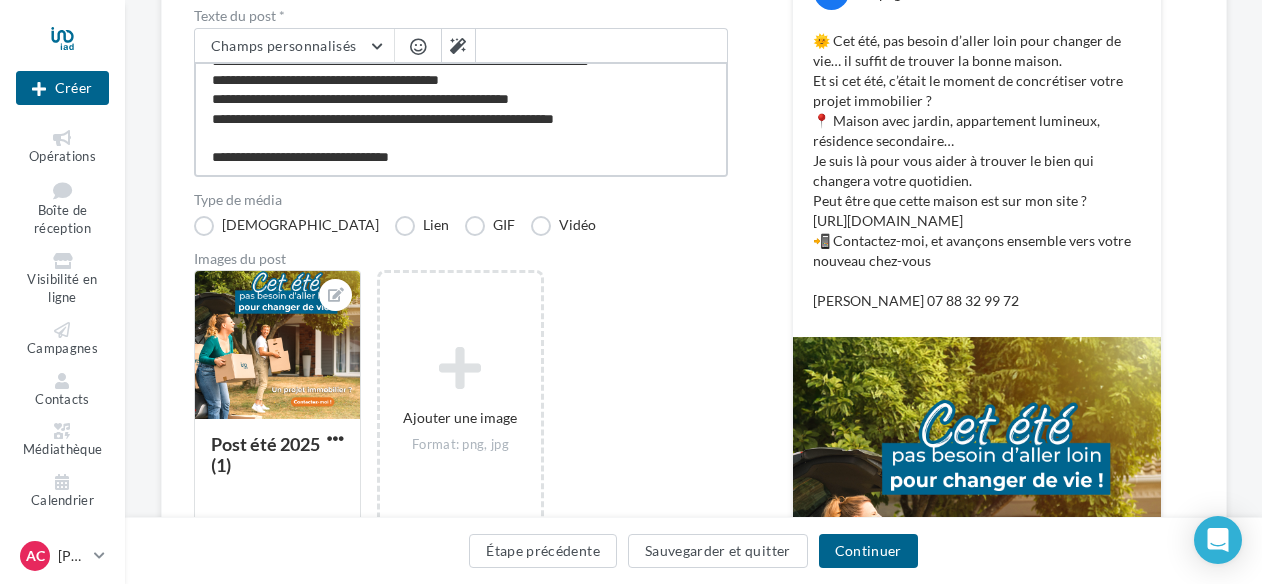click on "**********" at bounding box center [461, 119] 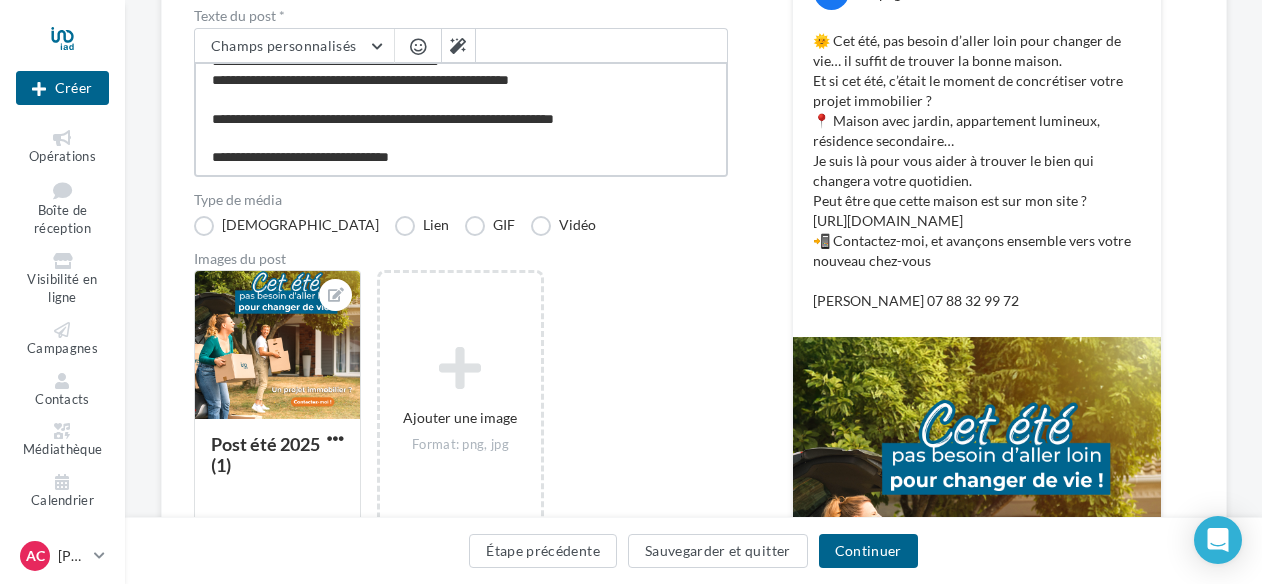 click on "**********" at bounding box center [461, 119] 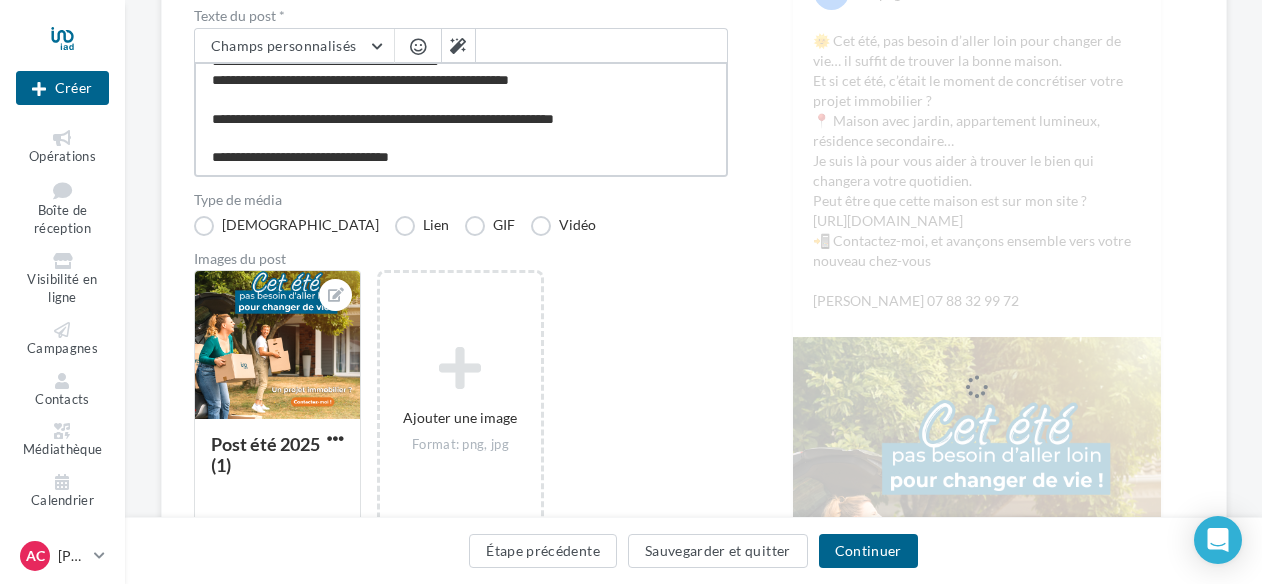 type on "**********" 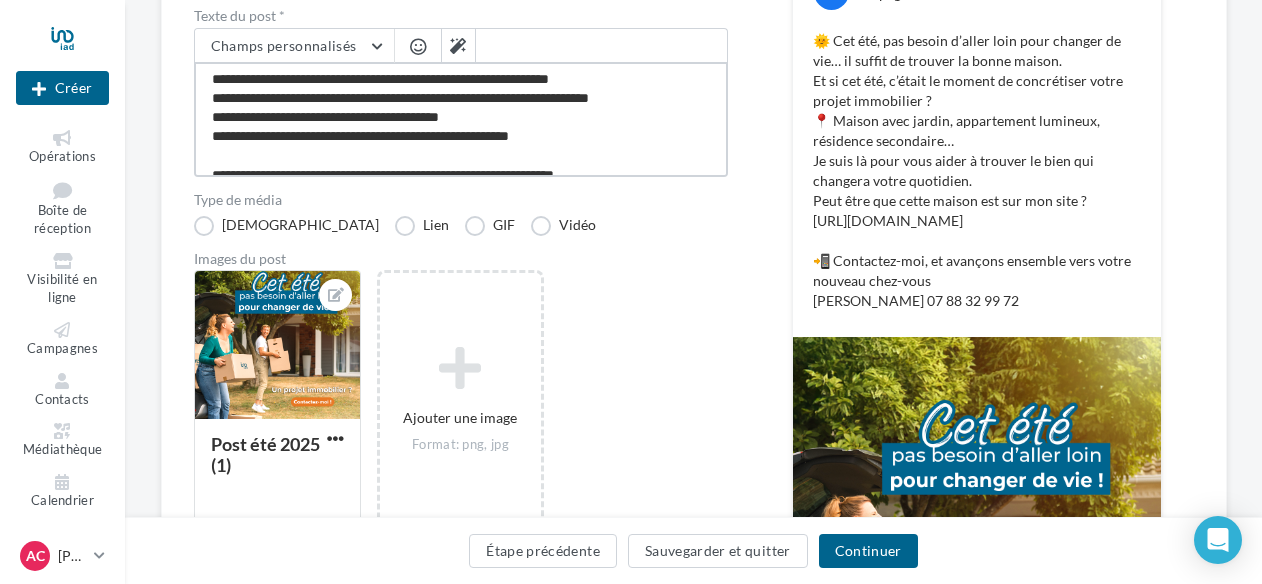scroll, scrollTop: 0, scrollLeft: 0, axis: both 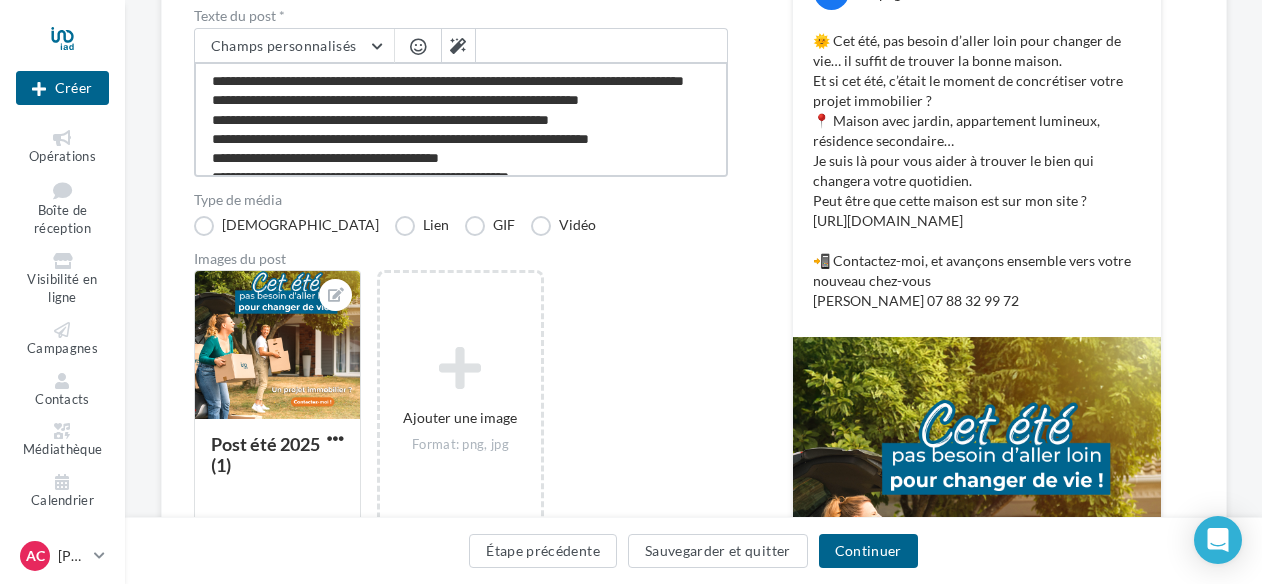 click on "**********" at bounding box center [461, 119] 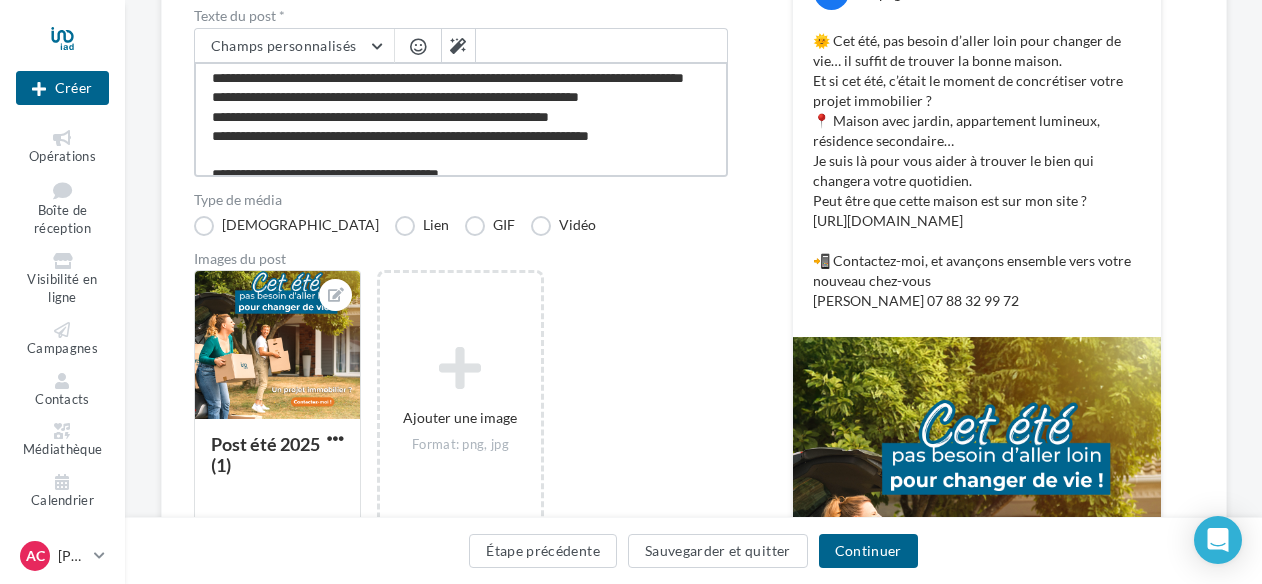 scroll, scrollTop: 0, scrollLeft: 0, axis: both 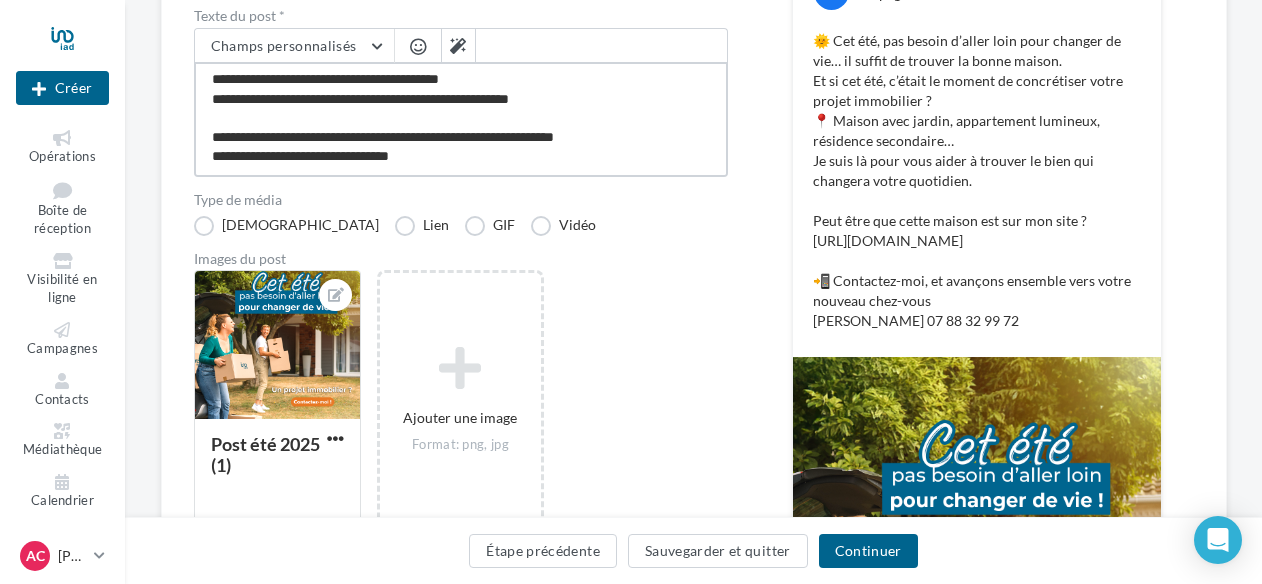 drag, startPoint x: 211, startPoint y: 82, endPoint x: 450, endPoint y: 178, distance: 257.5597 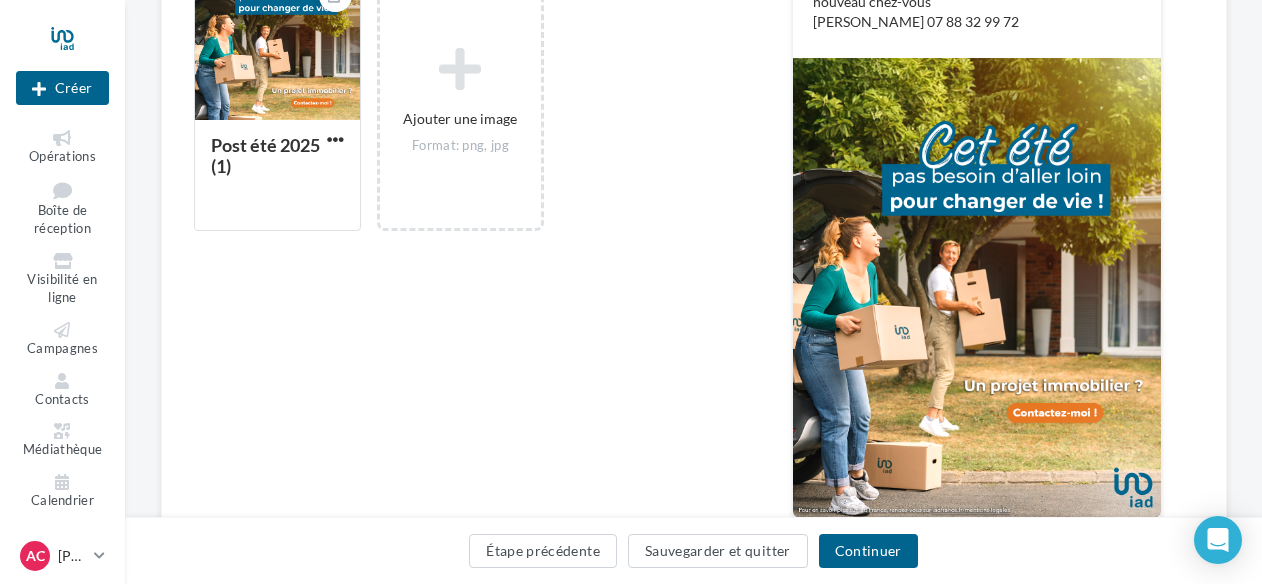 scroll, scrollTop: 600, scrollLeft: 0, axis: vertical 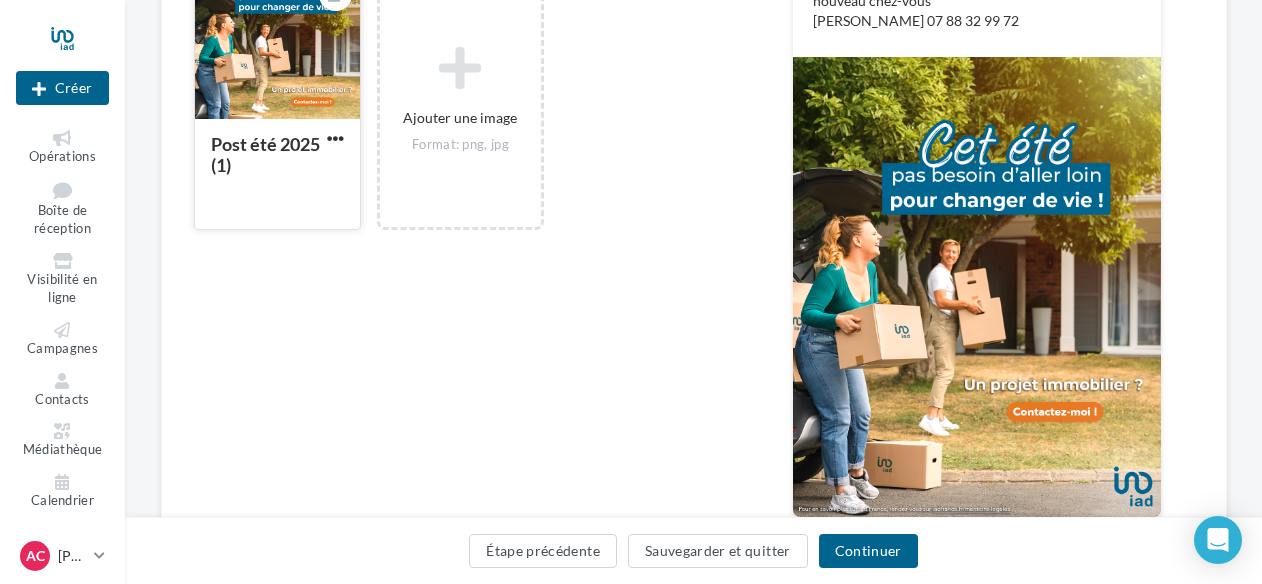 click at bounding box center (277, 46) 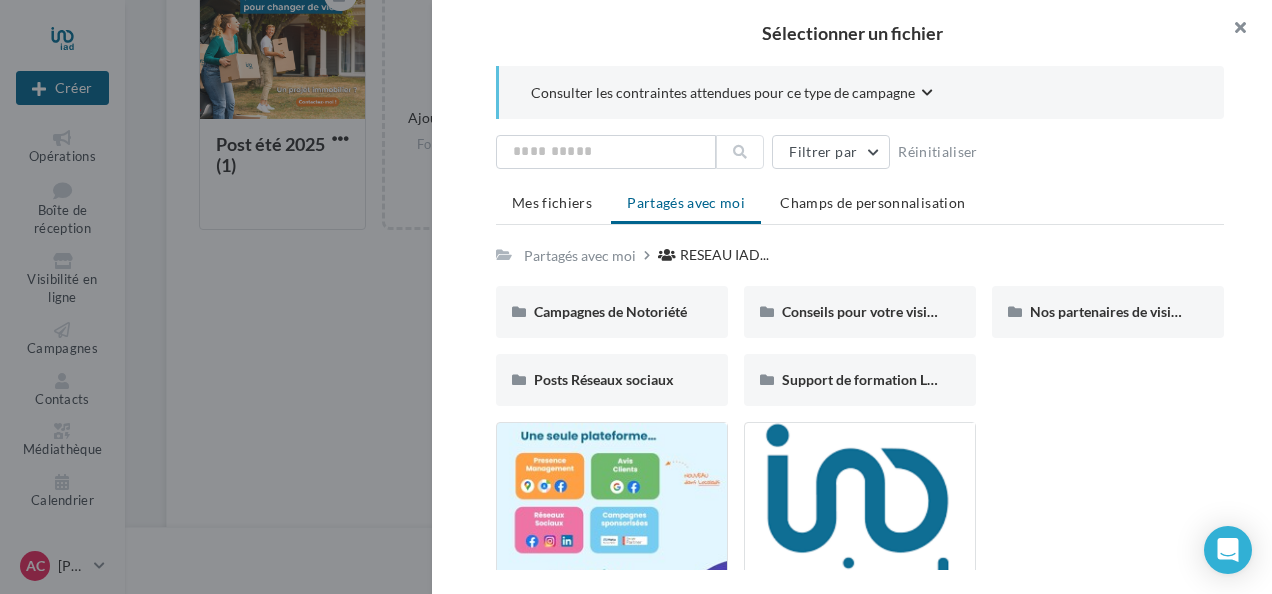click at bounding box center (1232, 30) 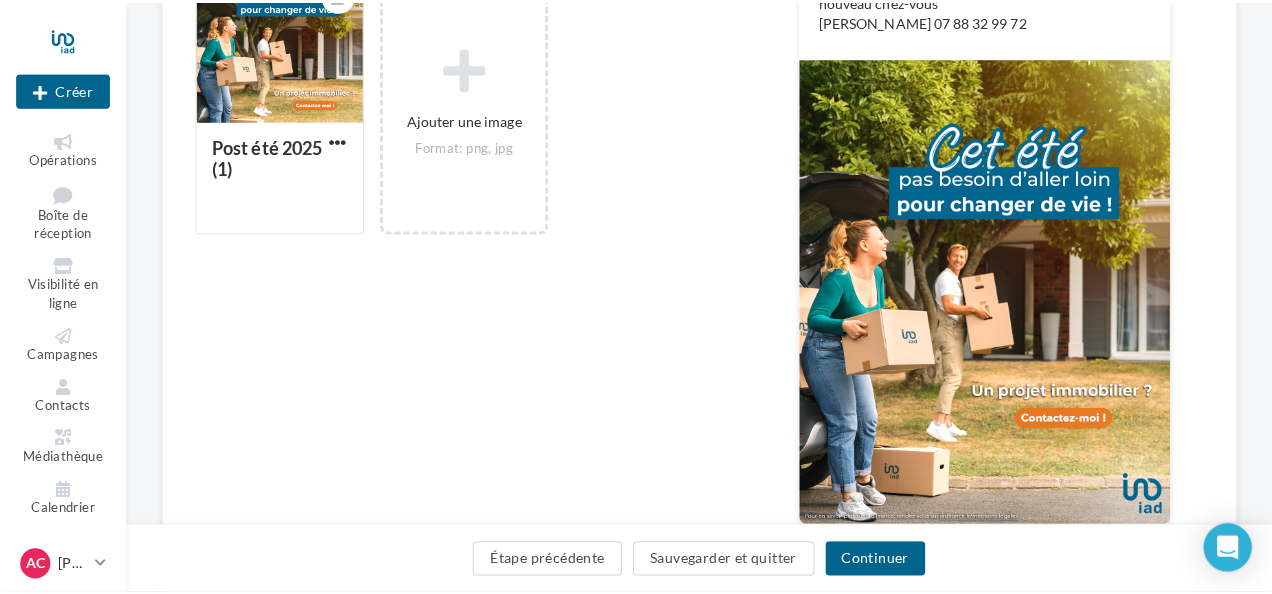 scroll, scrollTop: 300, scrollLeft: 0, axis: vertical 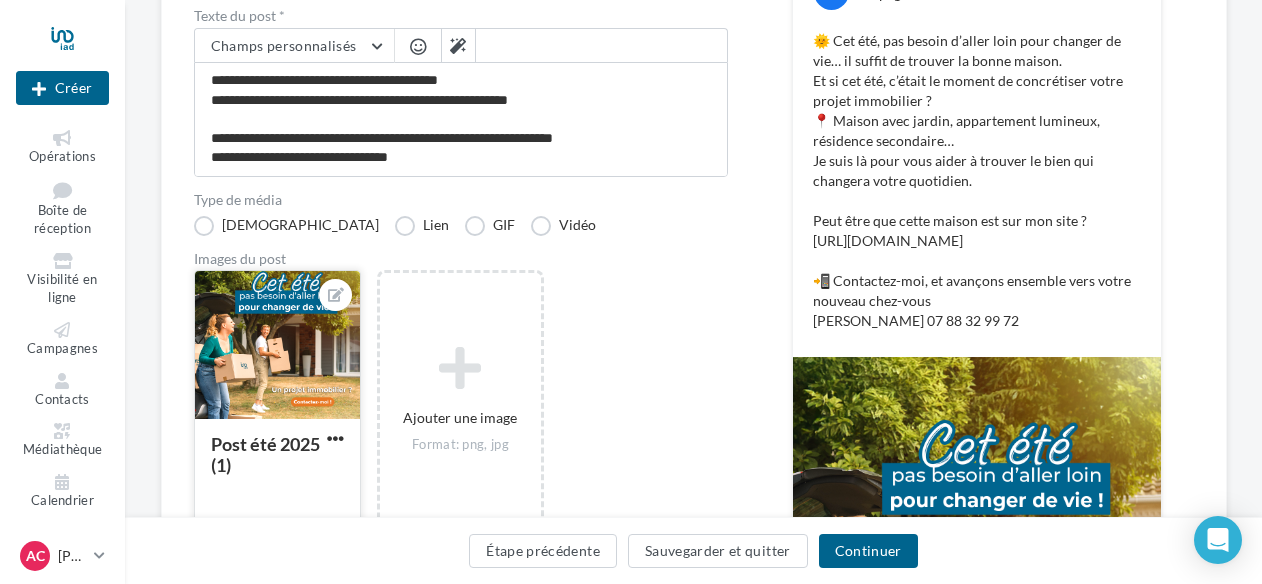 drag, startPoint x: 291, startPoint y: 340, endPoint x: 240, endPoint y: 318, distance: 55.542778 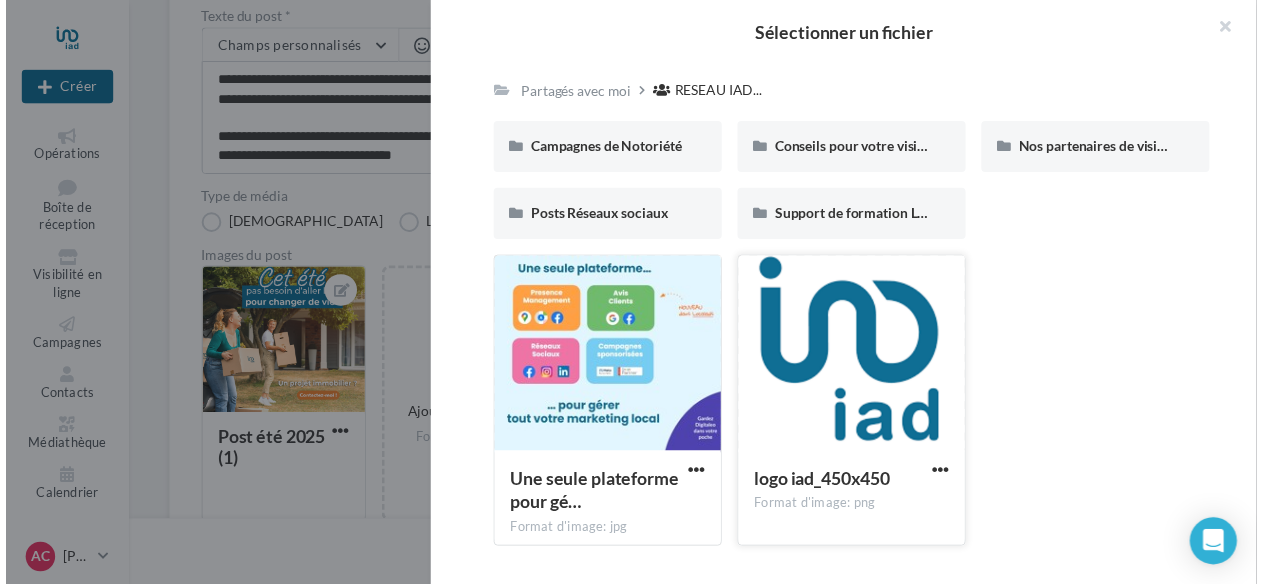 scroll, scrollTop: 0, scrollLeft: 0, axis: both 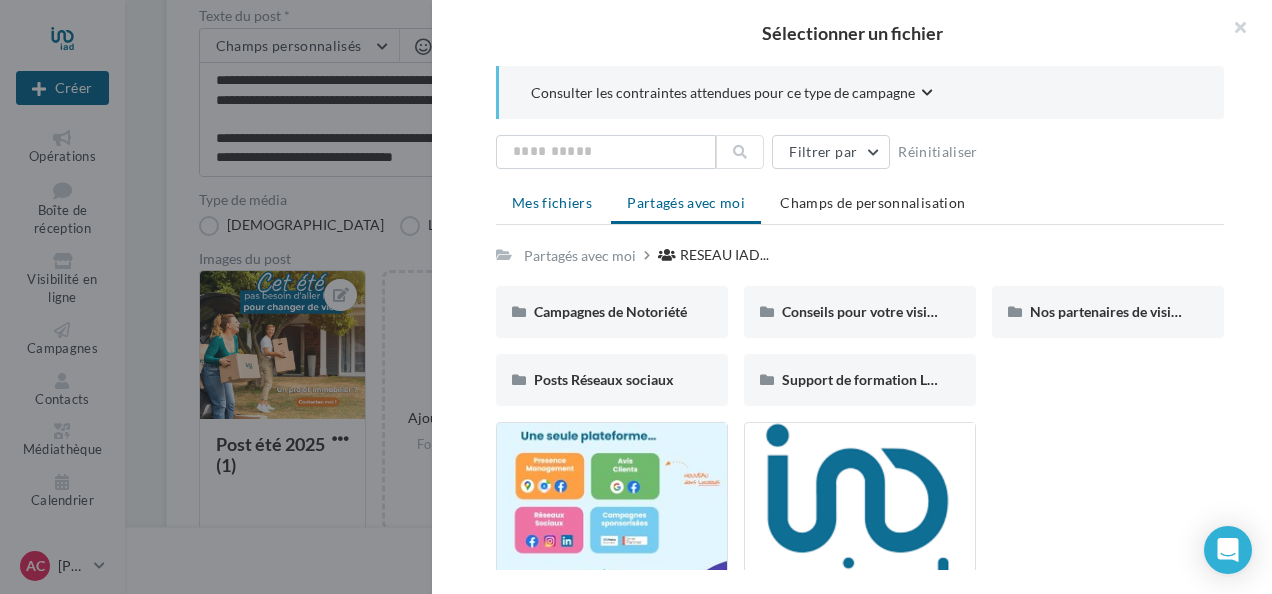 click on "Mes fichiers" at bounding box center [552, 202] 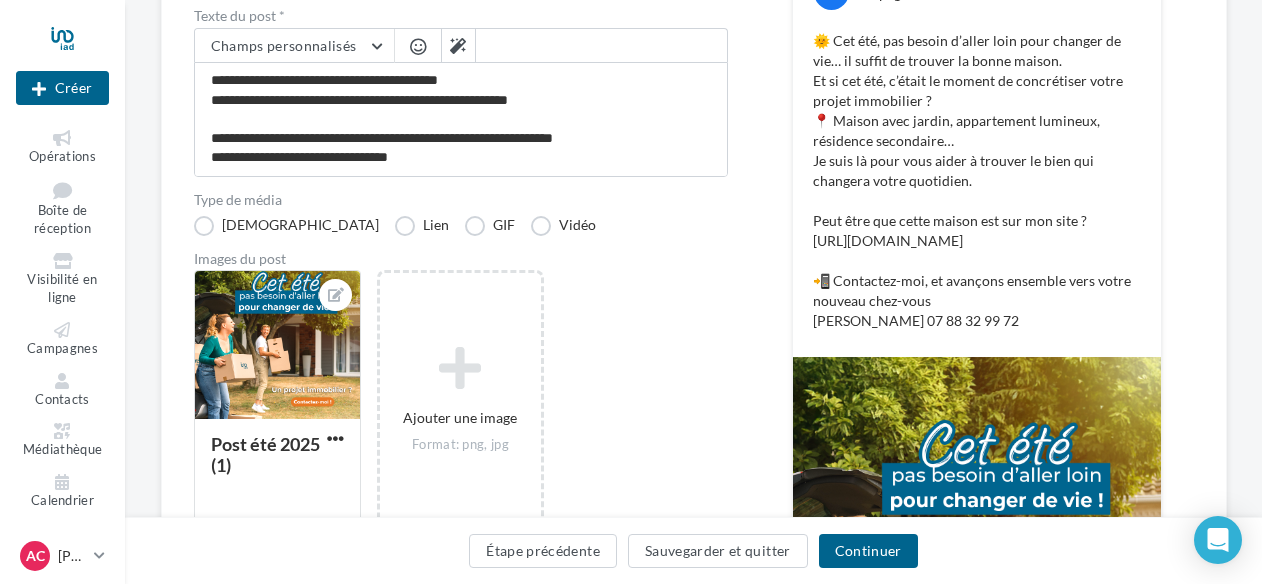 drag, startPoint x: 271, startPoint y: 339, endPoint x: 982, endPoint y: 446, distance: 719.0063 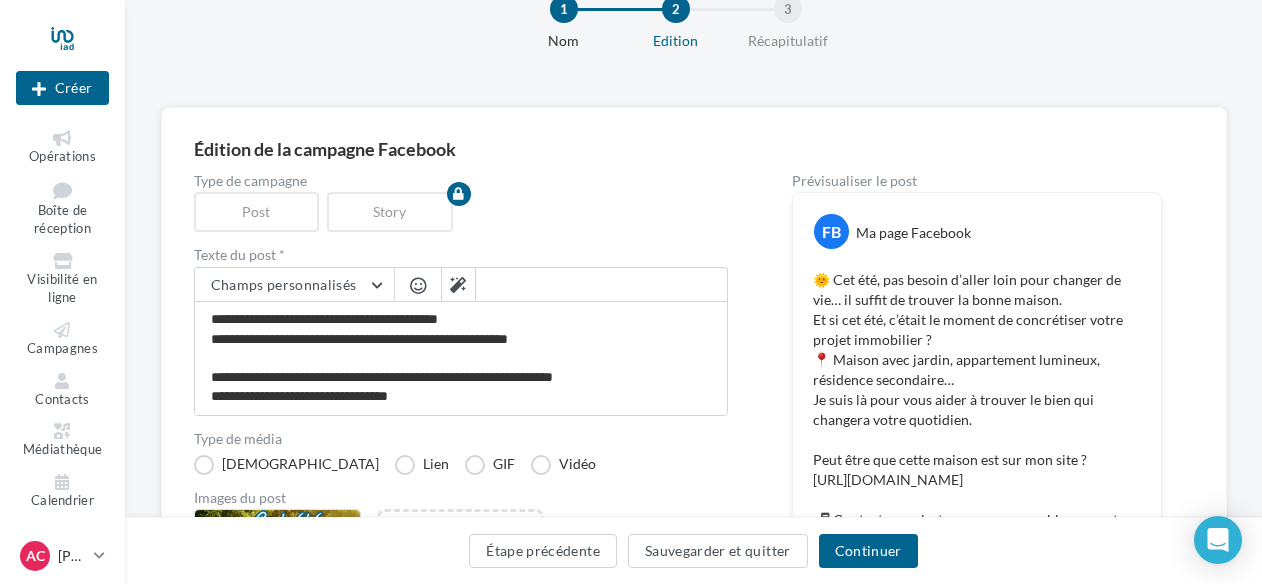scroll, scrollTop: 0, scrollLeft: 0, axis: both 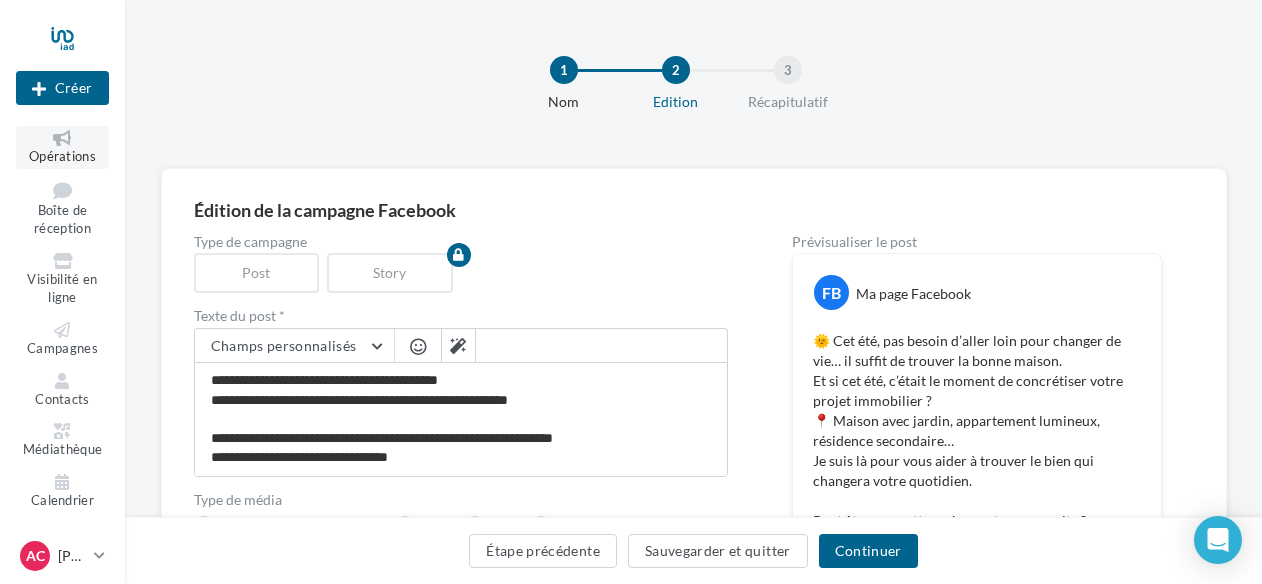 click at bounding box center [62, 138] 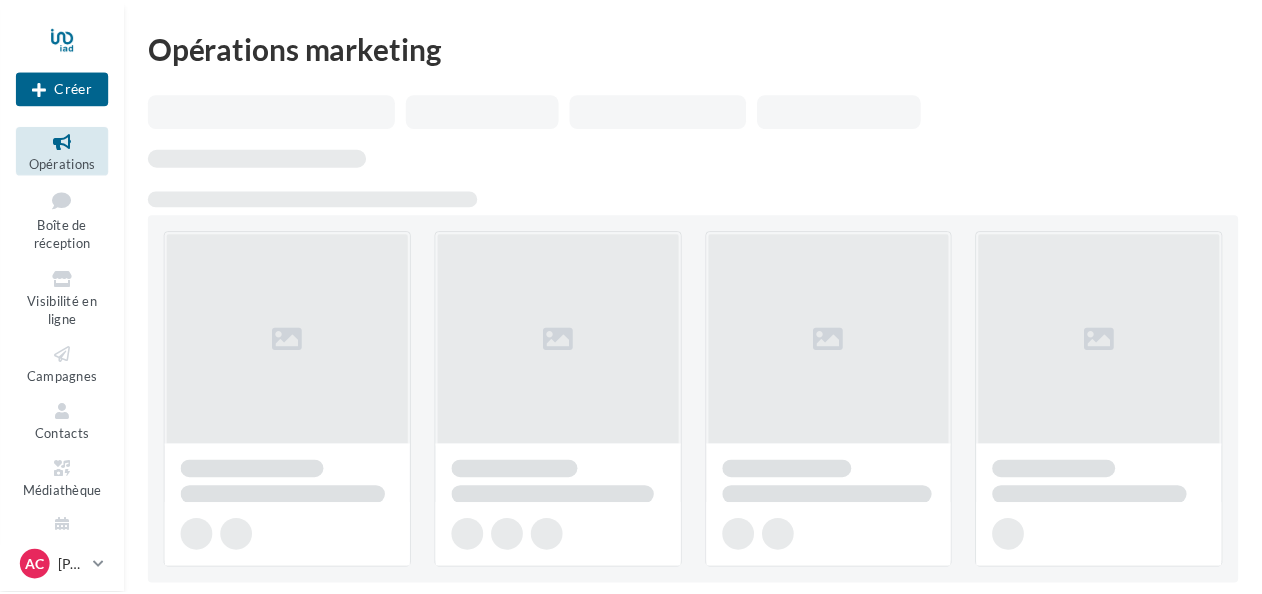 scroll, scrollTop: 0, scrollLeft: 0, axis: both 